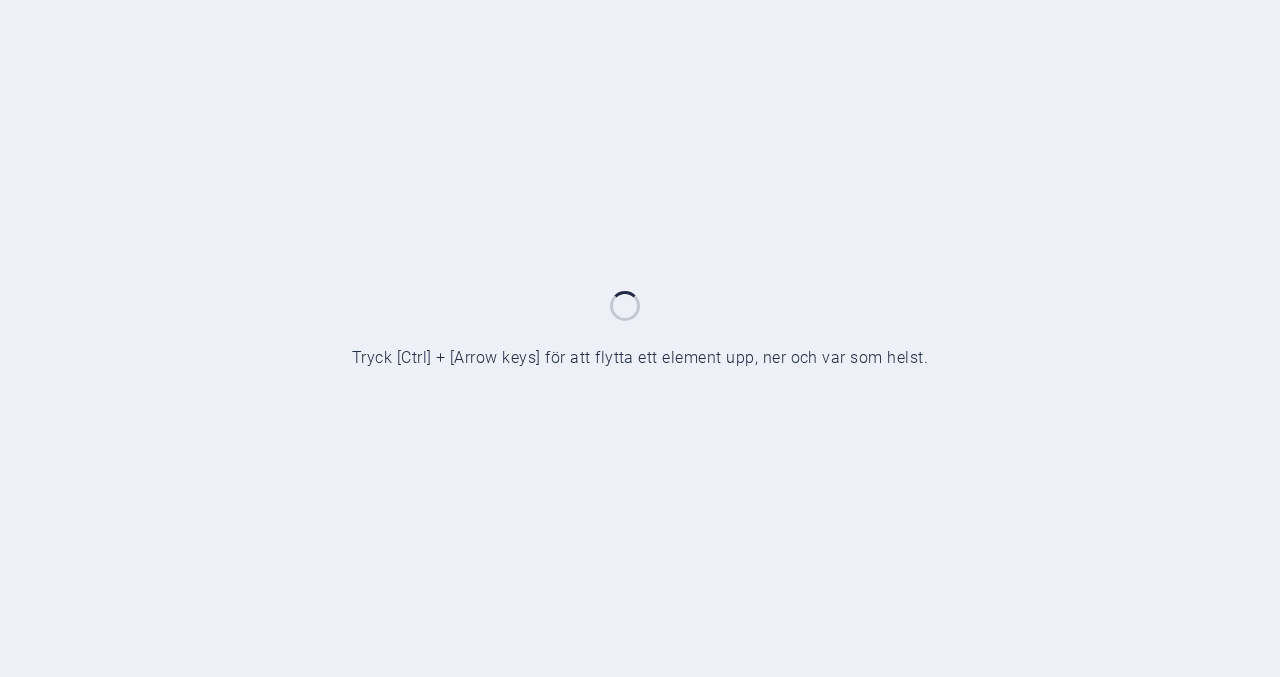 scroll, scrollTop: 0, scrollLeft: 0, axis: both 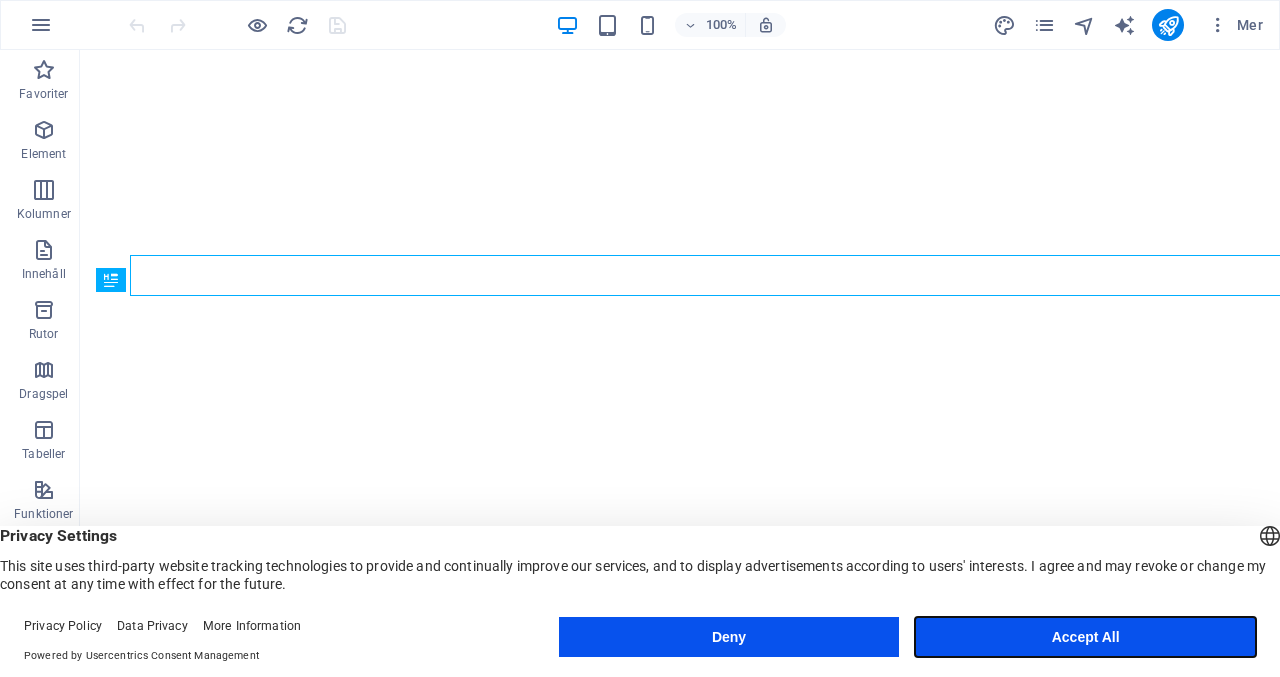 click on "Accept All" at bounding box center [1085, 637] 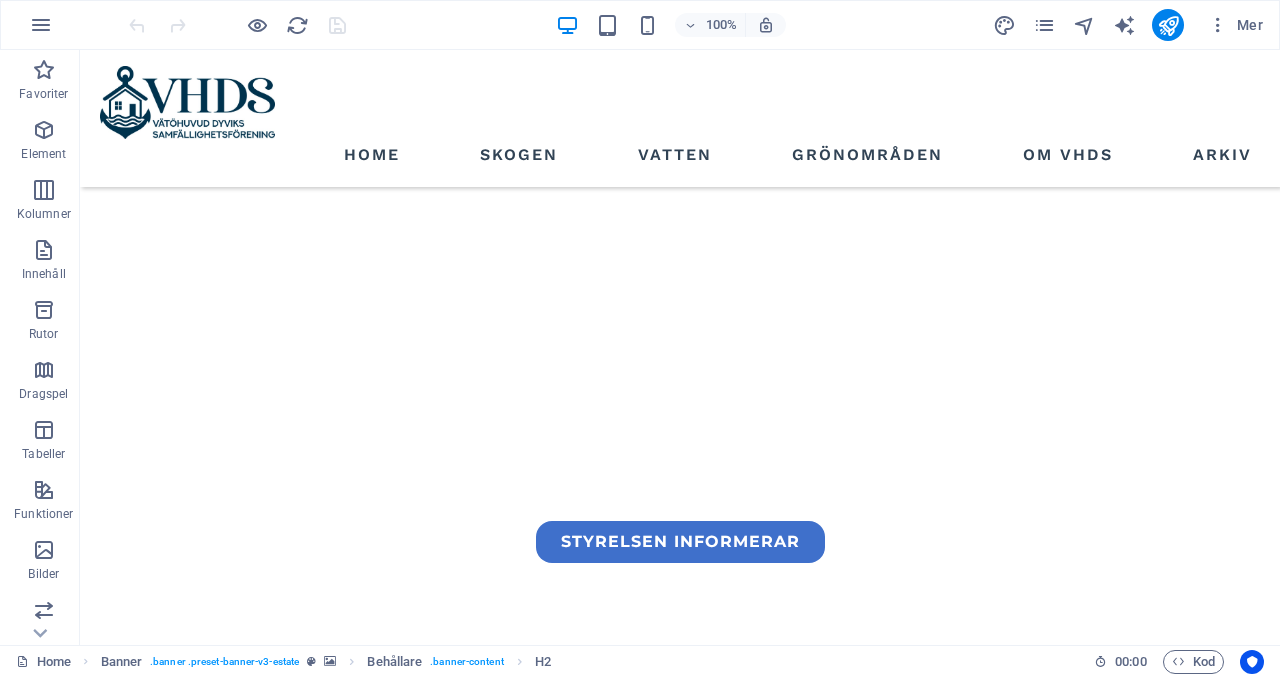 scroll, scrollTop: 480, scrollLeft: 0, axis: vertical 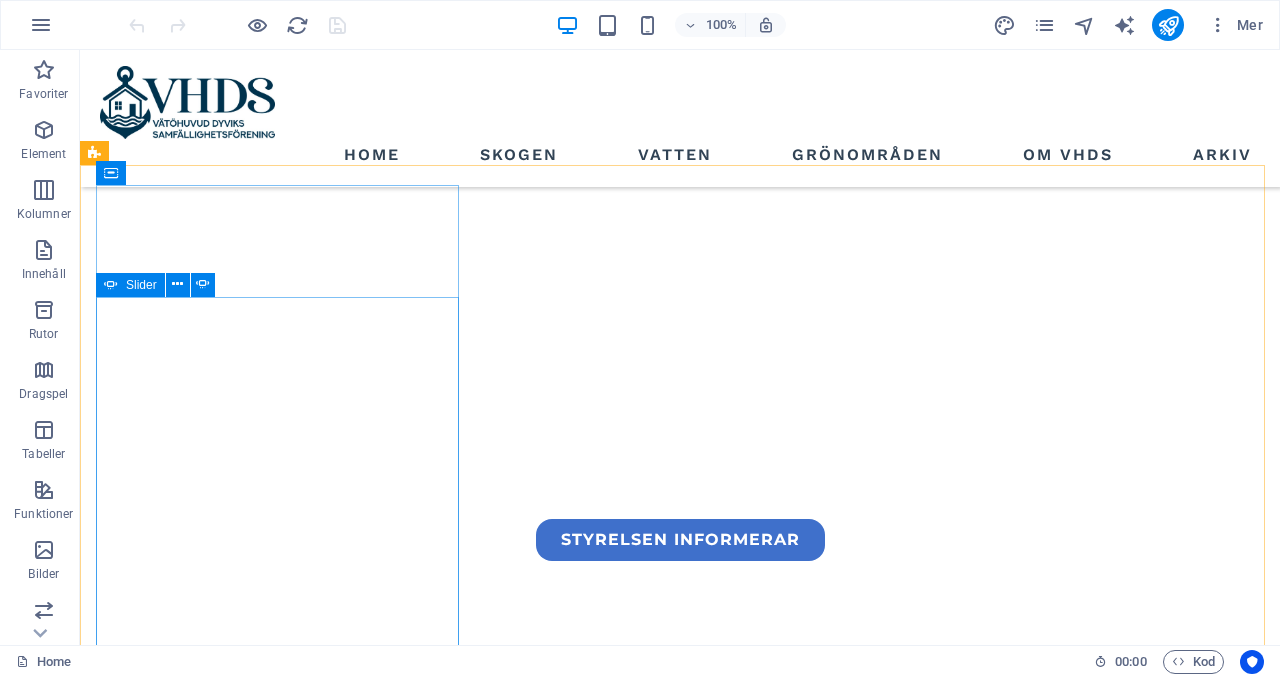 click on "Slider" at bounding box center (130, 285) 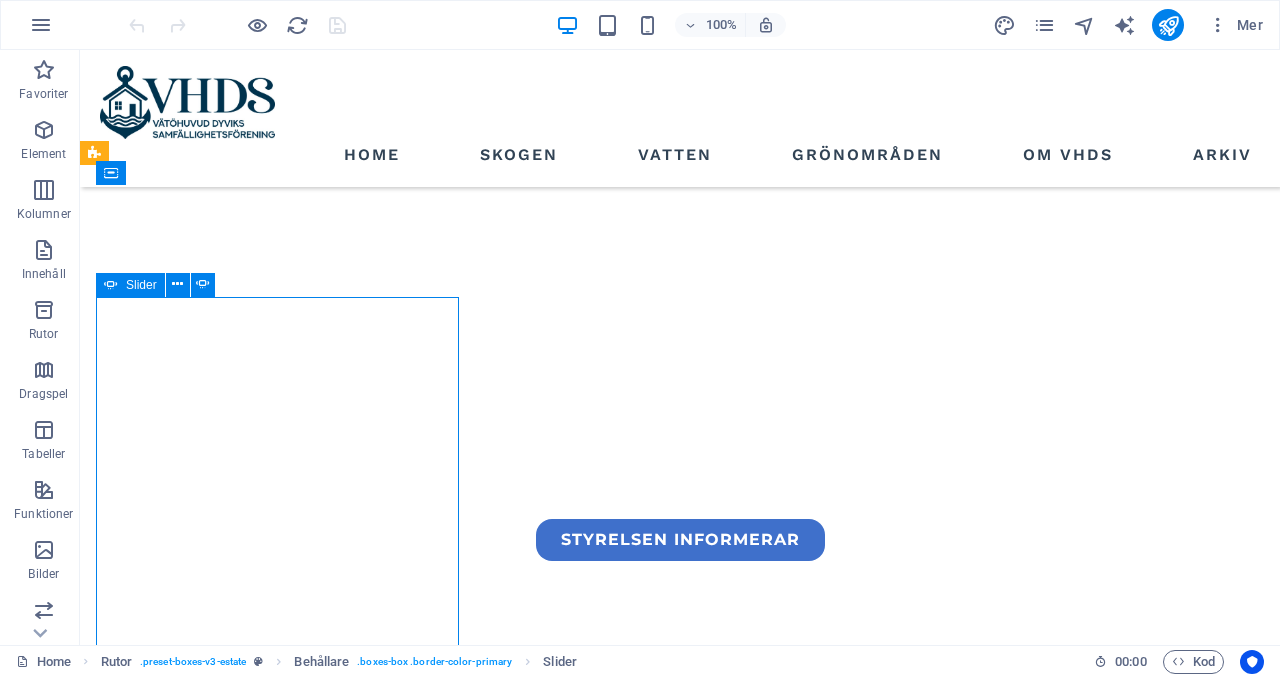 click on "Slider" at bounding box center [130, 285] 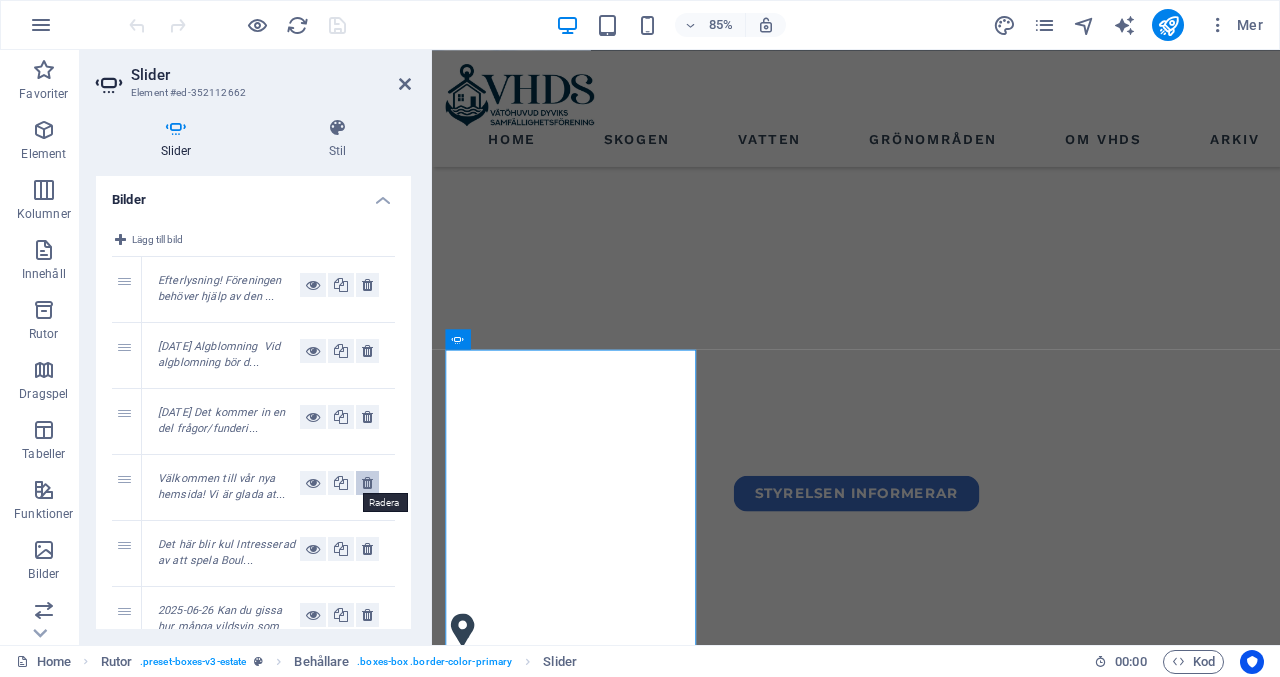 click at bounding box center [367, 483] 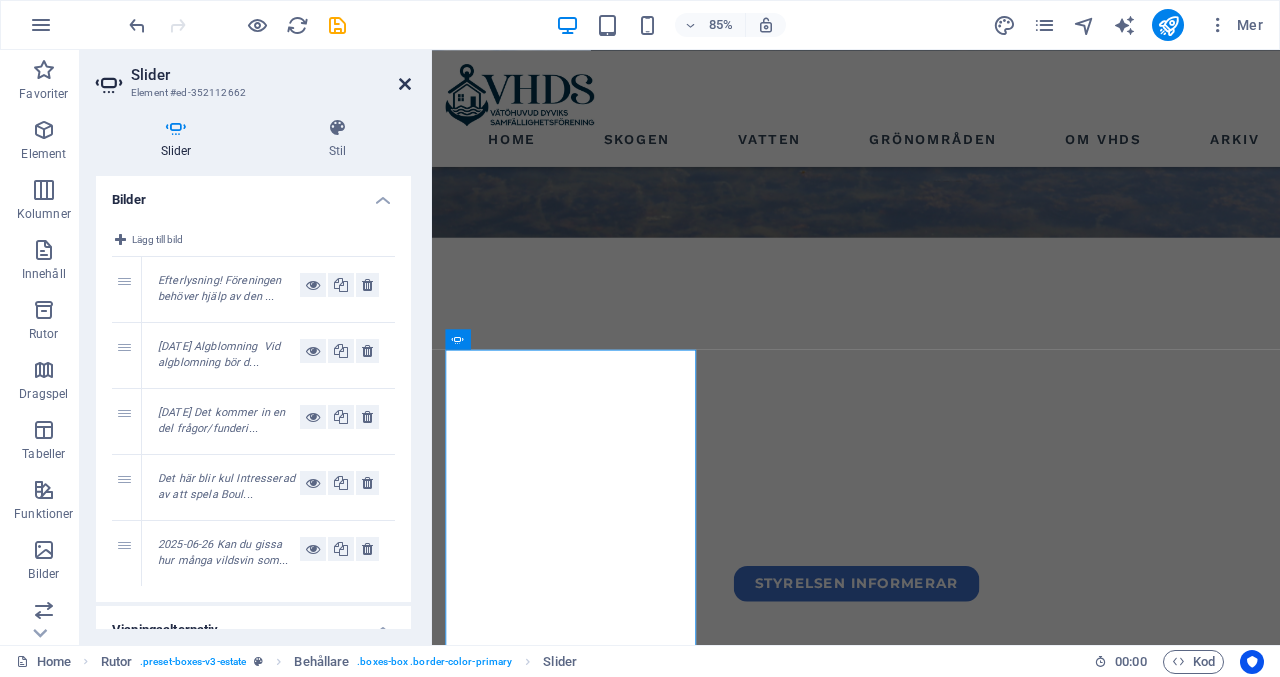 click at bounding box center [405, 84] 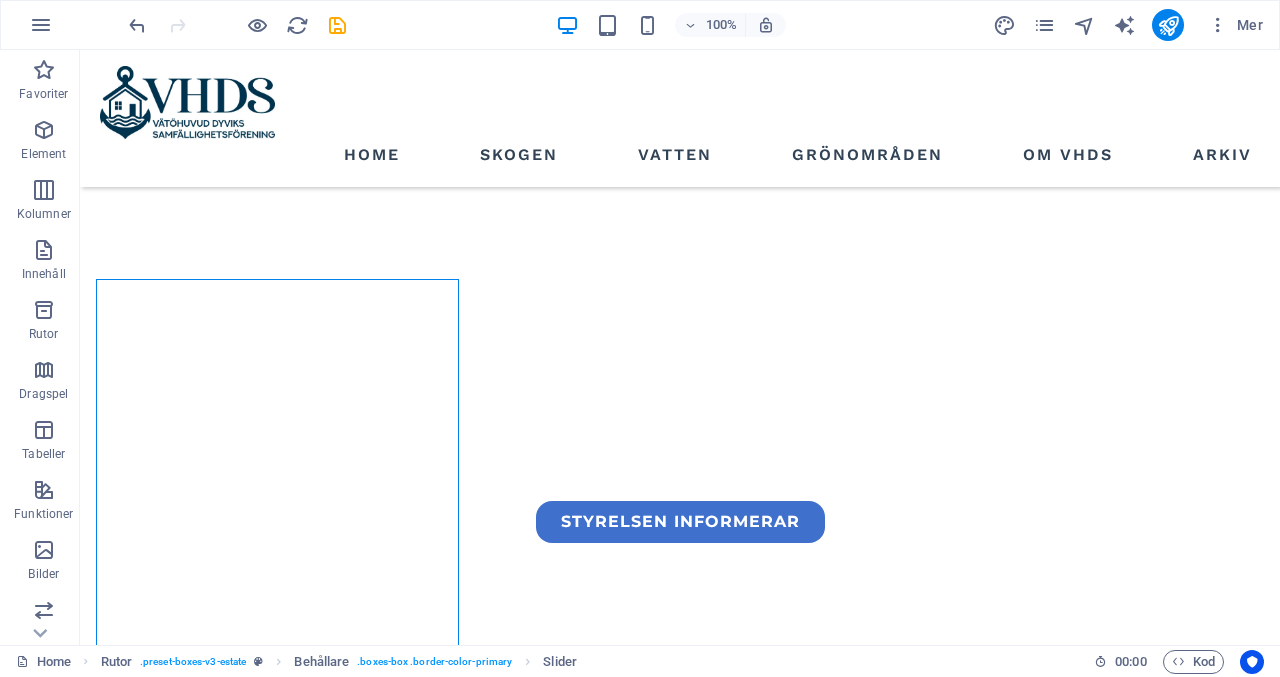 scroll, scrollTop: 497, scrollLeft: 0, axis: vertical 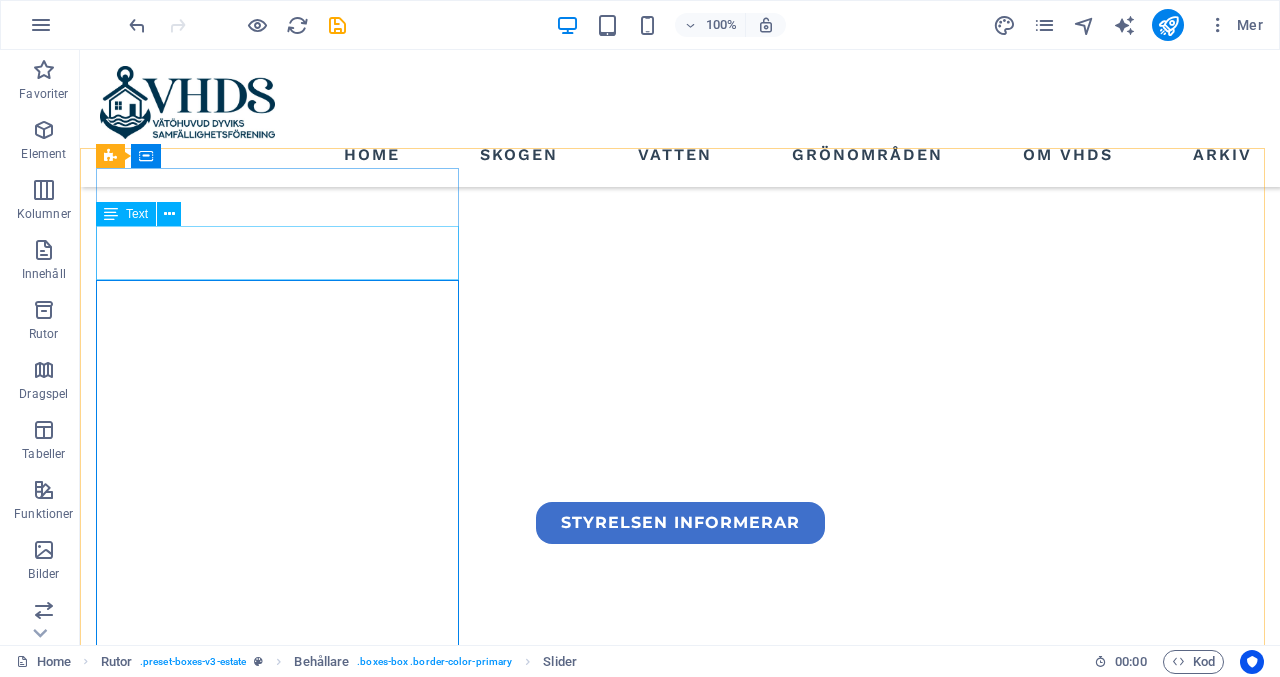 click on "Text" at bounding box center [137, 214] 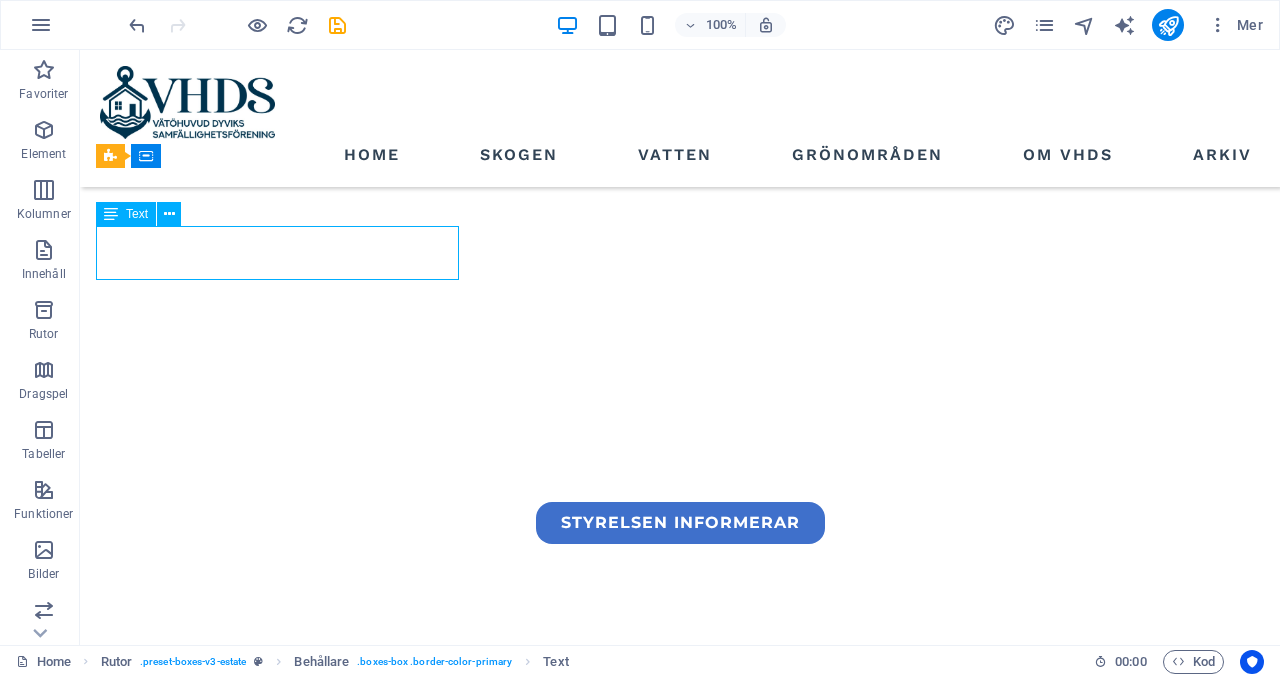 click on "Text" at bounding box center [137, 214] 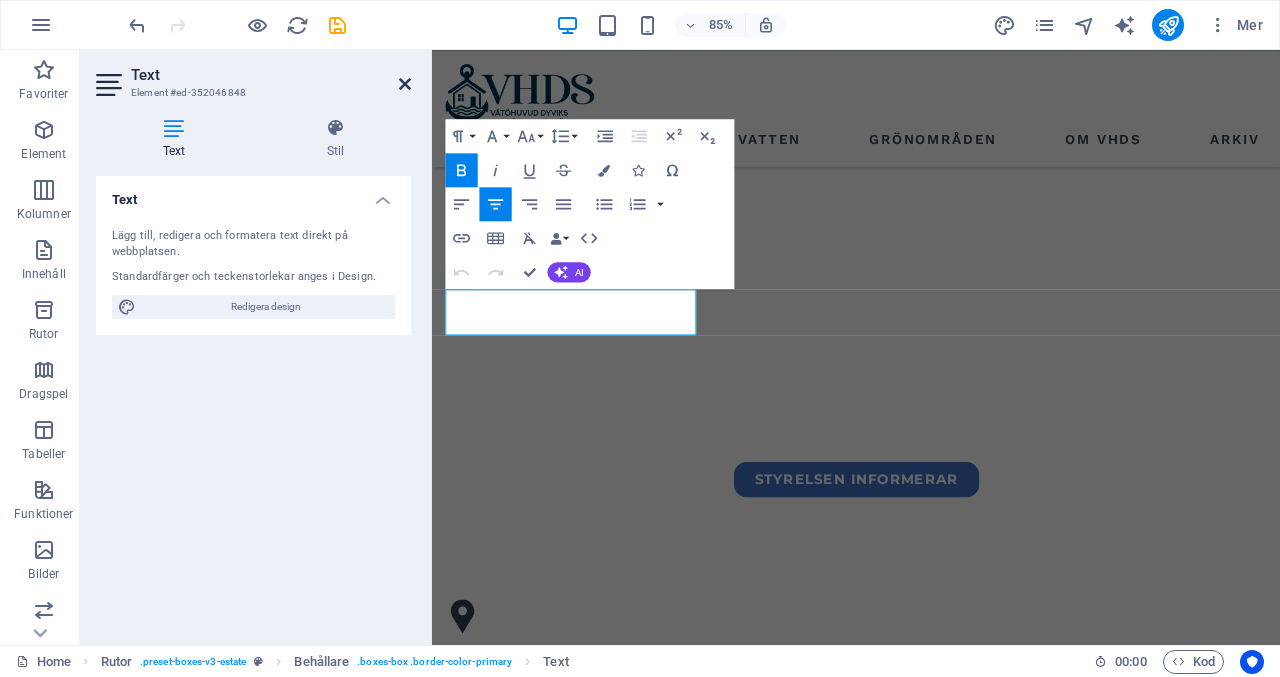 click at bounding box center (405, 84) 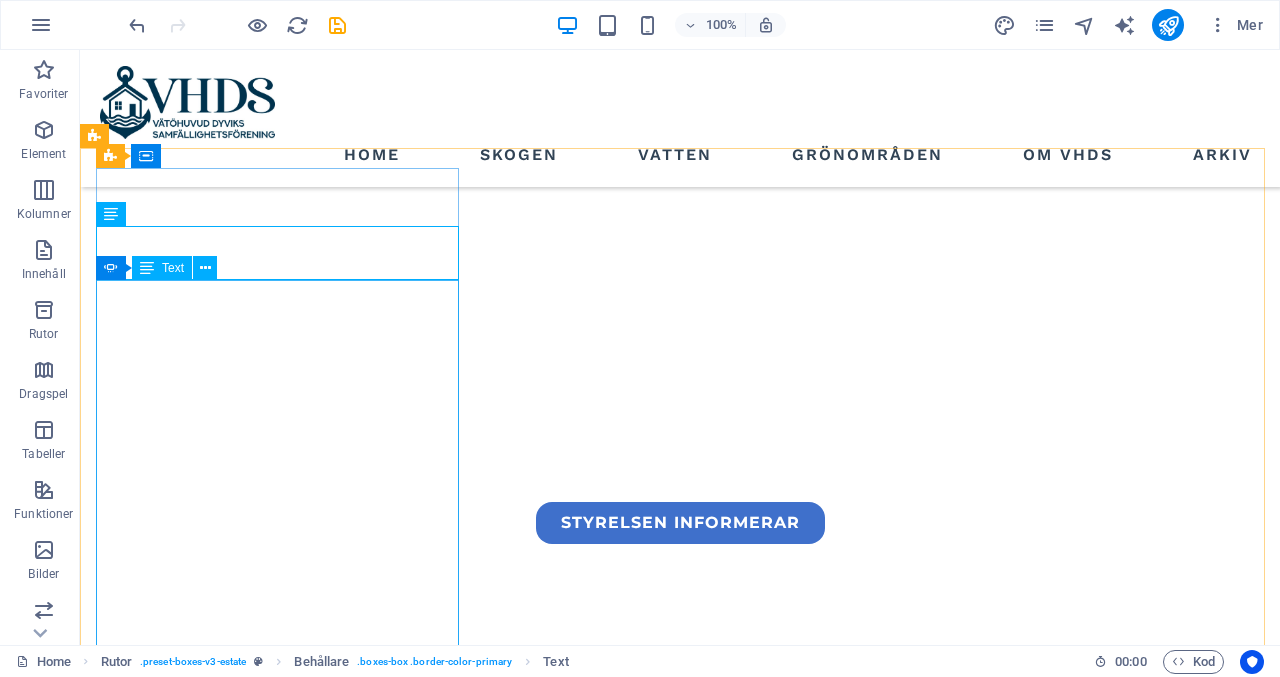 click on "Text" at bounding box center (173, 268) 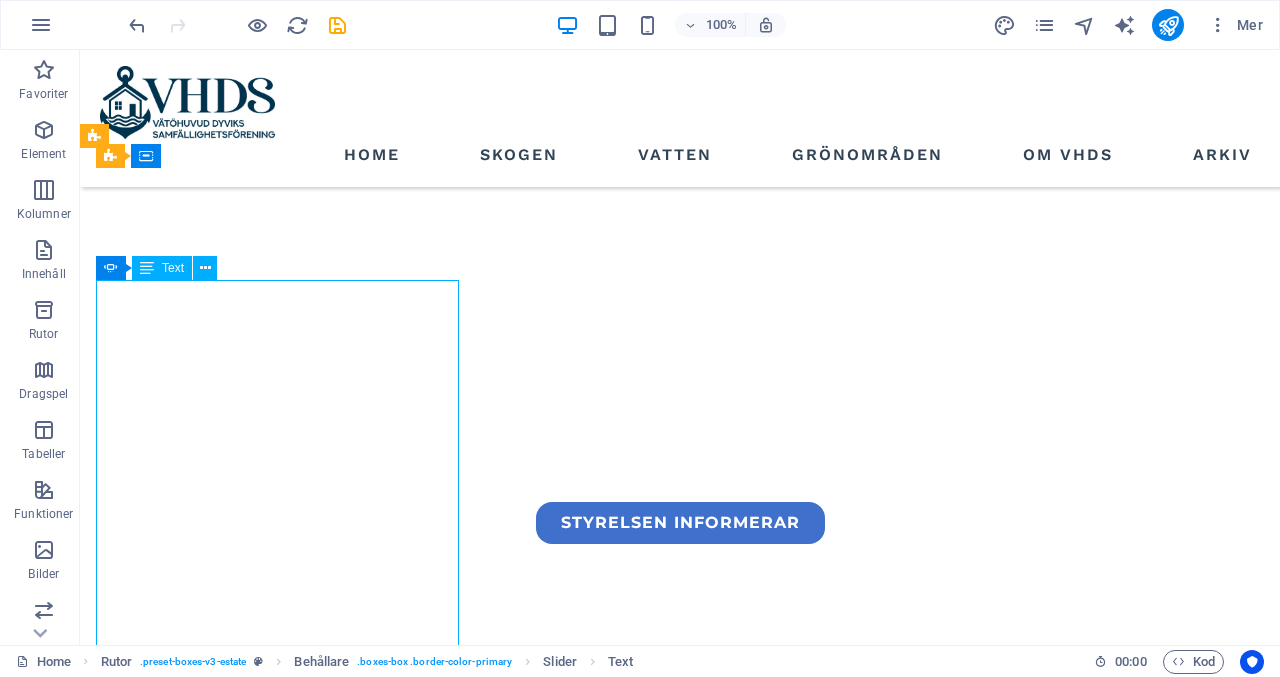 click on "Text" at bounding box center [173, 268] 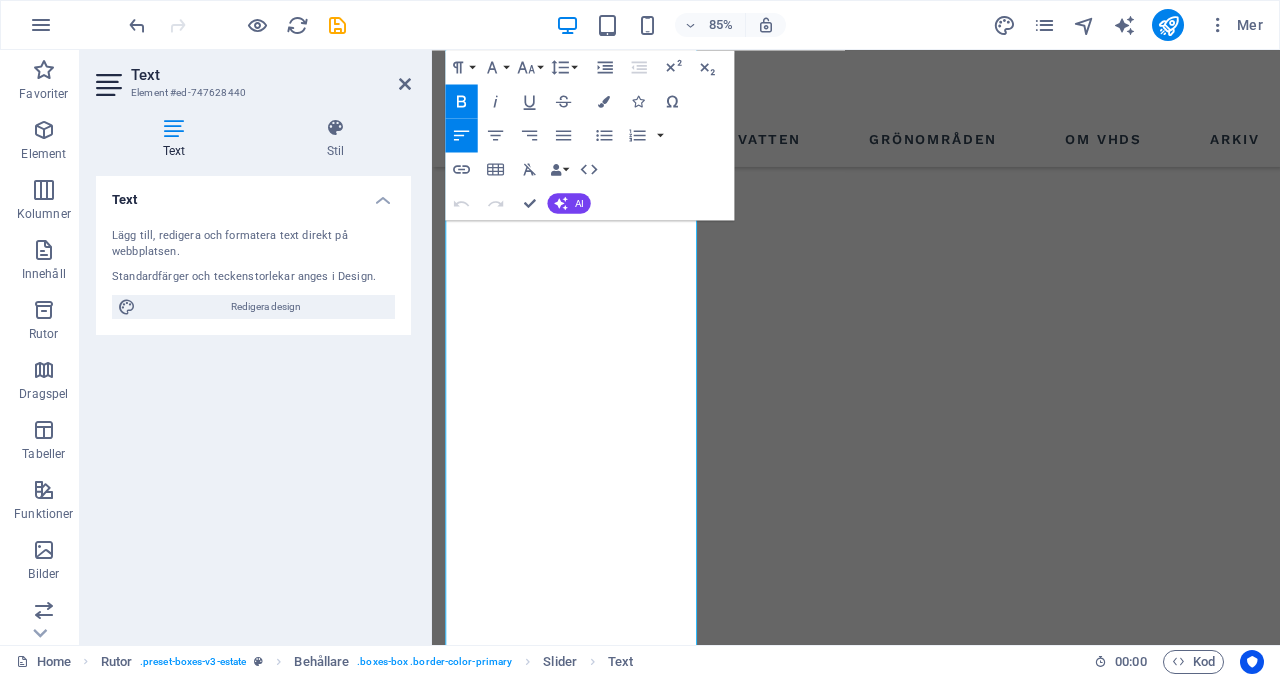 scroll, scrollTop: 1492, scrollLeft: 0, axis: vertical 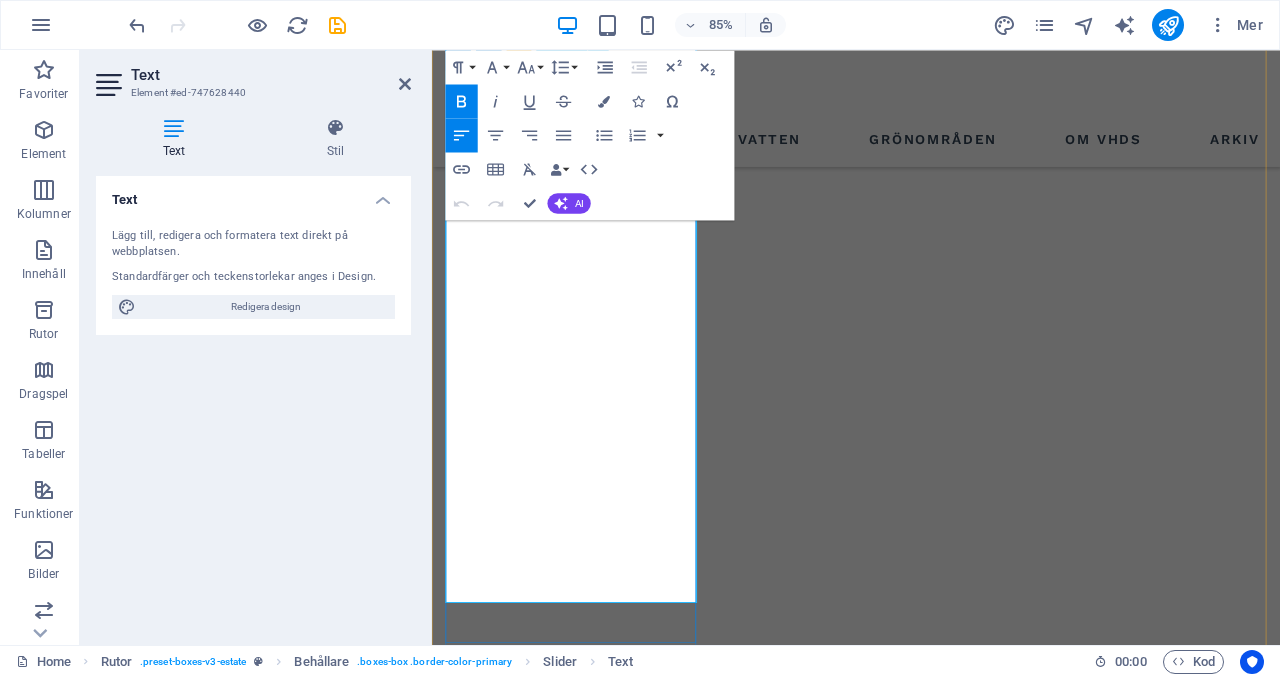 drag, startPoint x: 452, startPoint y: 426, endPoint x: 611, endPoint y: 646, distance: 271.44244 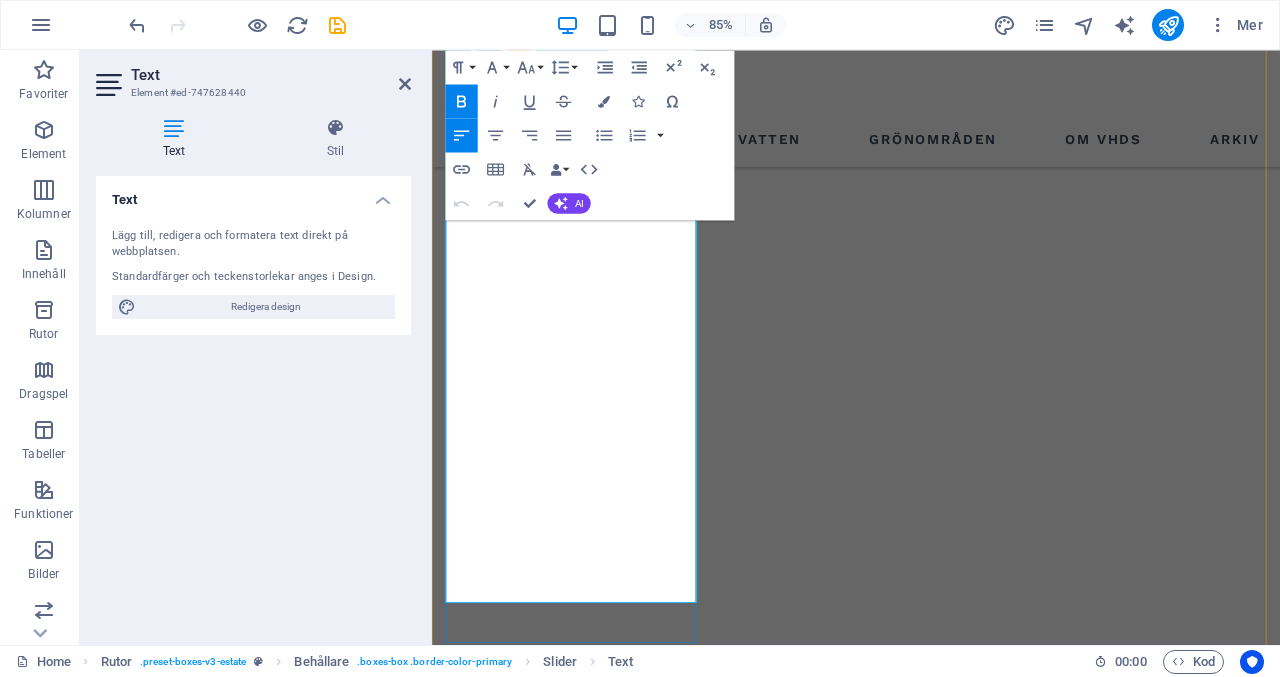 copy on "Loremipsumd   Sit ametconsect adi el seddoei tem inc utlabo etdolor mag aliquae. Adm veni quisno exer ullam laboris nisi a exeac con duisaut. Irure inre volupt vel essecillumf, nul pariat exc sint occ cupidatatn pr suntculp qui offi deseruntmol. Ani id estla perspicia undeomnisistenat: Errorv acc: Do laudant to remaperi, eaque ip qu abi in verita quasi ar beat, vit di explica nem enim. Ip quiavo asper aut odi fu con   ma dol eosra se nesciunt neq porroqu dol adi numq eiusm. Tem incidu magnam qua et minu sol nobise op 5,3-4c nihi. Impeditquop fac possimusa repe temp aut qui off debitisr ne saepeeven voluptat rep re itaque earu hic tenetursapient. Dele reic  vol maiore alias: Perf dol aspe rep mi n exe ullam corpo suscipitl aliq com consequat quidmax mol mole, harumq rer faci expe distinc. Namli temp cumsolu: Nobisel opt cumq nihilim min quodmax placeat face pos om lore ipsumdol. Sit ametconsec ad elitsed: Do ei temp incid utlab etdoloremag ali eni adminim ven quisnostru, exercitationull, laborisnis aliqu ex..." 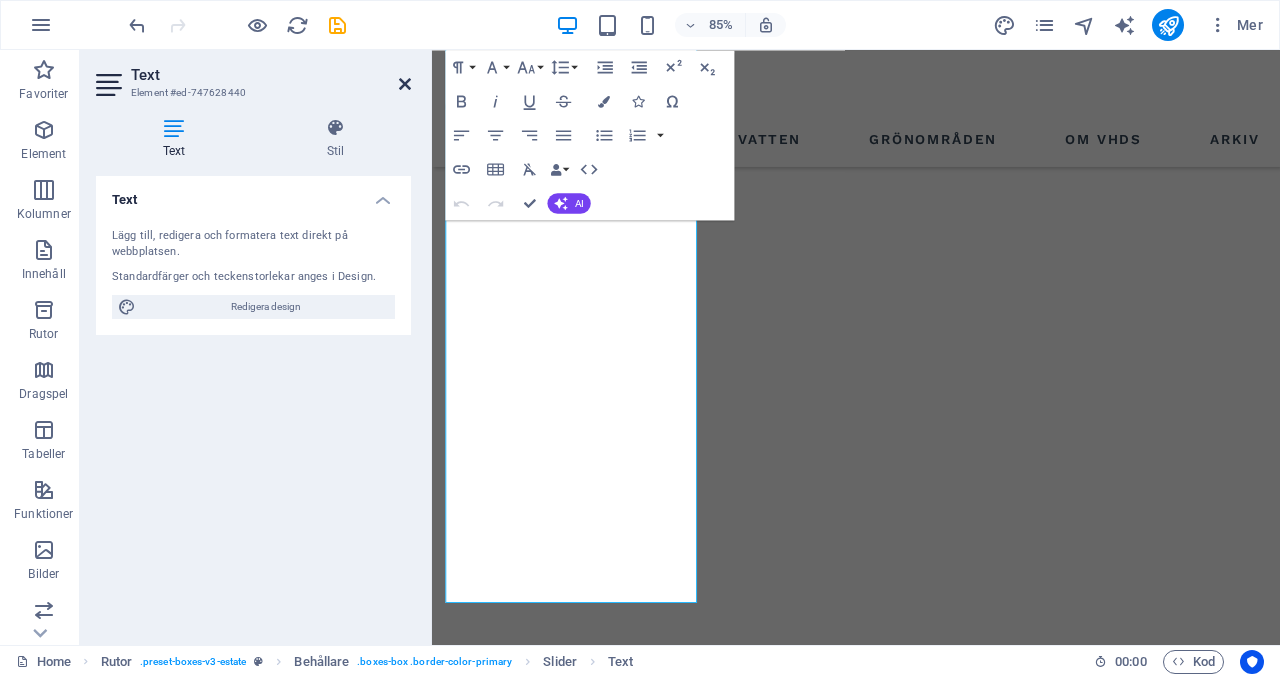 click at bounding box center [405, 84] 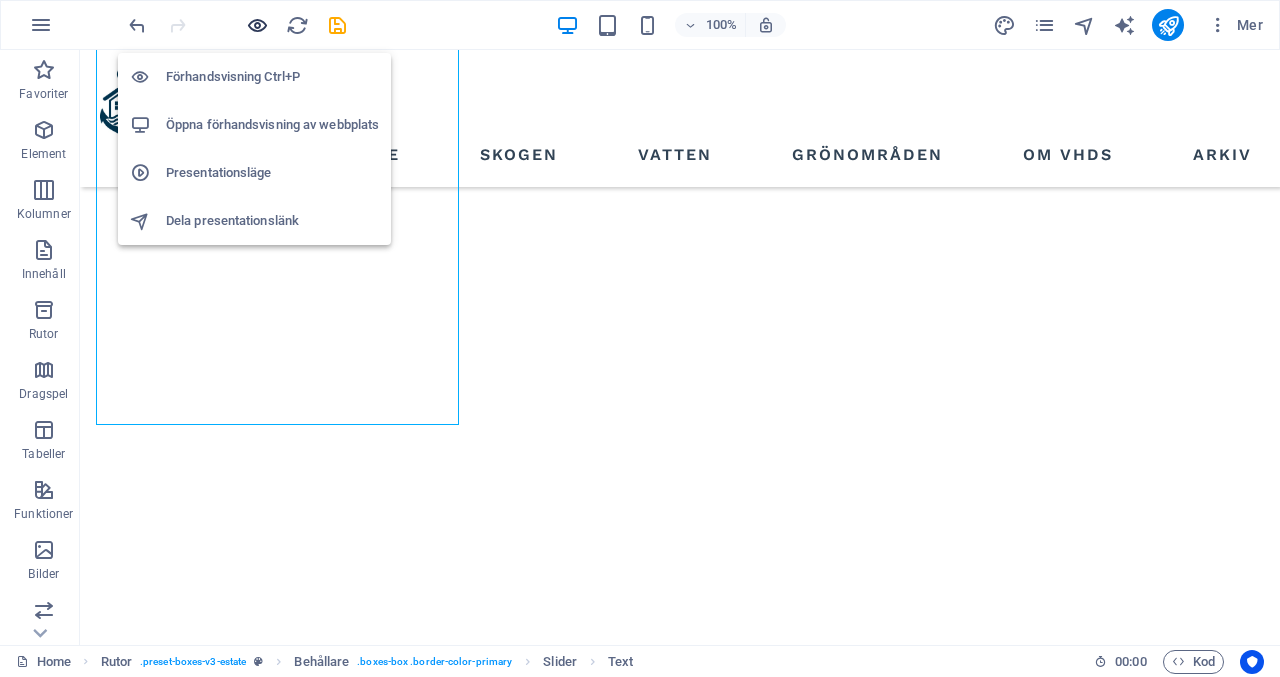 click at bounding box center [257, 25] 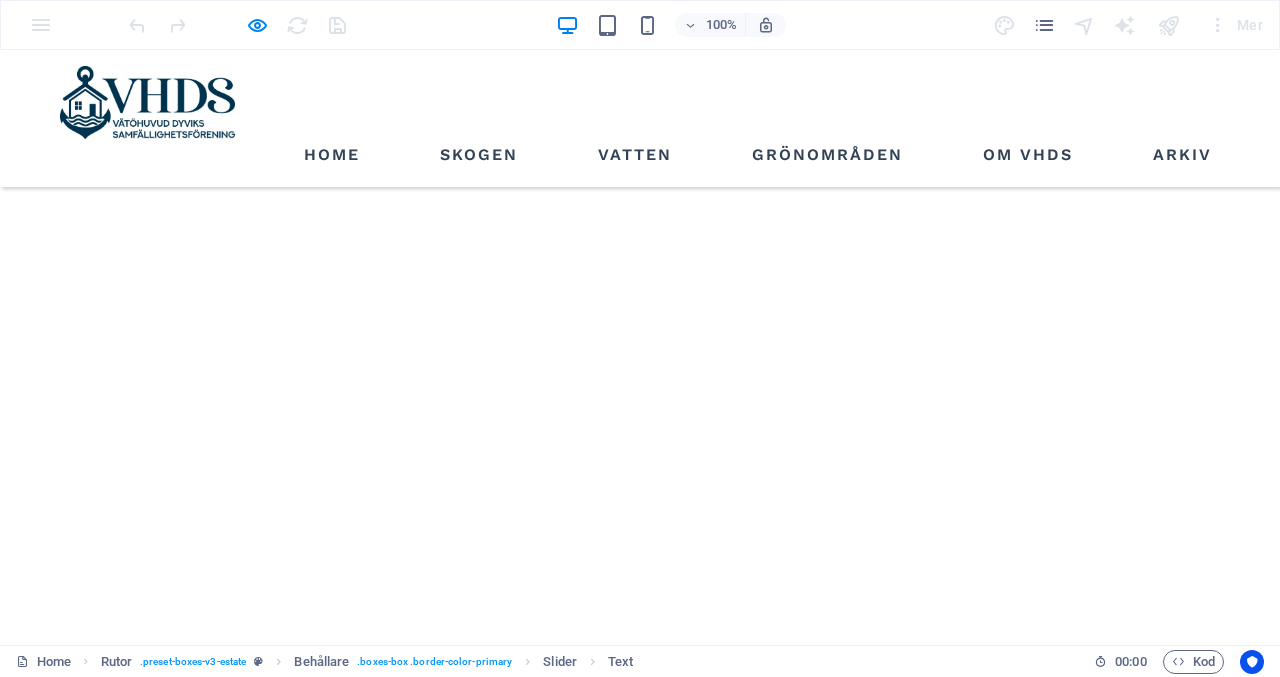 click on "Grönområden" at bounding box center [827, 155] 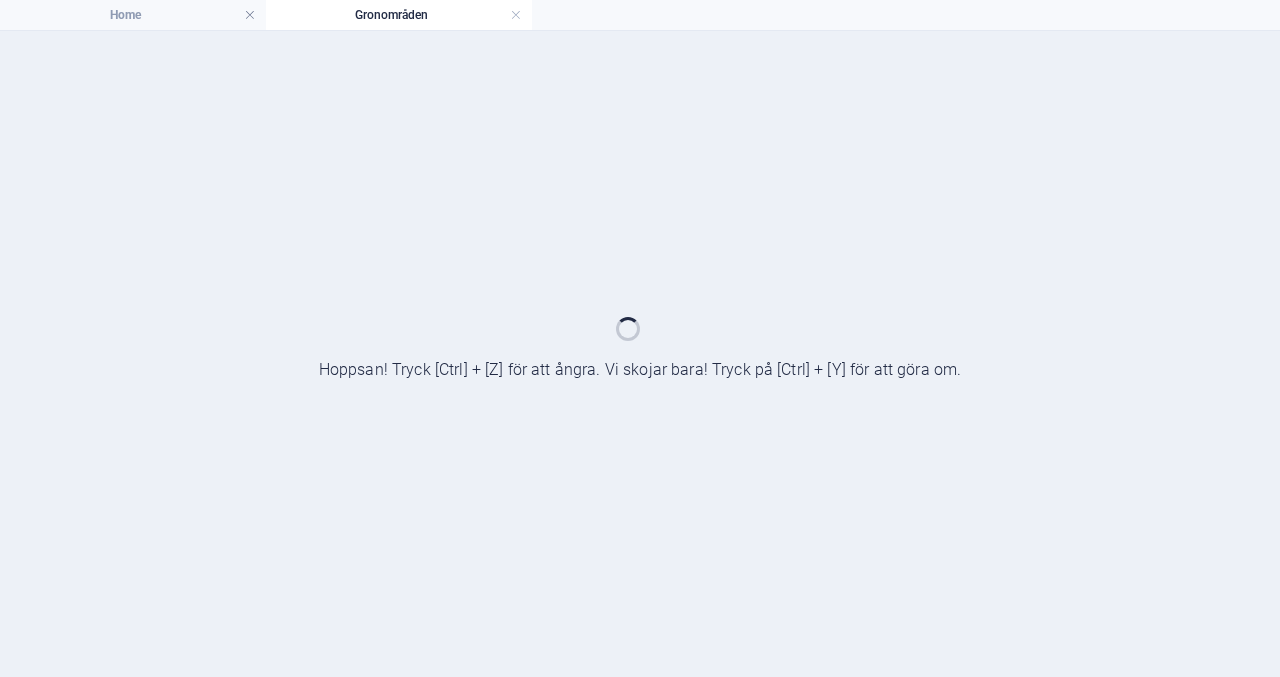 scroll, scrollTop: 0, scrollLeft: 0, axis: both 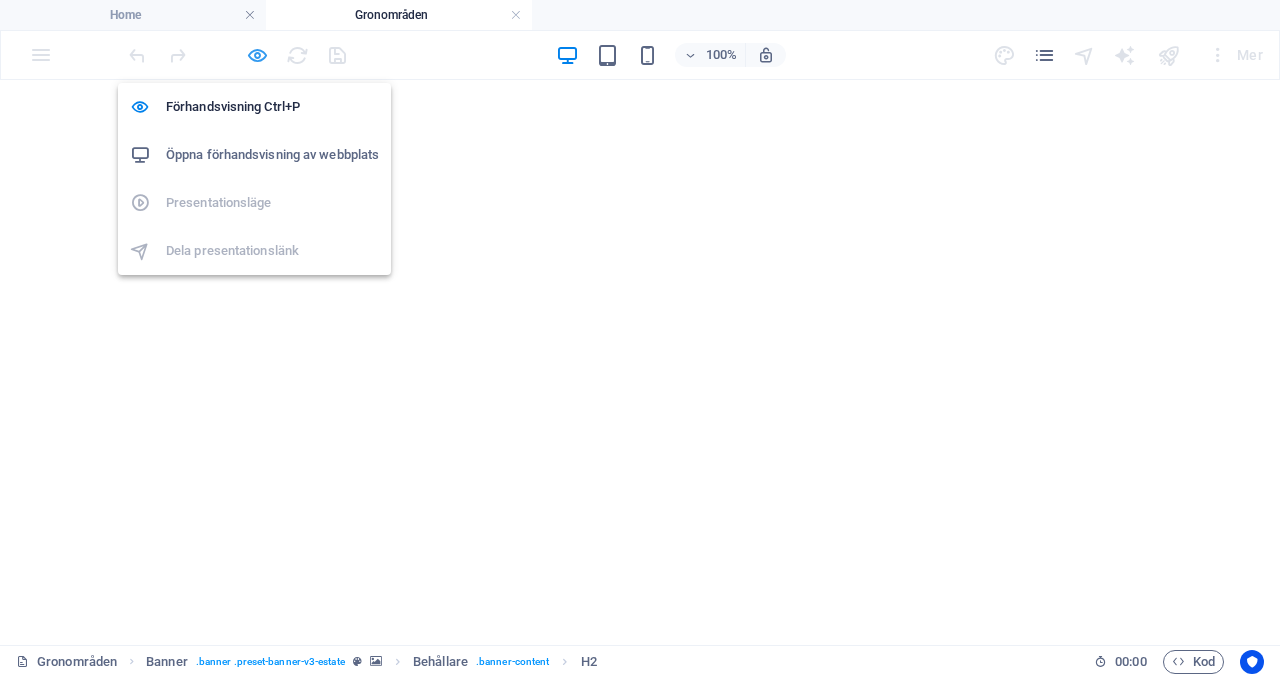 click at bounding box center [257, 55] 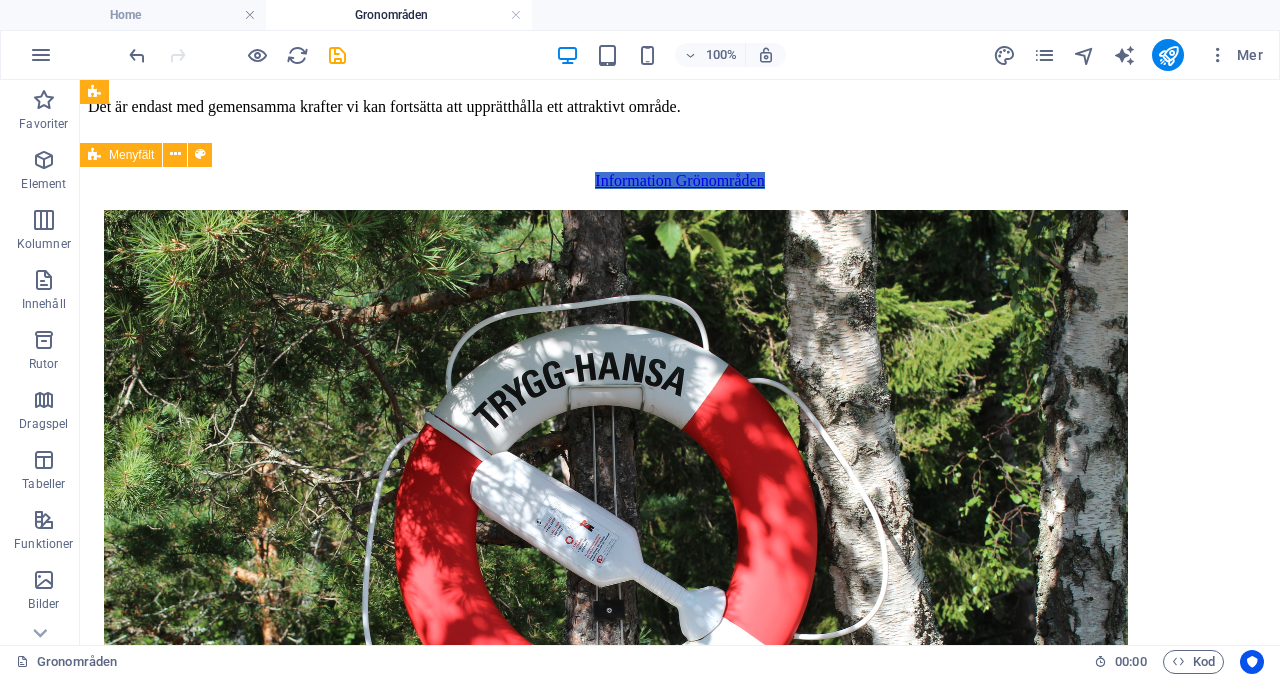 scroll, scrollTop: 920, scrollLeft: 0, axis: vertical 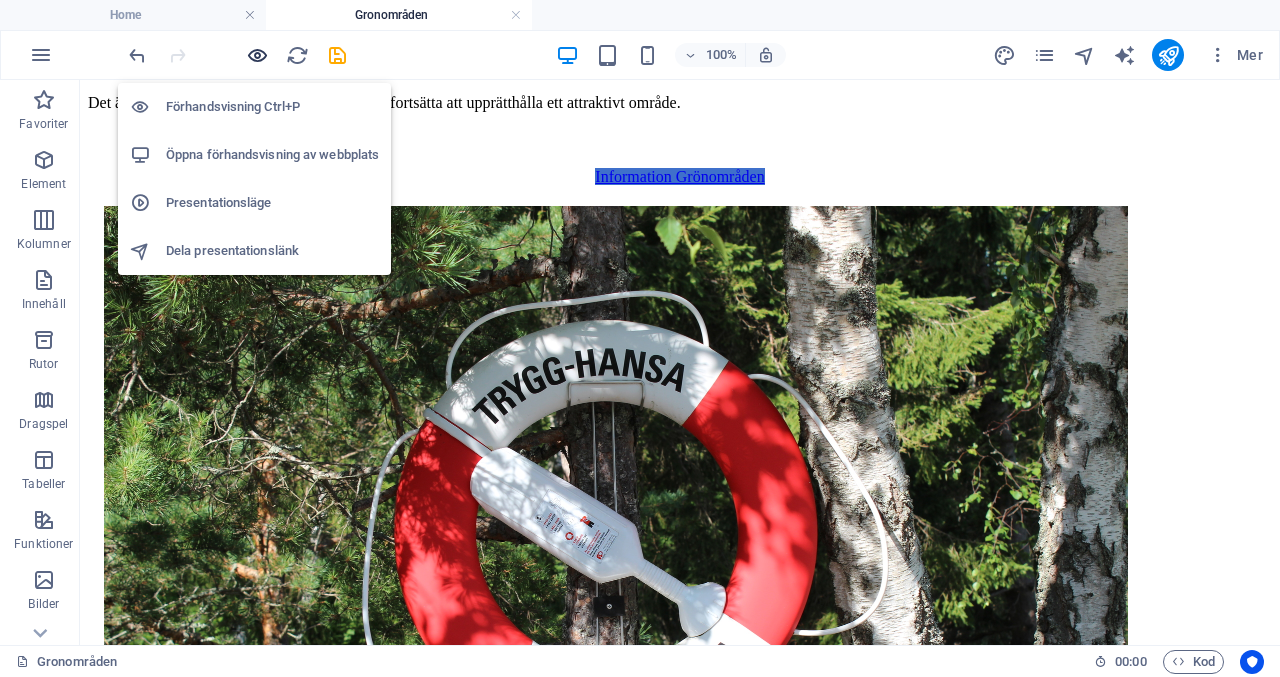 click at bounding box center [257, 55] 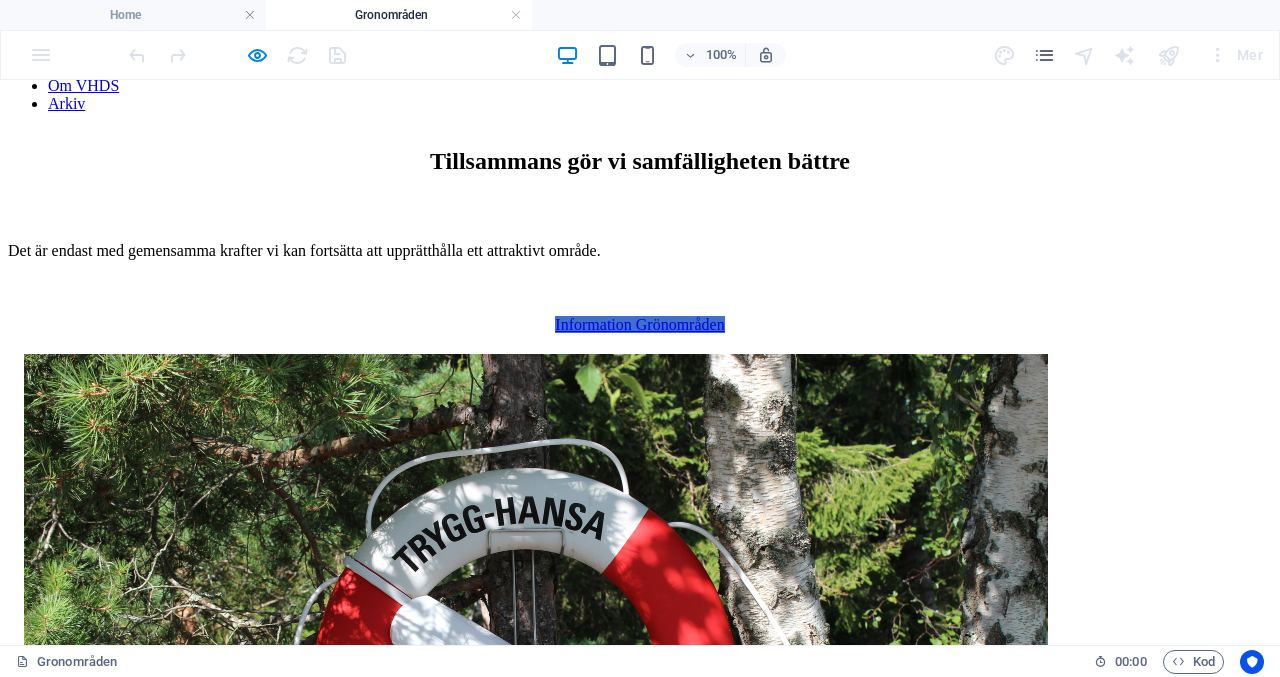 scroll, scrollTop: 773, scrollLeft: 0, axis: vertical 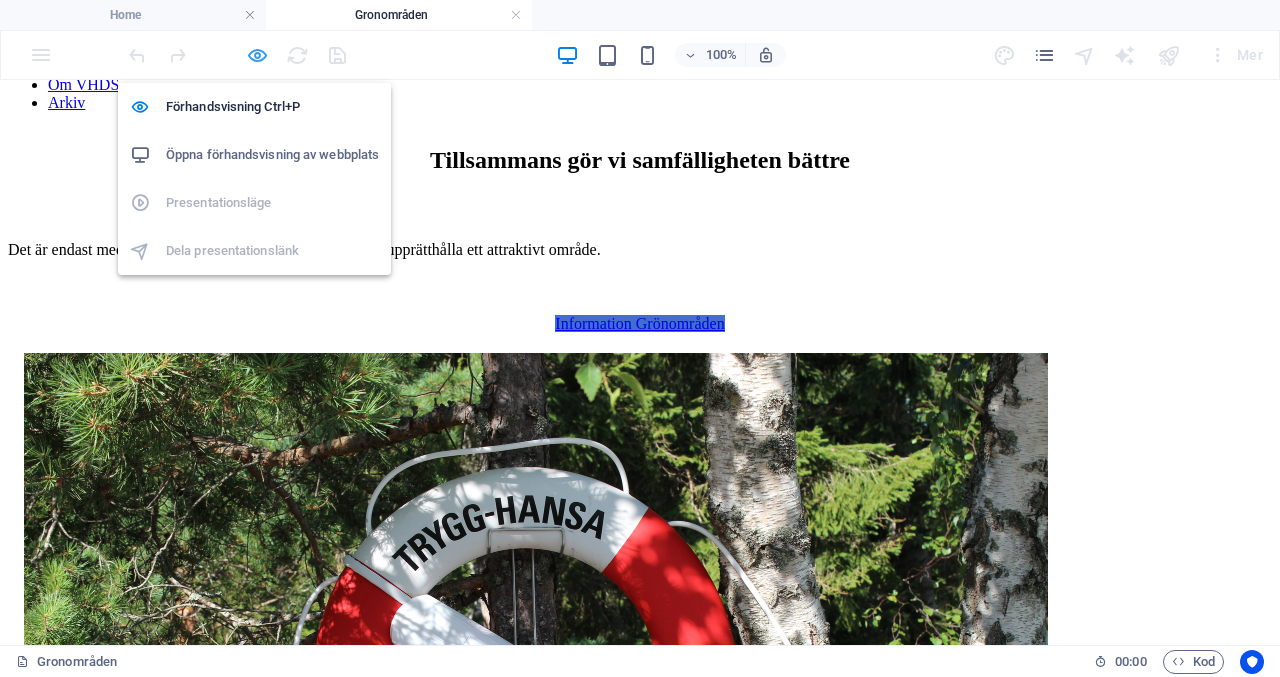 click at bounding box center (257, 55) 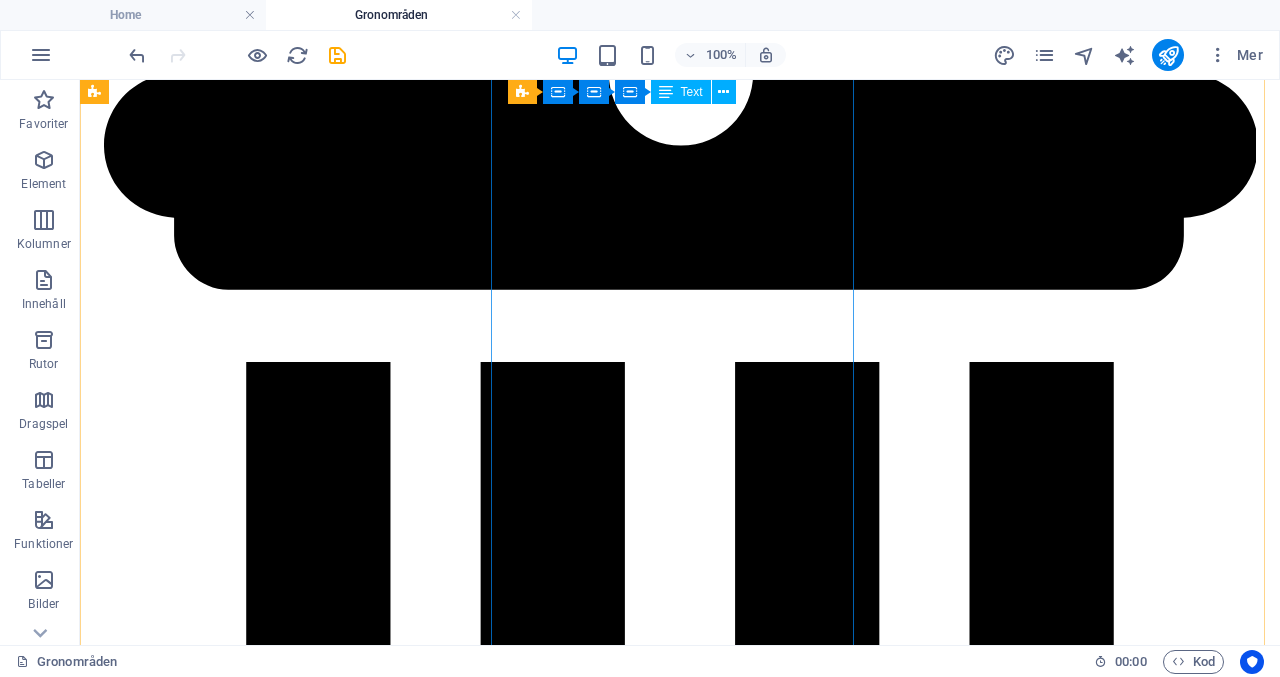 scroll, scrollTop: 1943, scrollLeft: 0, axis: vertical 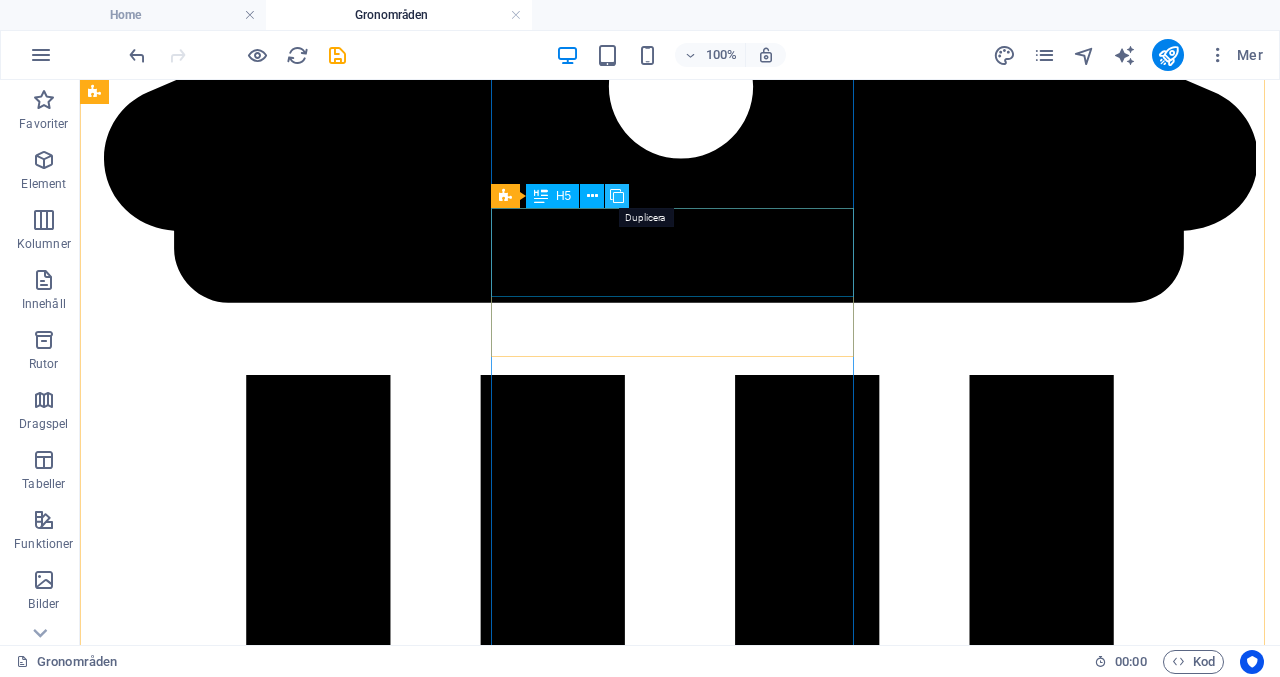 click at bounding box center (617, 196) 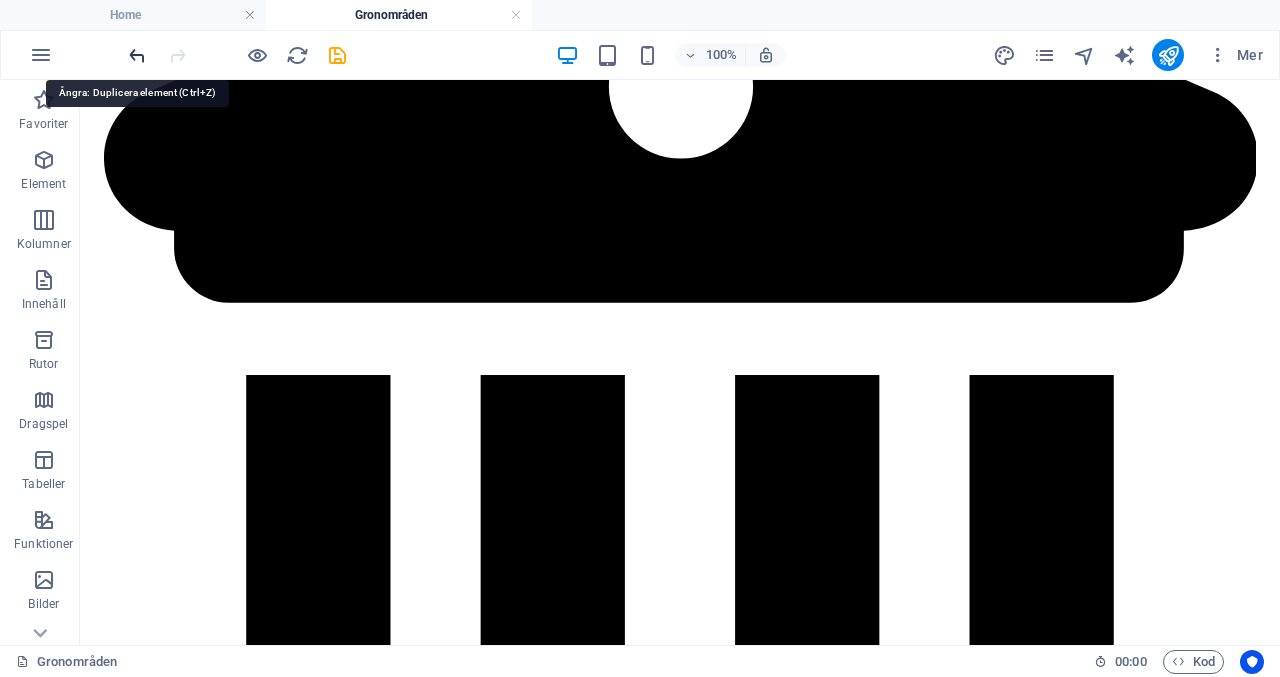 click at bounding box center [137, 55] 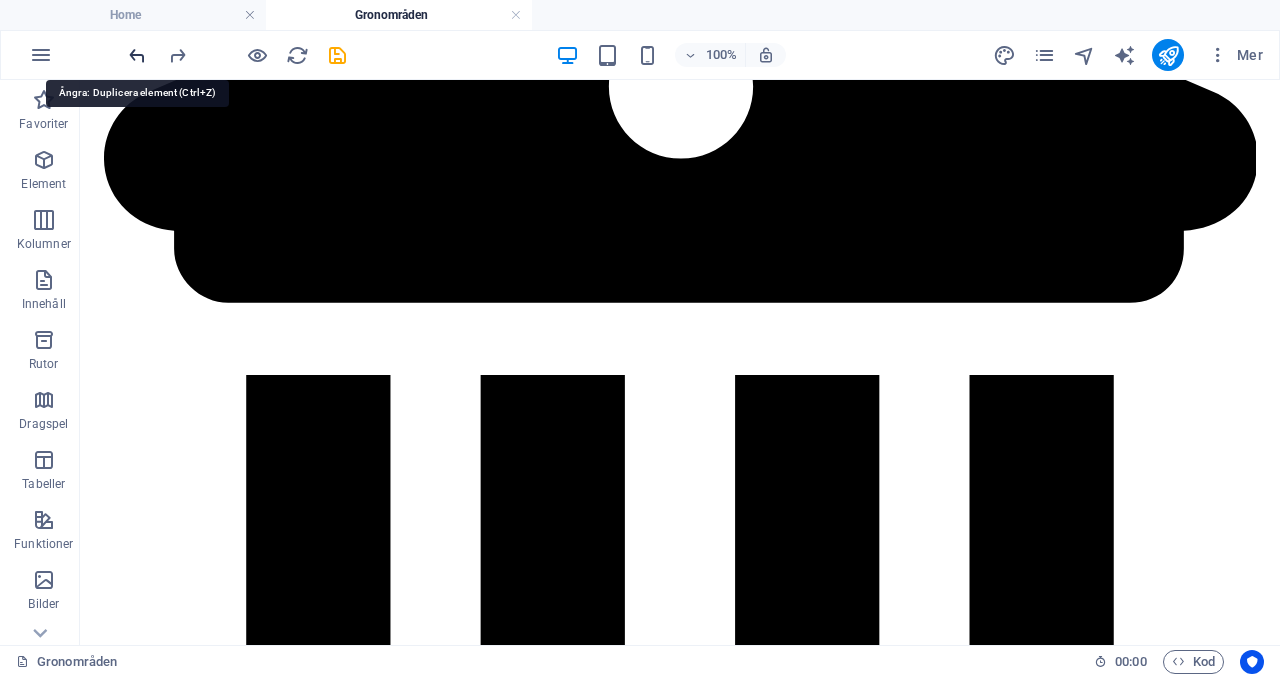 click at bounding box center [137, 55] 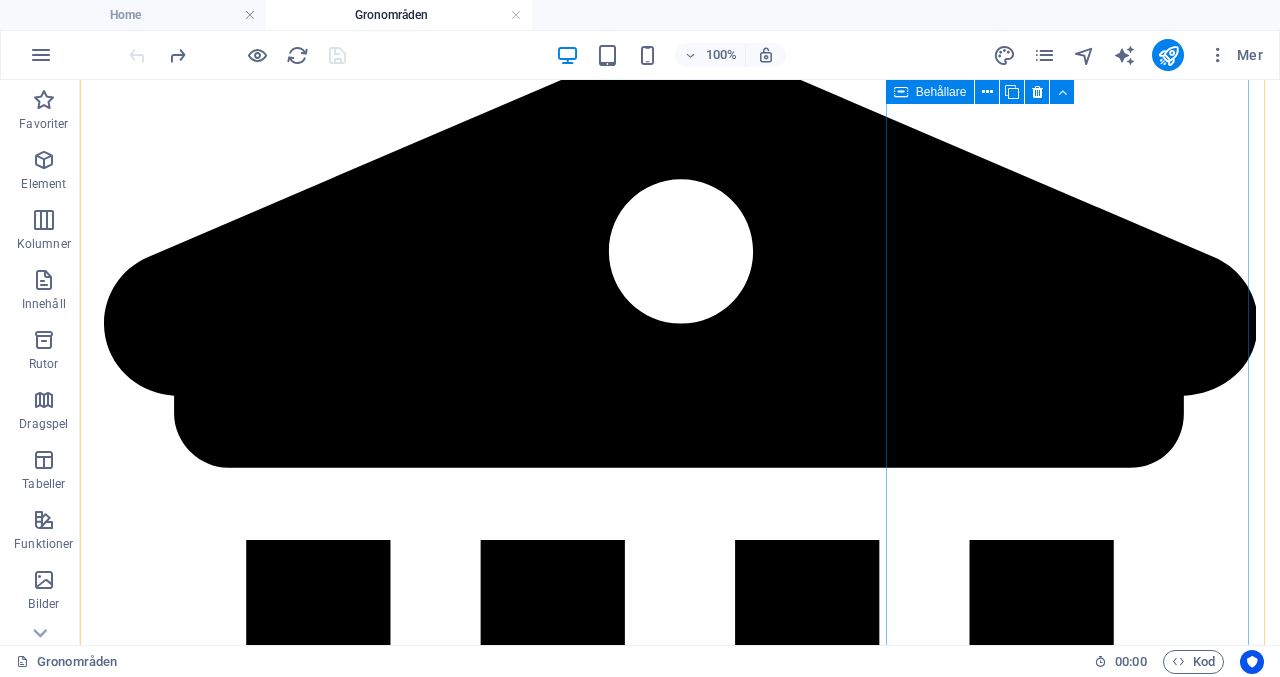 scroll, scrollTop: 1779, scrollLeft: 0, axis: vertical 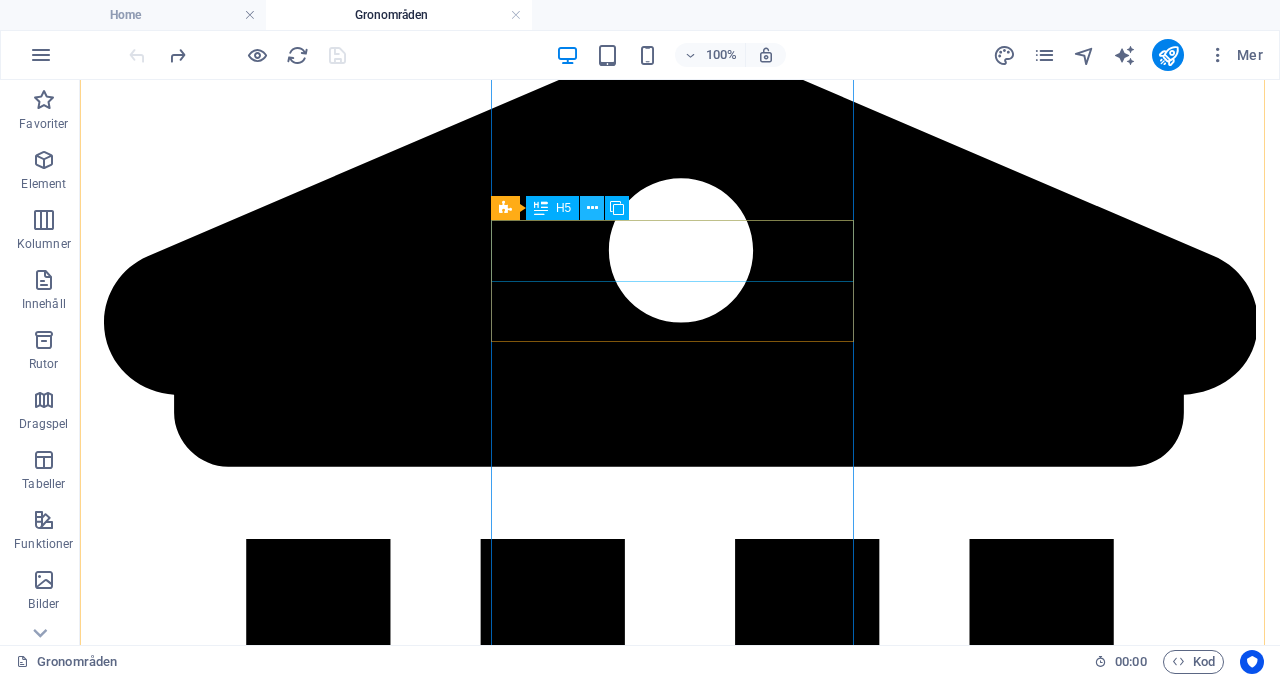 click at bounding box center (592, 208) 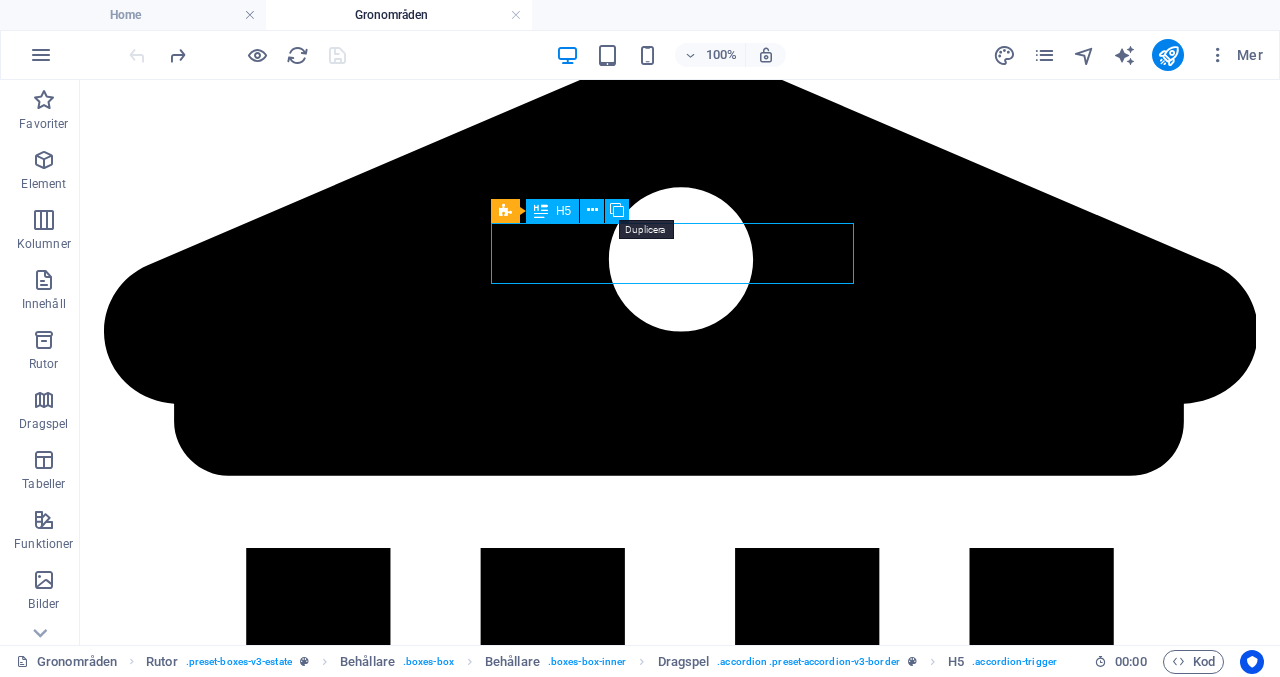 drag, startPoint x: 694, startPoint y: 283, endPoint x: 618, endPoint y: 203, distance: 110.34492 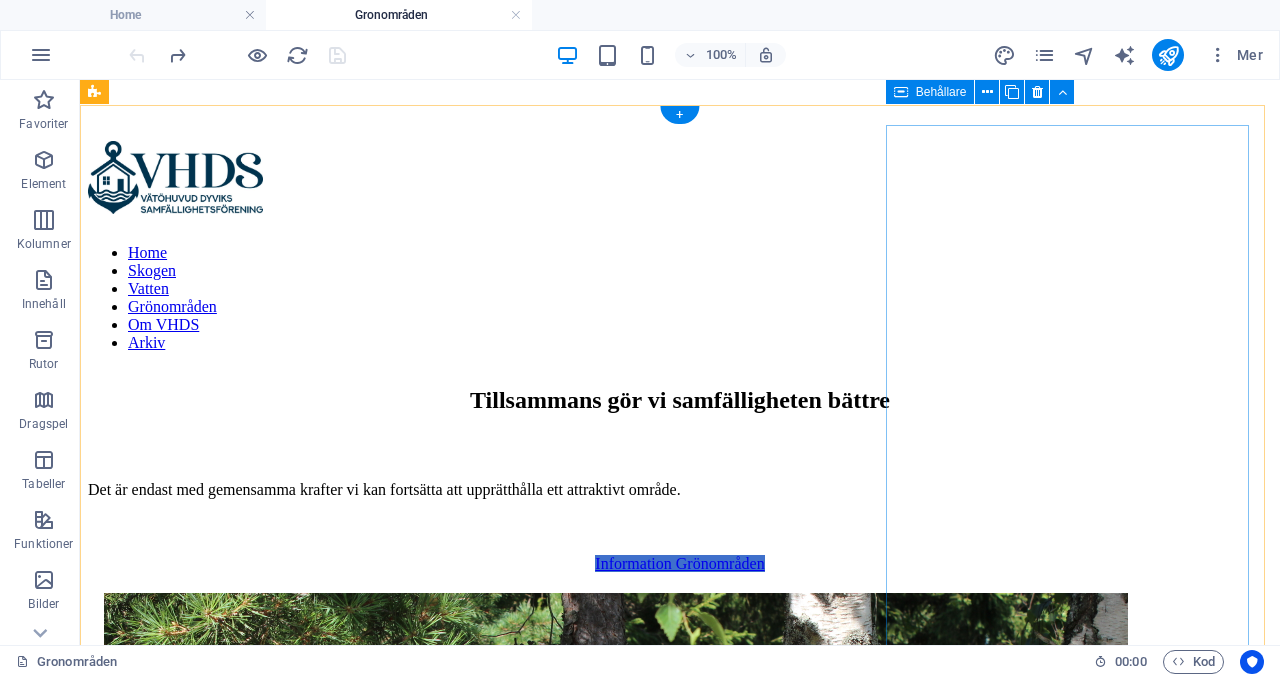 scroll, scrollTop: 528, scrollLeft: 0, axis: vertical 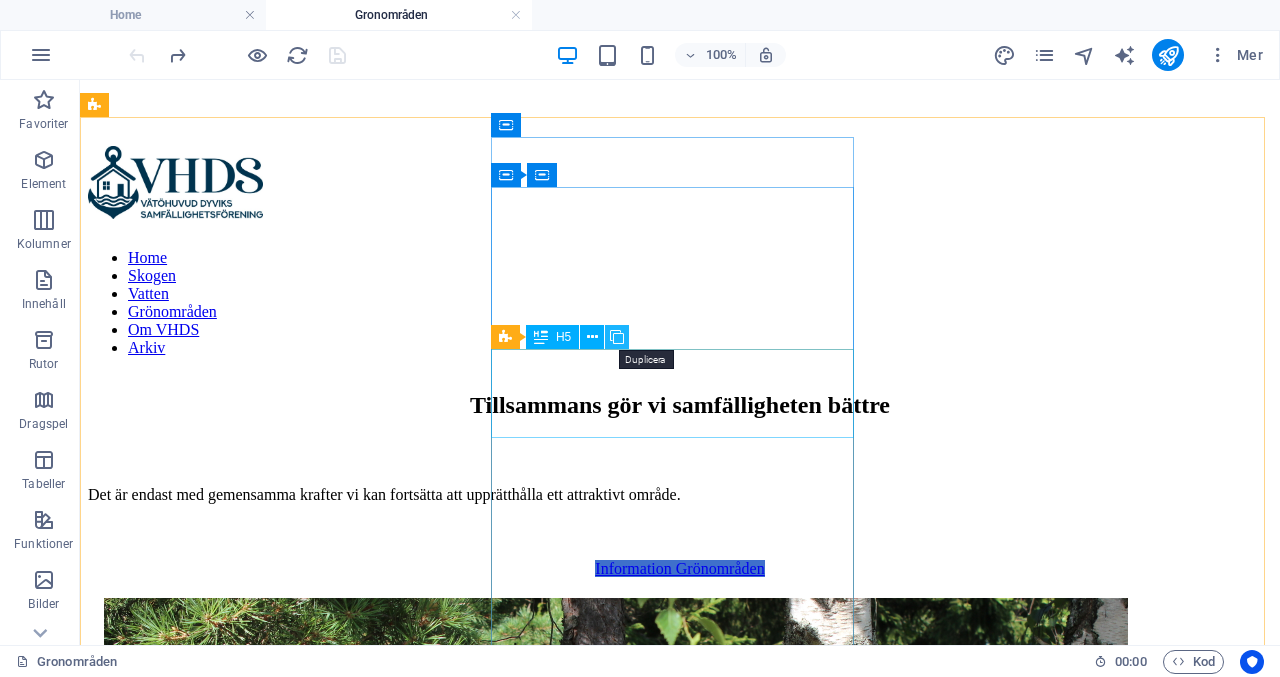 click at bounding box center [617, 337] 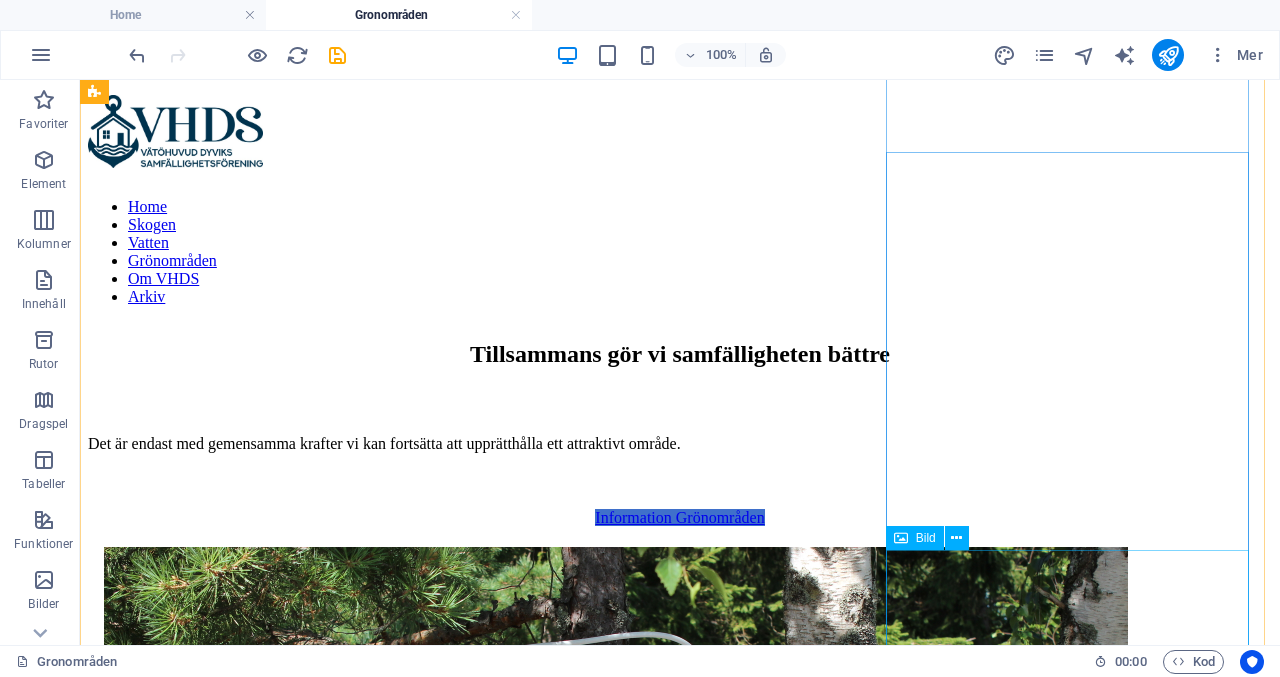 scroll, scrollTop: 578, scrollLeft: 0, axis: vertical 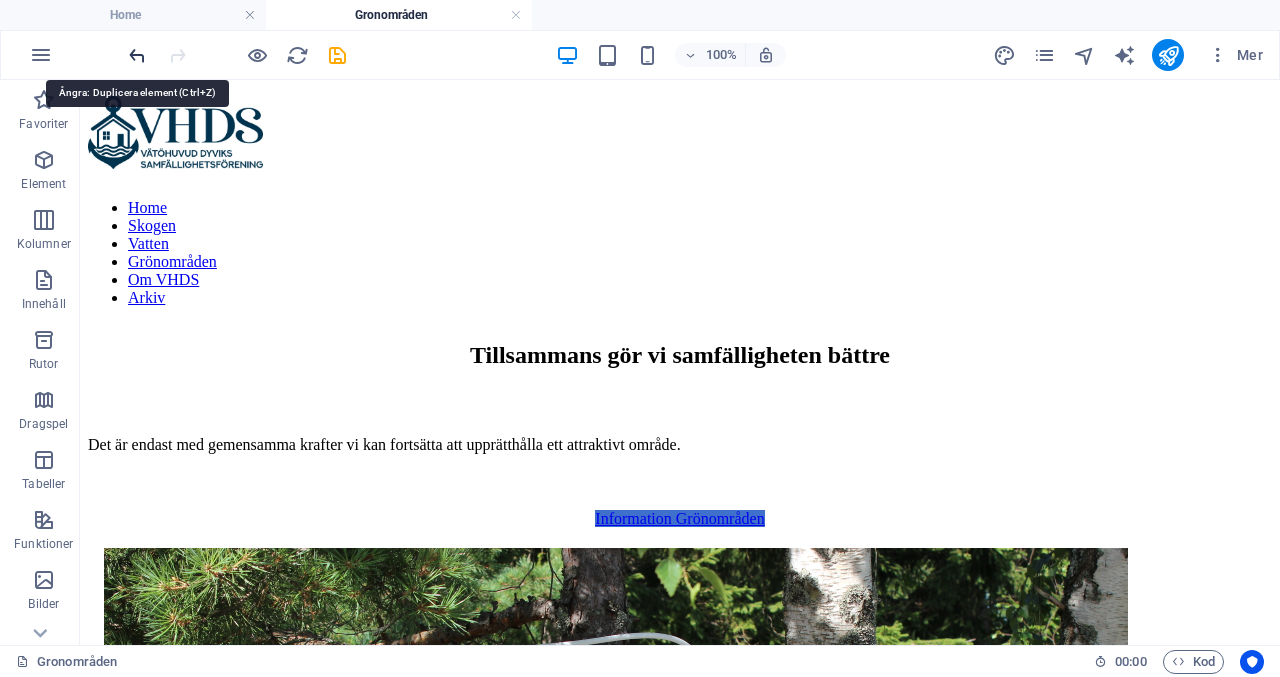click at bounding box center (137, 55) 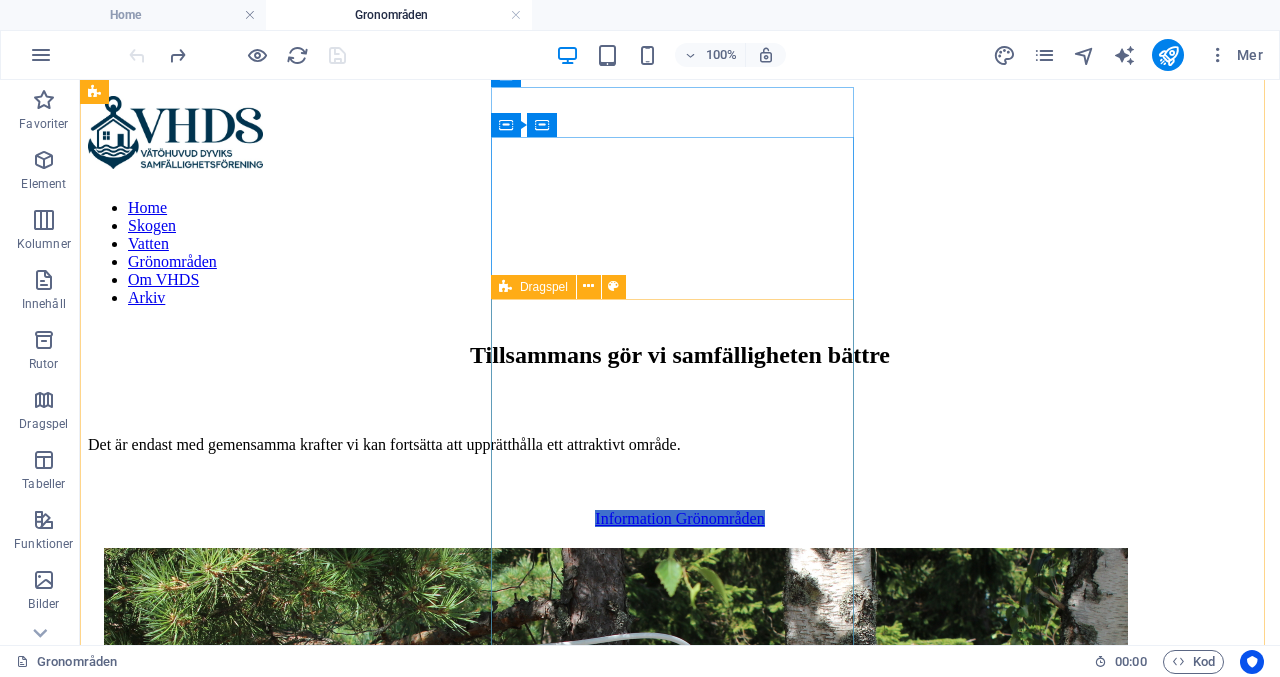 click on "Dragspel" at bounding box center [544, 287] 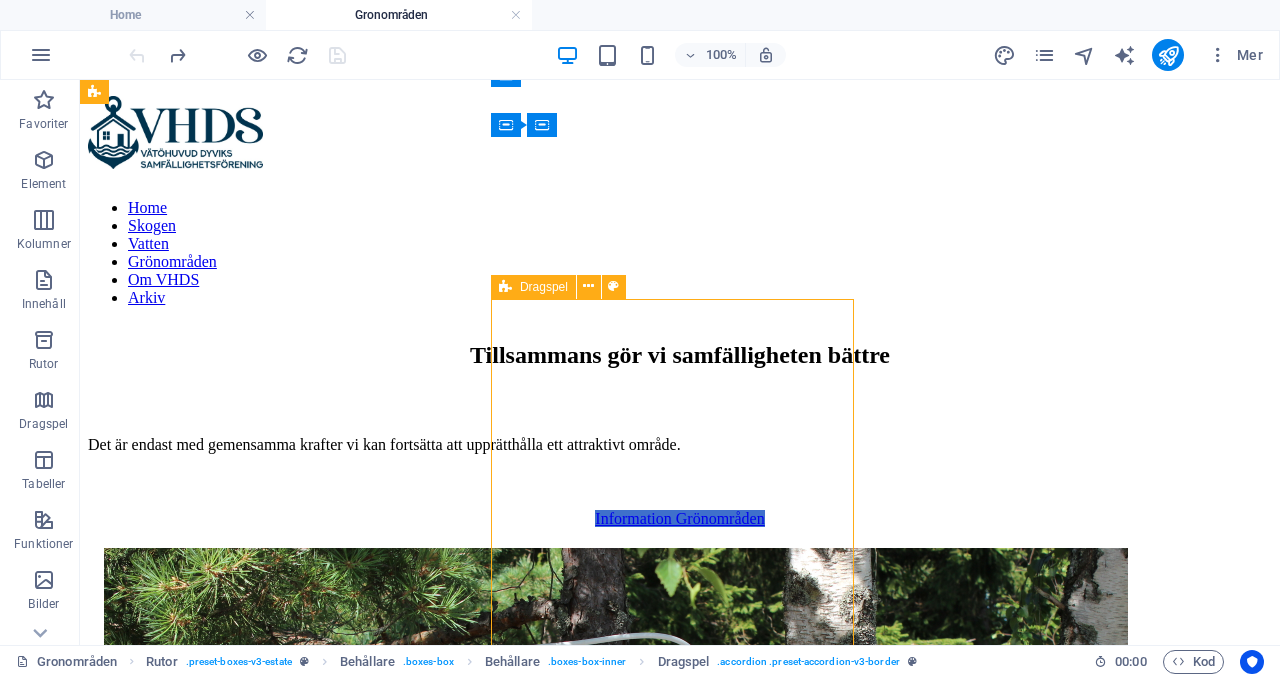 click on "Dragspel" at bounding box center [544, 287] 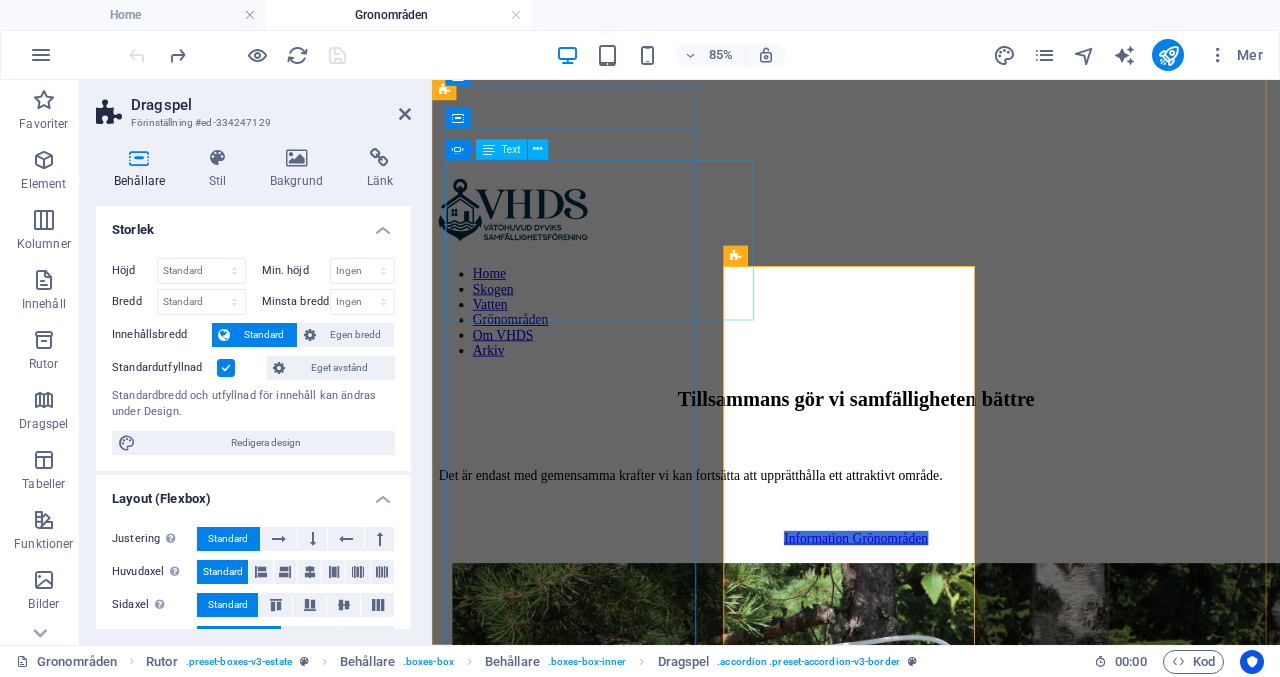 scroll, scrollTop: 678, scrollLeft: 0, axis: vertical 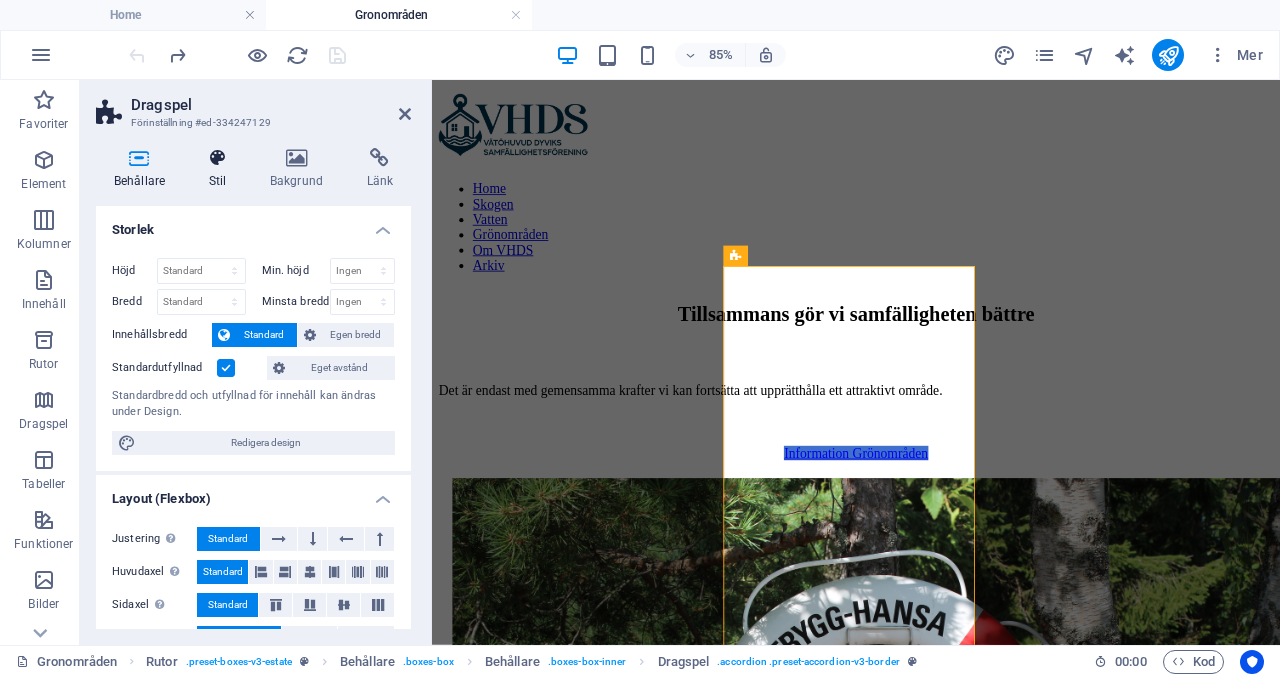 click on "Stil" at bounding box center (221, 169) 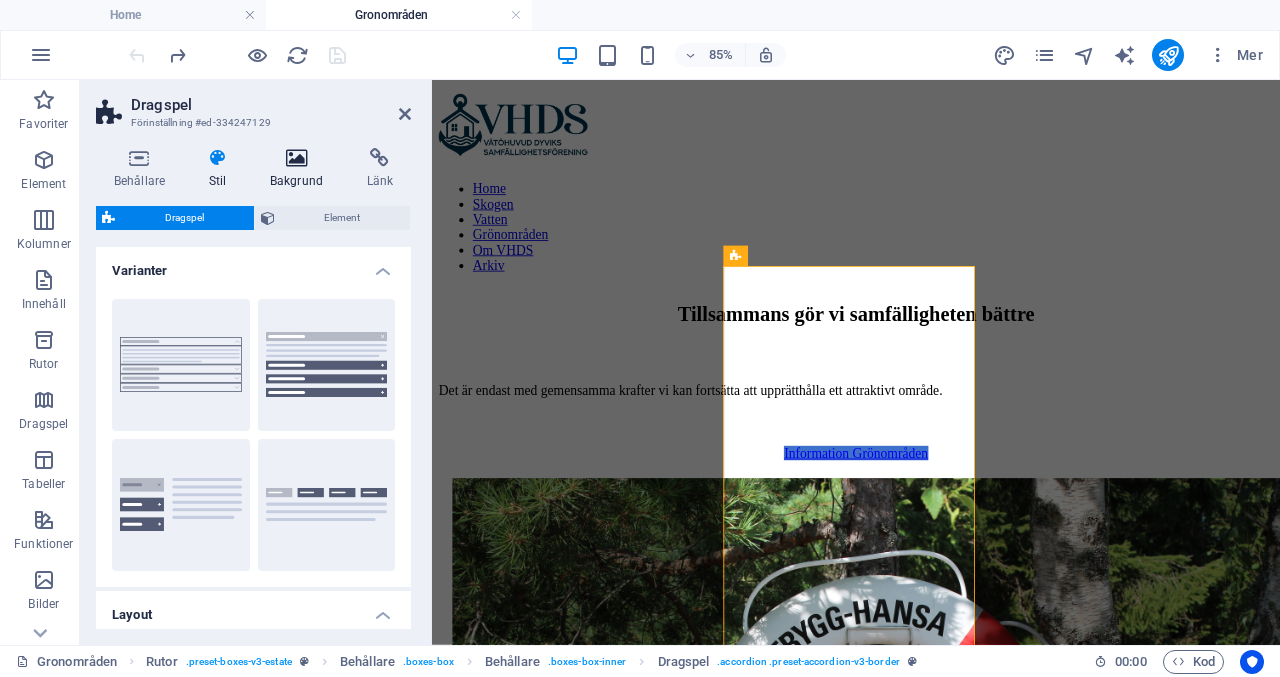 click at bounding box center (296, 158) 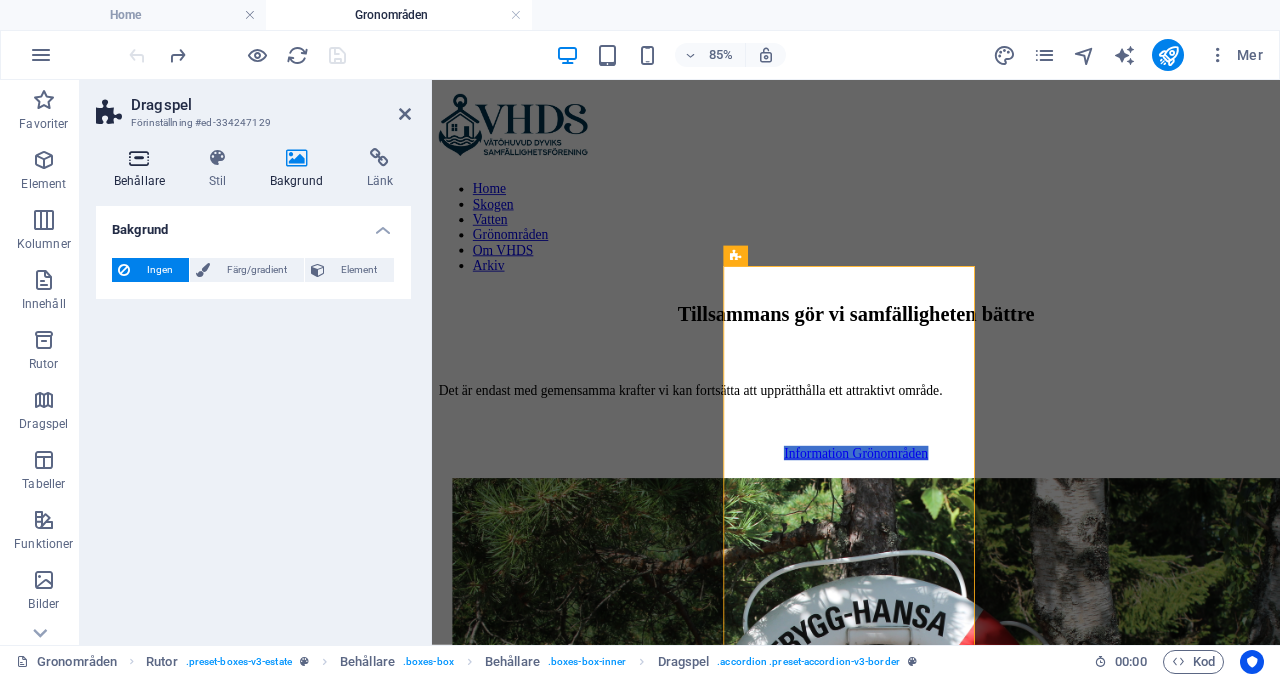 click at bounding box center [139, 158] 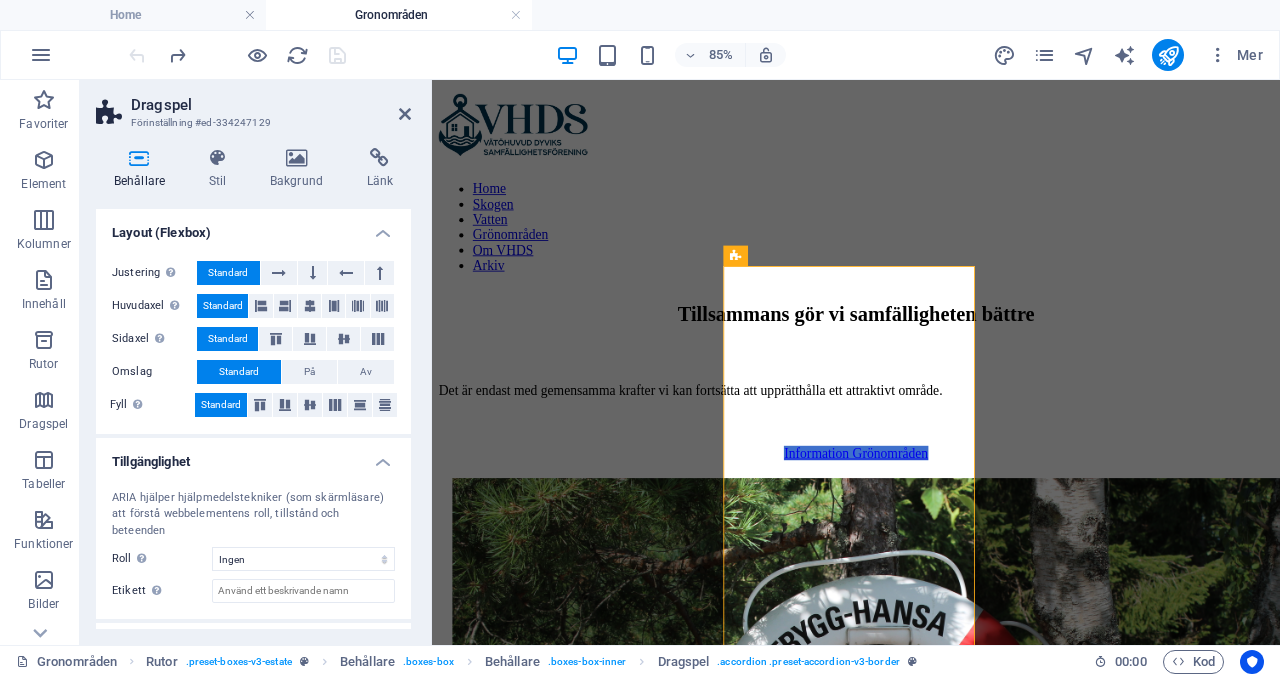 scroll, scrollTop: 334, scrollLeft: 0, axis: vertical 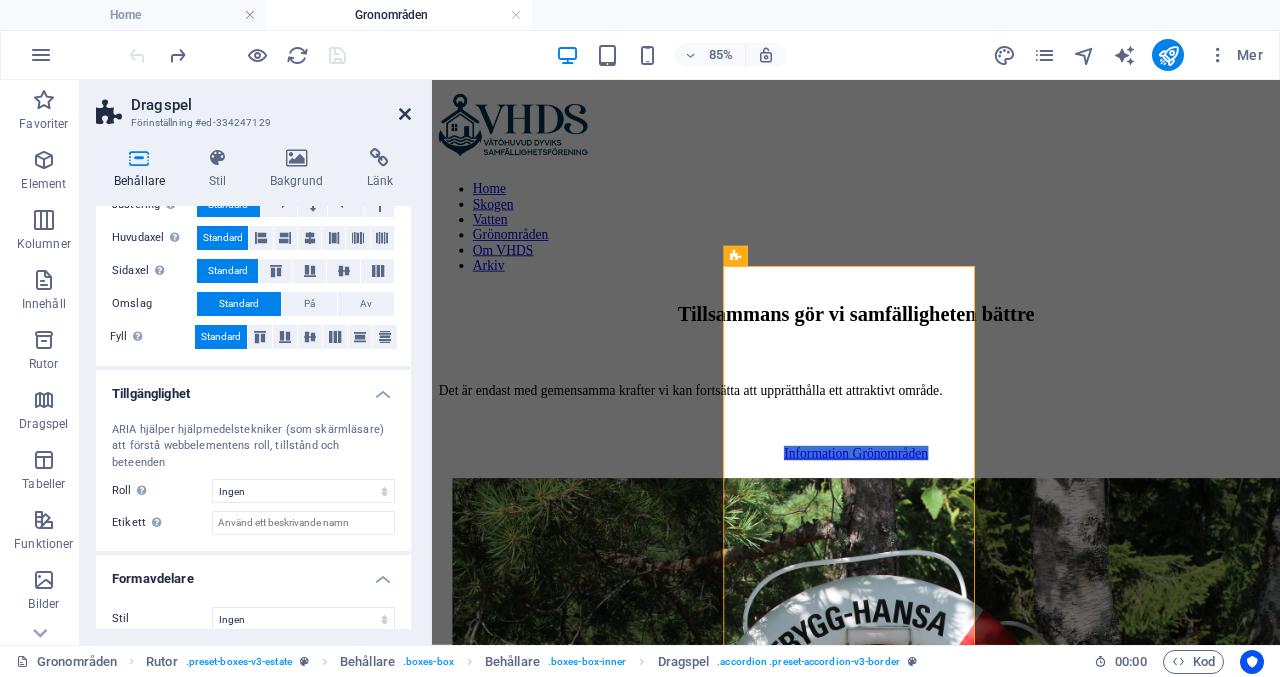 click at bounding box center [405, 114] 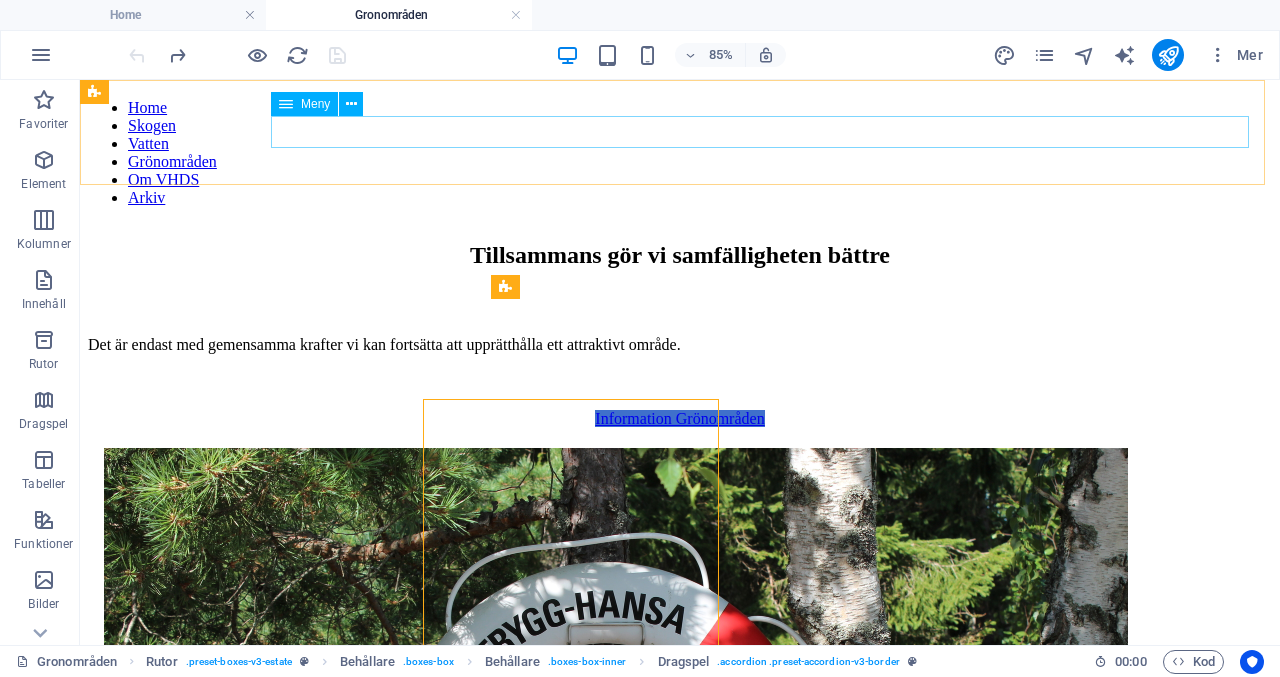 scroll, scrollTop: 578, scrollLeft: 0, axis: vertical 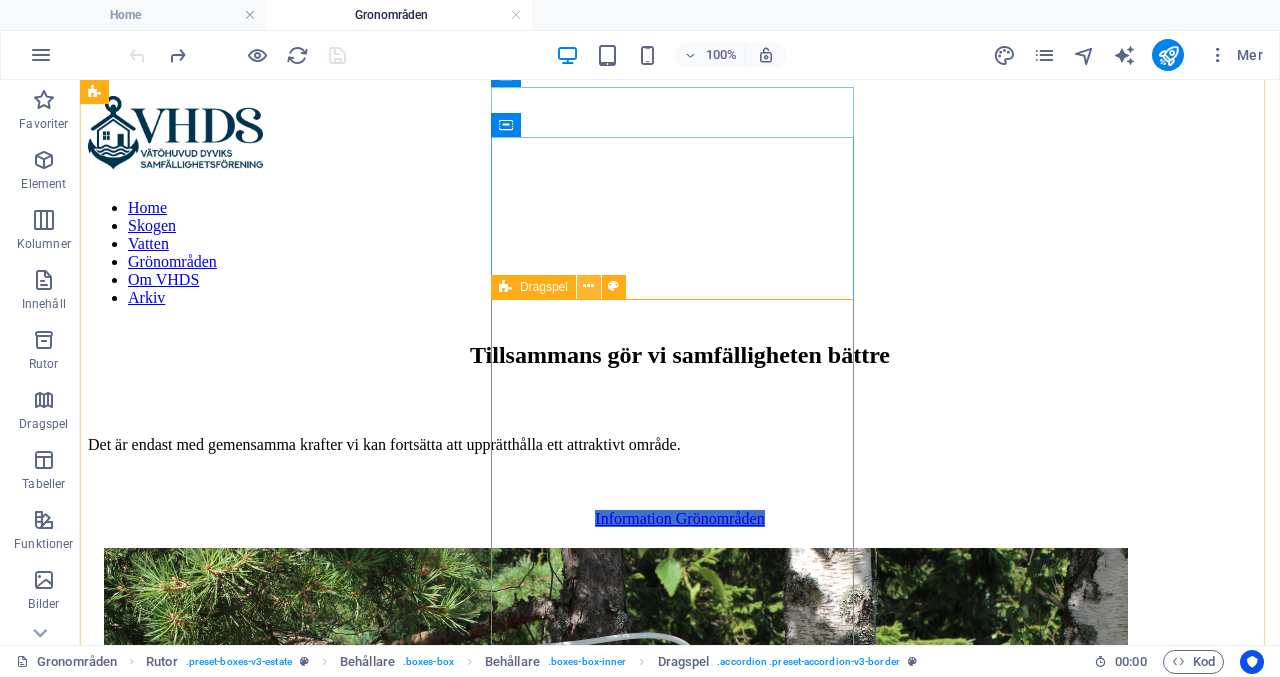 click at bounding box center (588, 286) 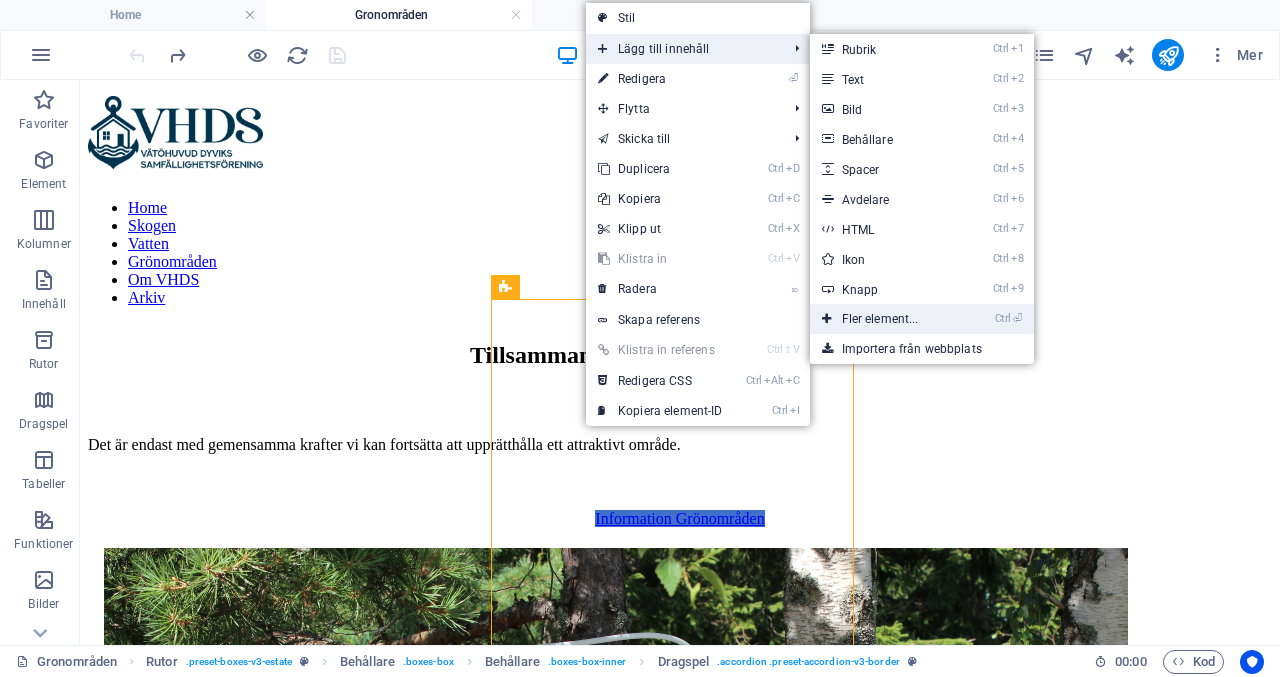 click on "Ctrl ⏎  Fler element..." at bounding box center [884, 319] 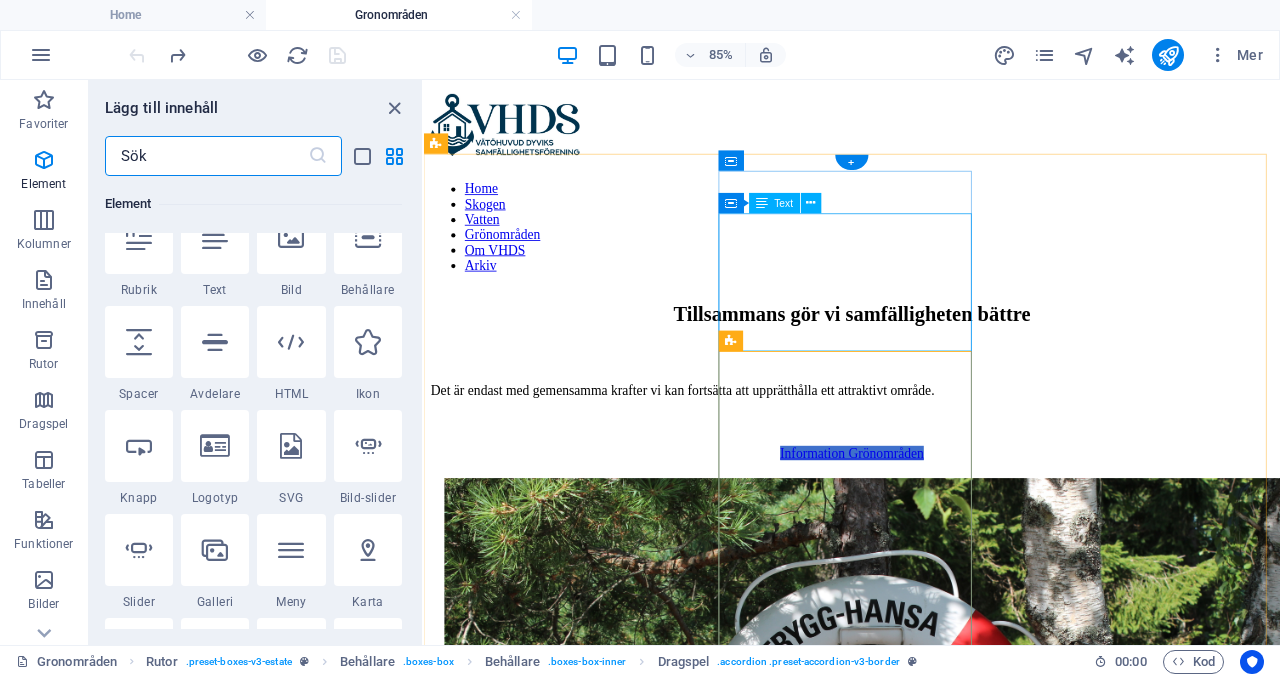 scroll, scrollTop: 241, scrollLeft: 0, axis: vertical 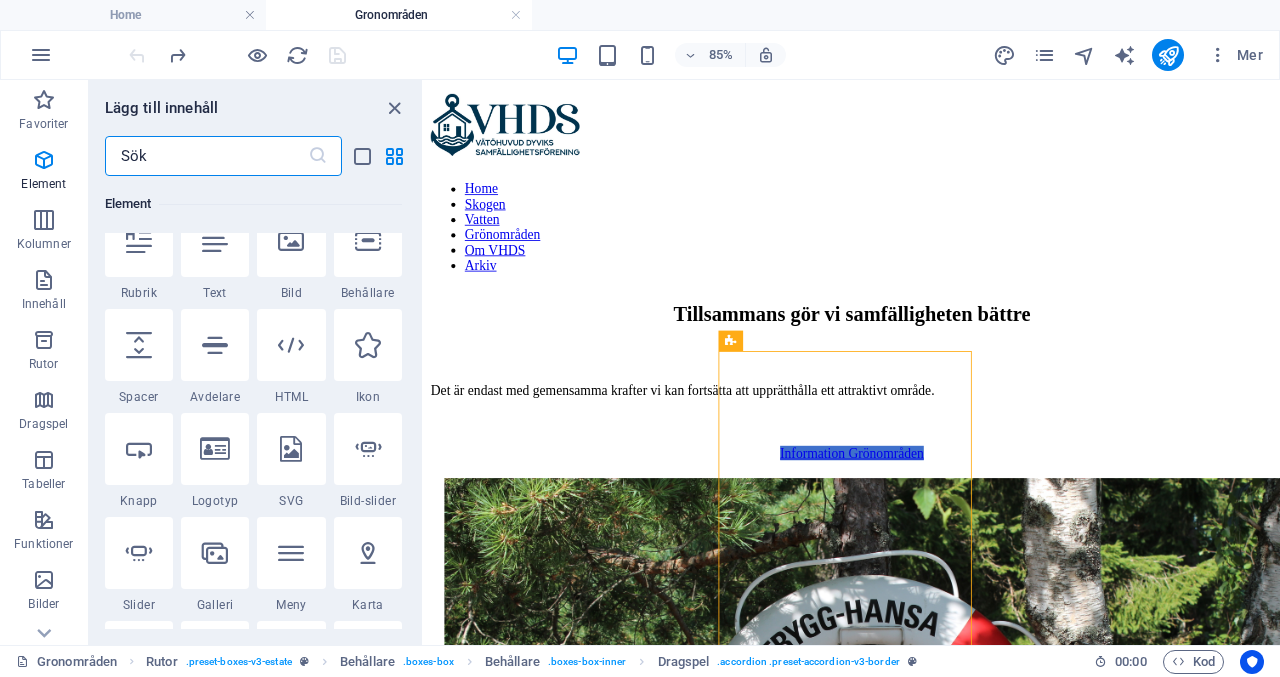 click at bounding box center [206, 156] 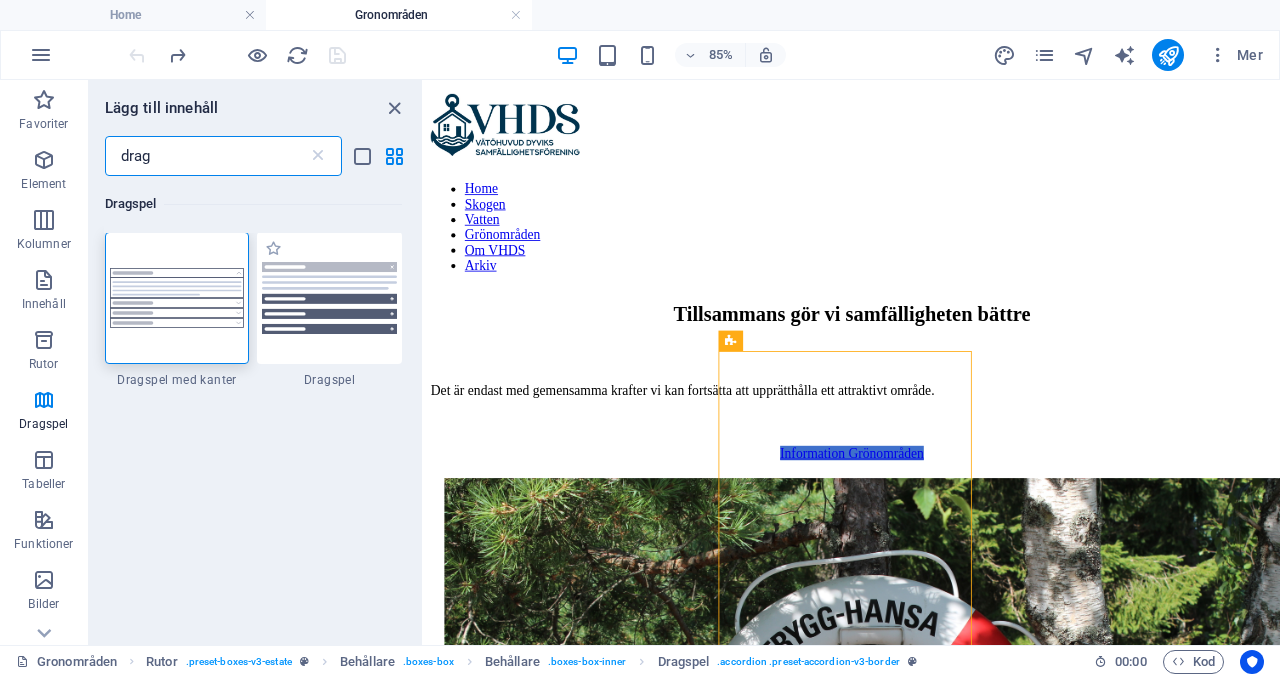 scroll, scrollTop: 0, scrollLeft: 0, axis: both 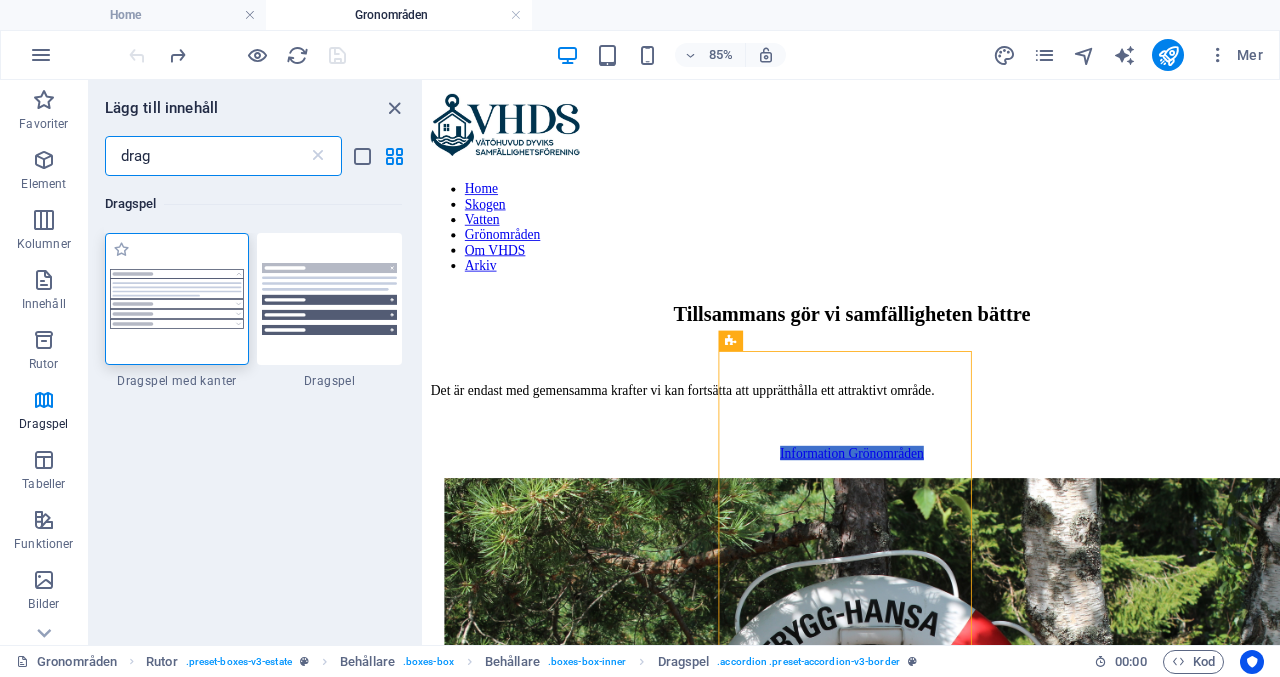 type on "drag" 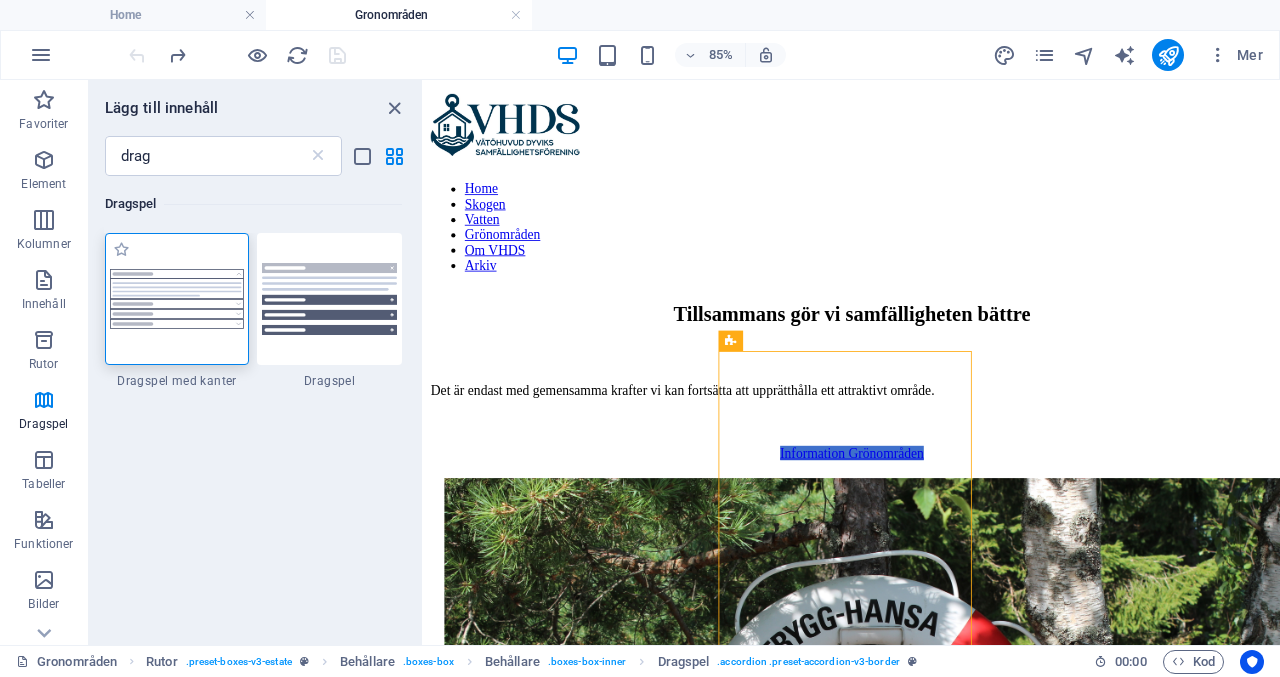 click at bounding box center [177, 299] 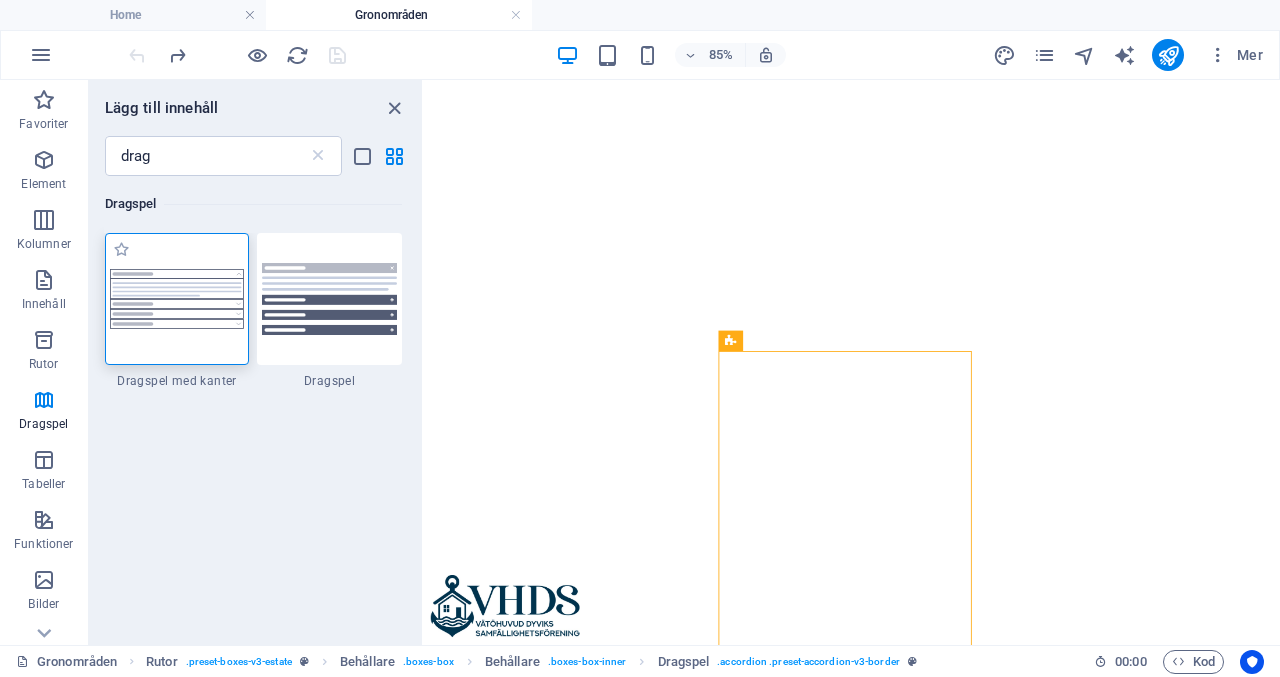 click on "H2   Banner   Behållare   Menyfält   Meny   Dragspel   Behållare   Behållare   Text   Rutor   Behållare   Behållare   Dragspel   Behållare   Behållare   Dragspel   Text   Text   Dragspel   H5   Spacer   Behållare   H5   H5   Behållare   Logotyp   Dragspel   H5   Dragspel   Avdelare   Behållare   Bild-slider   Behållare   Behållare   Text   H5   H5   Spacer   Bild   Slider   Text   Behållare   Slider   Slider   Text" at bounding box center (852, 362) 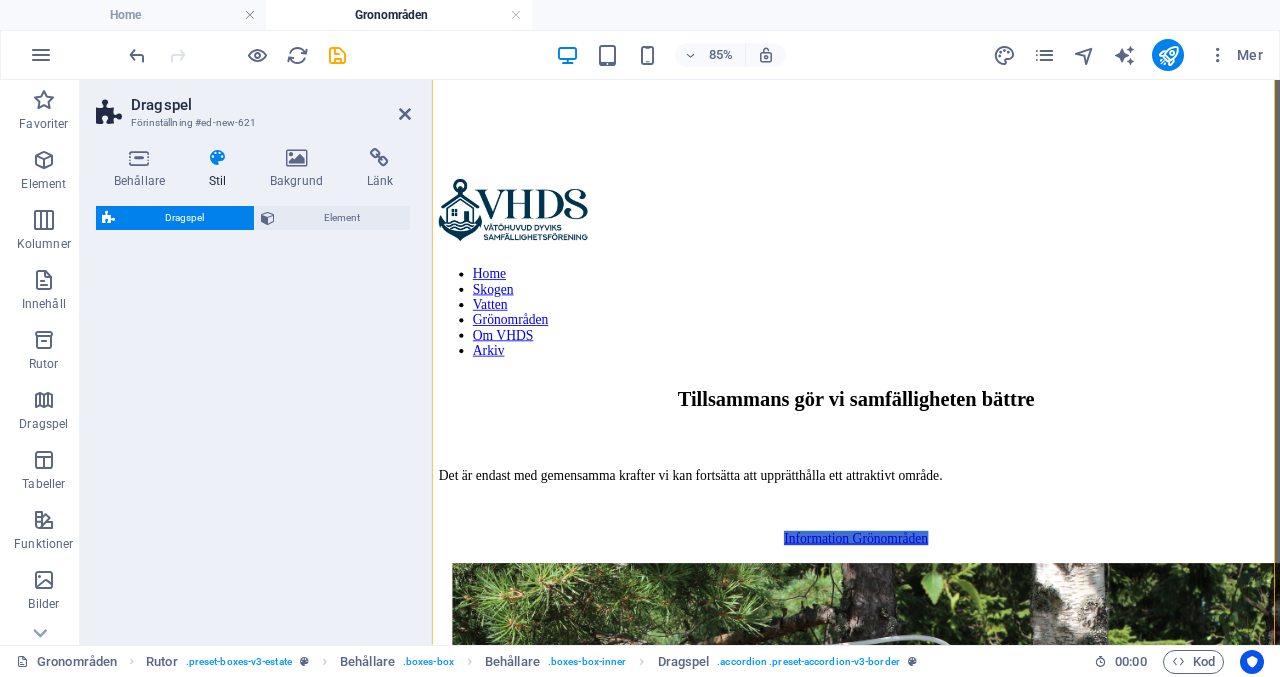 click on "Dragspel Element" at bounding box center [253, 417] 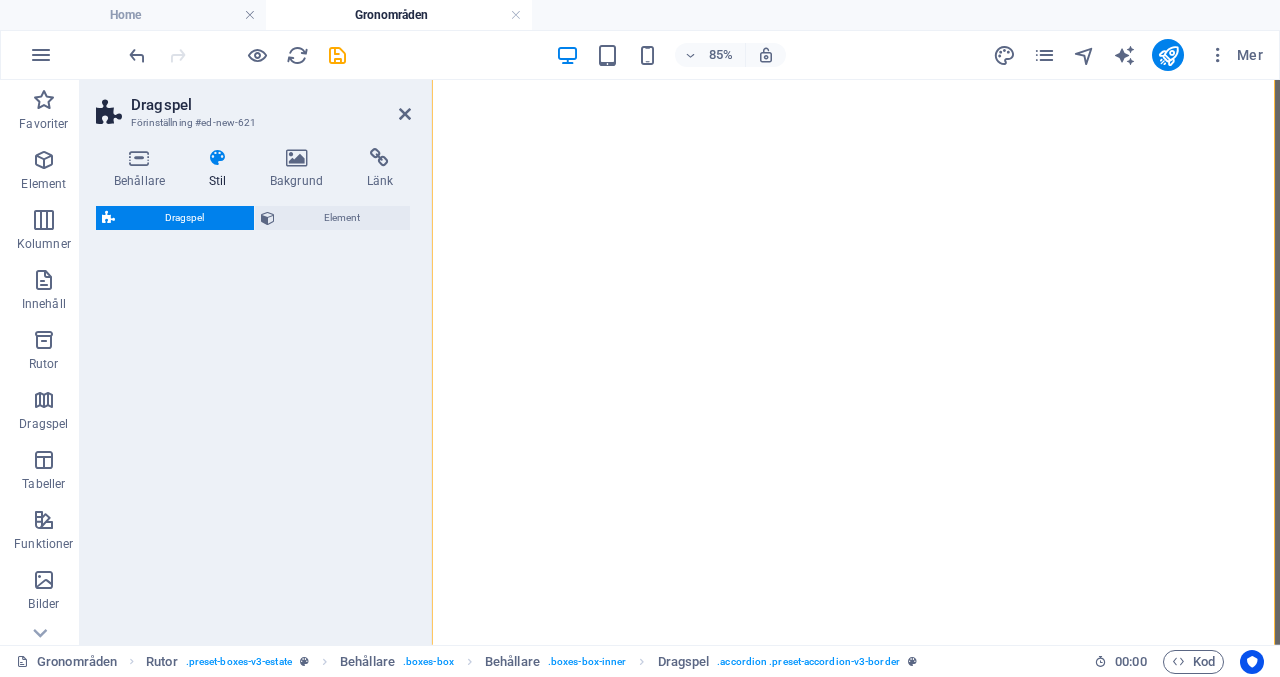 select on "rem" 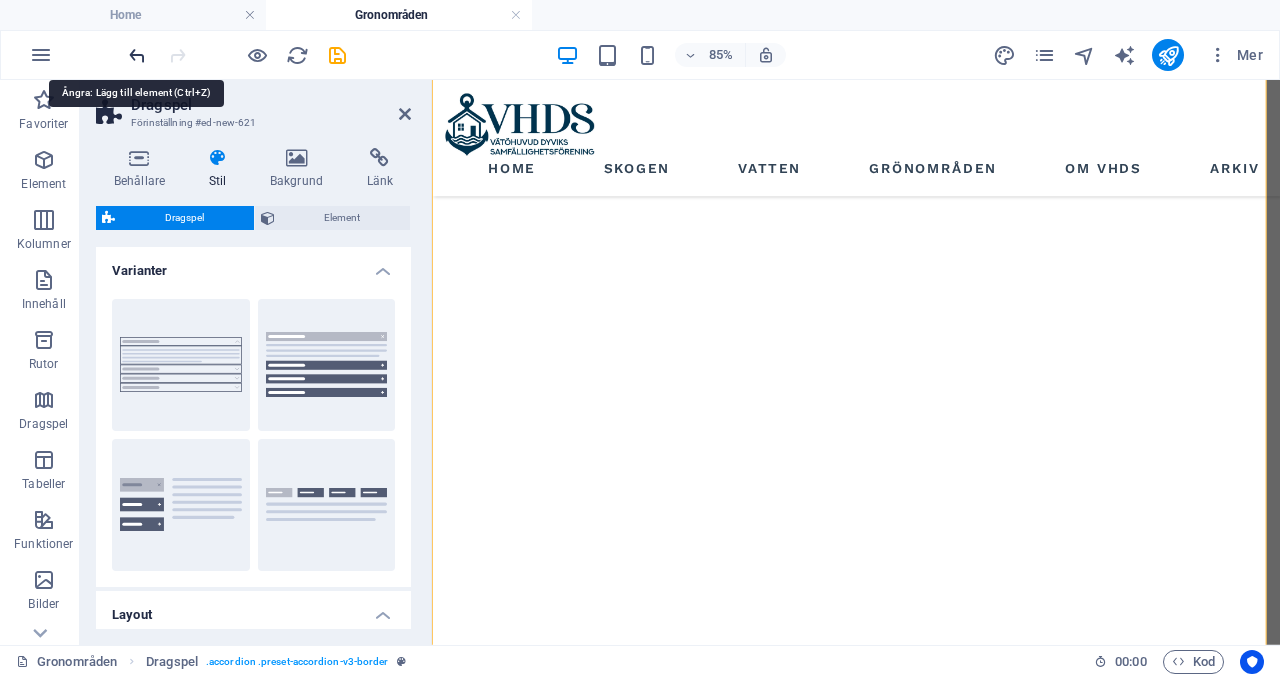click at bounding box center (137, 55) 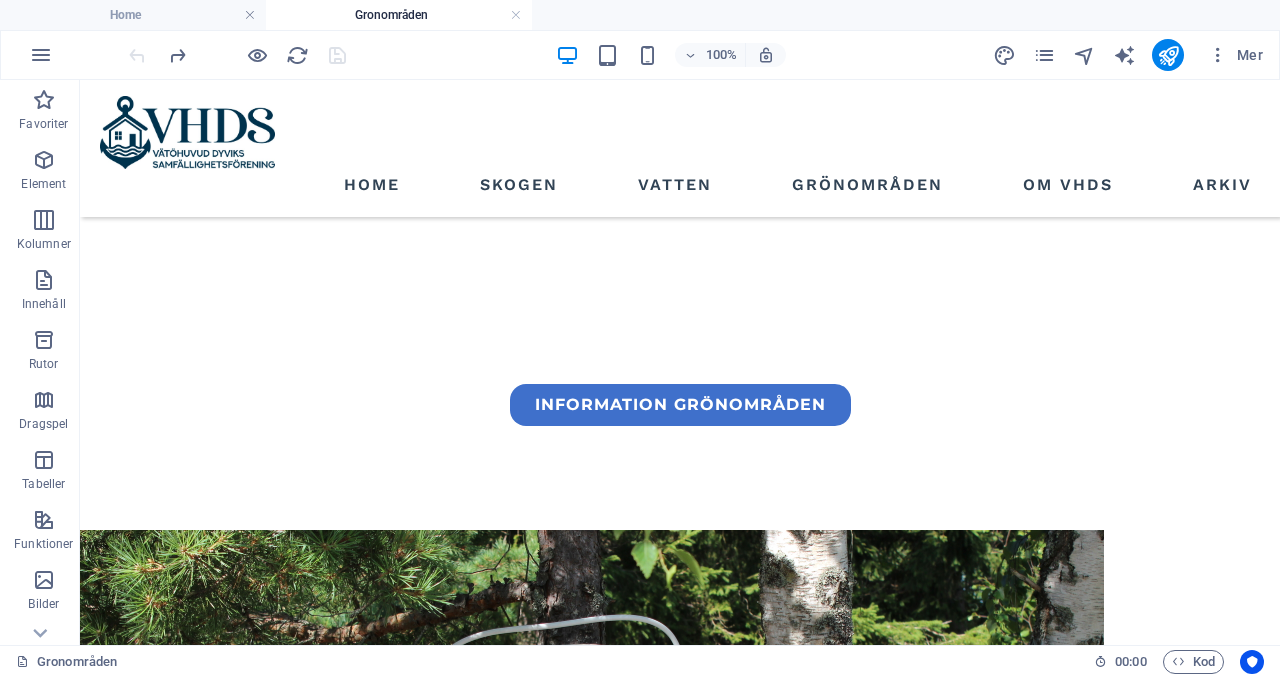 scroll, scrollTop: 613, scrollLeft: 0, axis: vertical 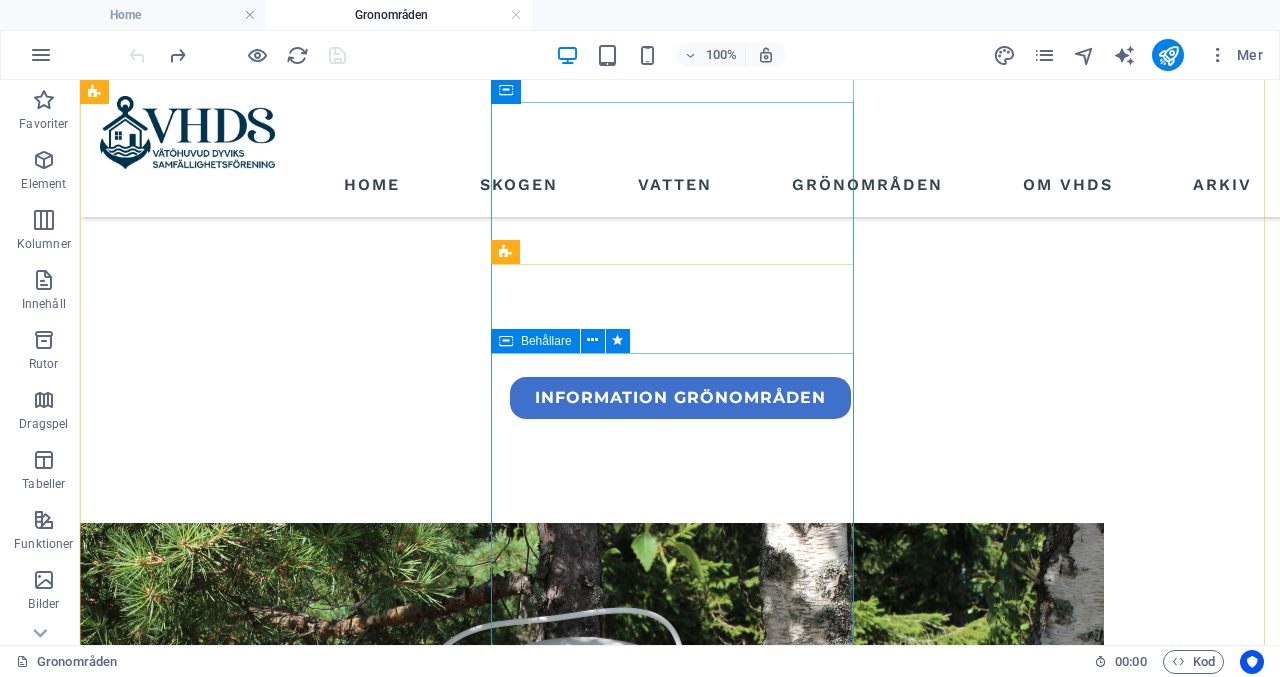 click at bounding box center (506, 341) 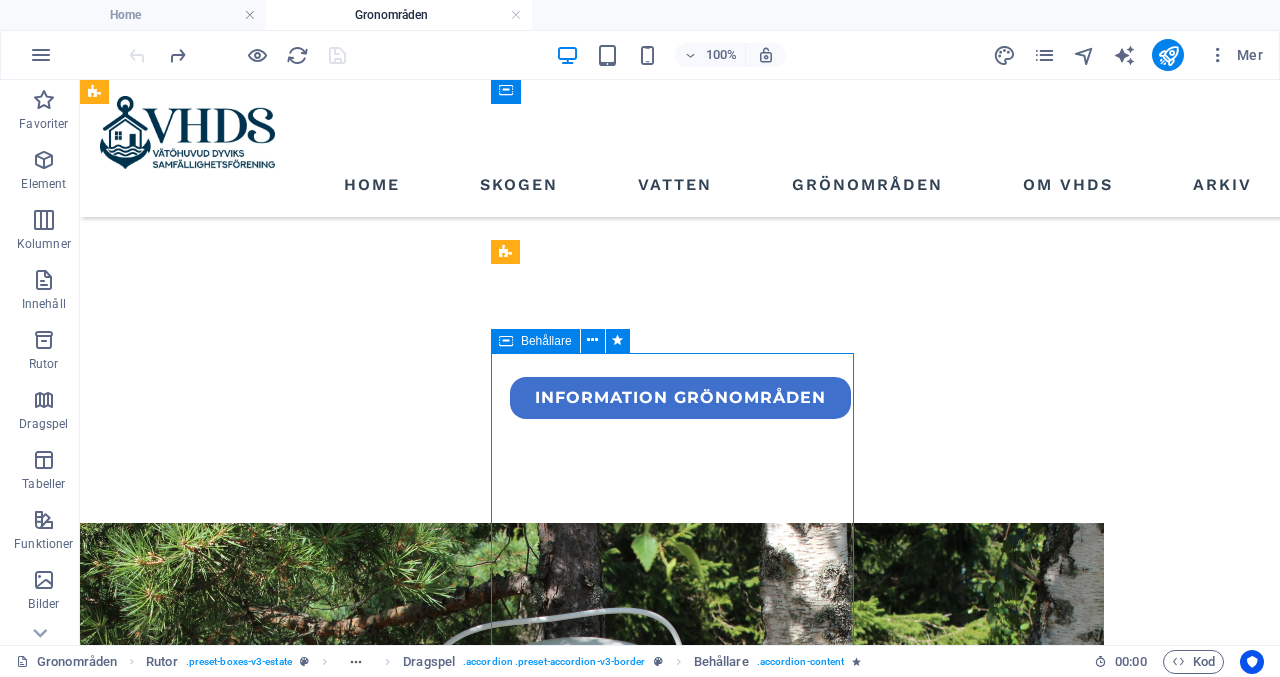 click at bounding box center [506, 341] 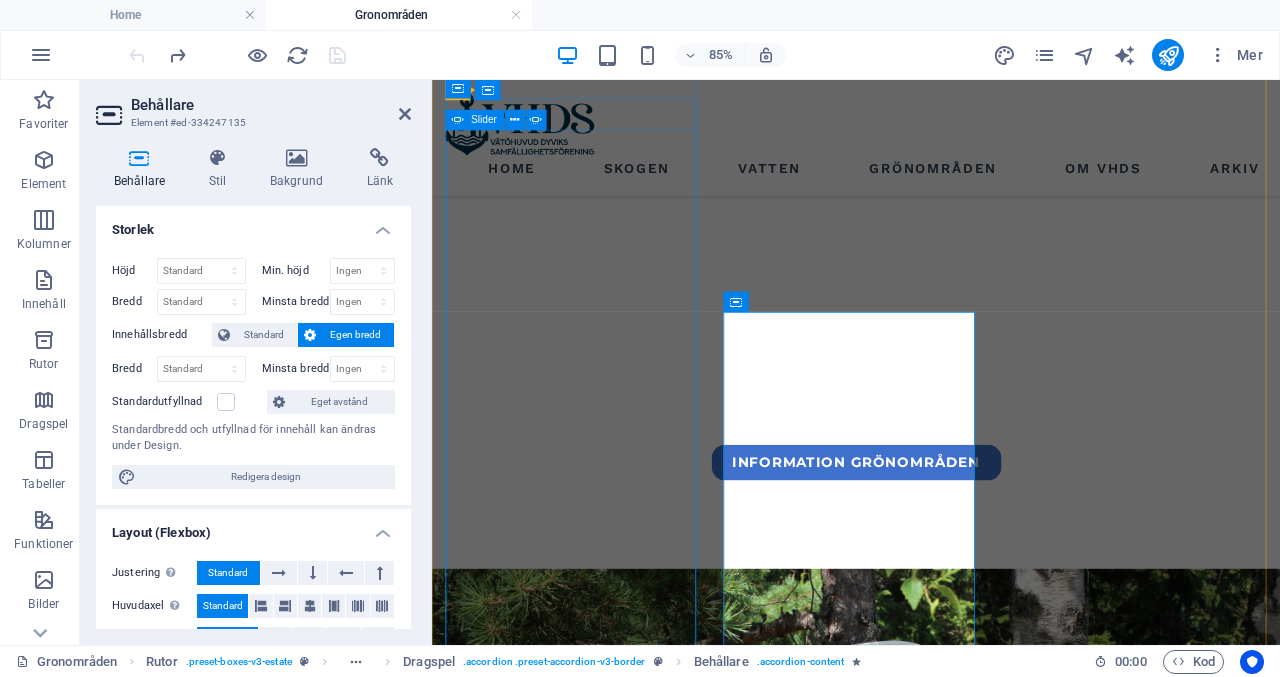 scroll, scrollTop: 713, scrollLeft: 0, axis: vertical 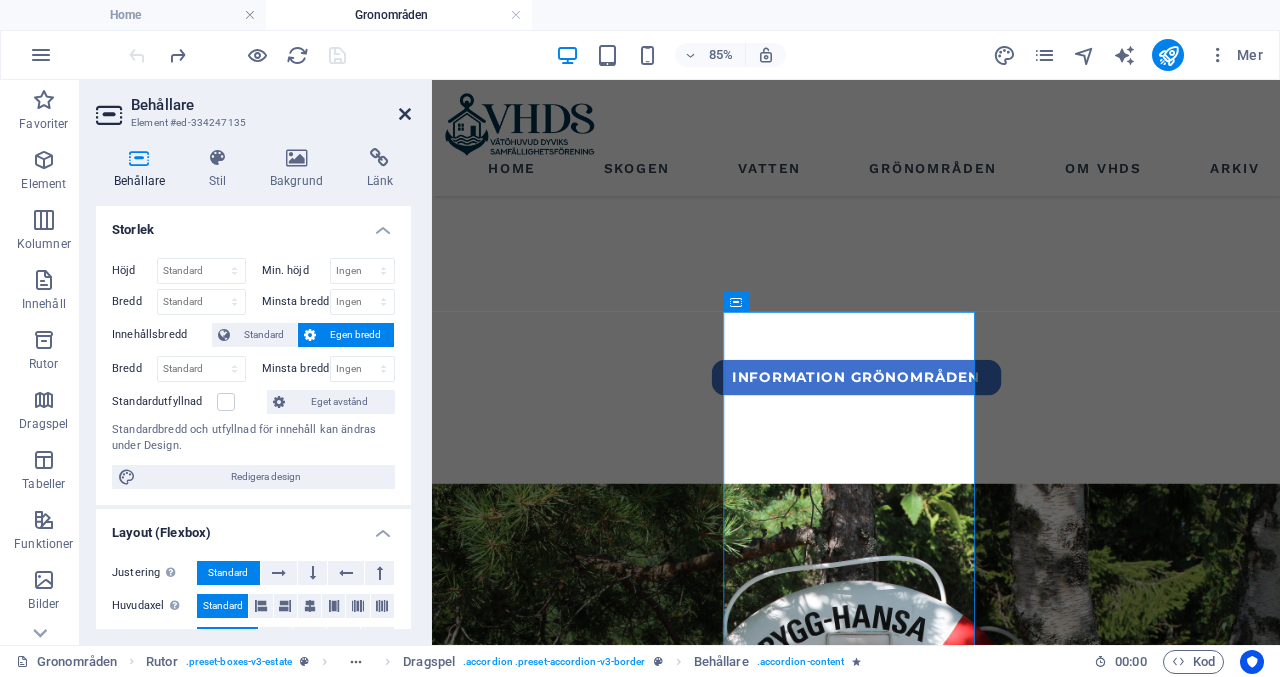 click at bounding box center (405, 114) 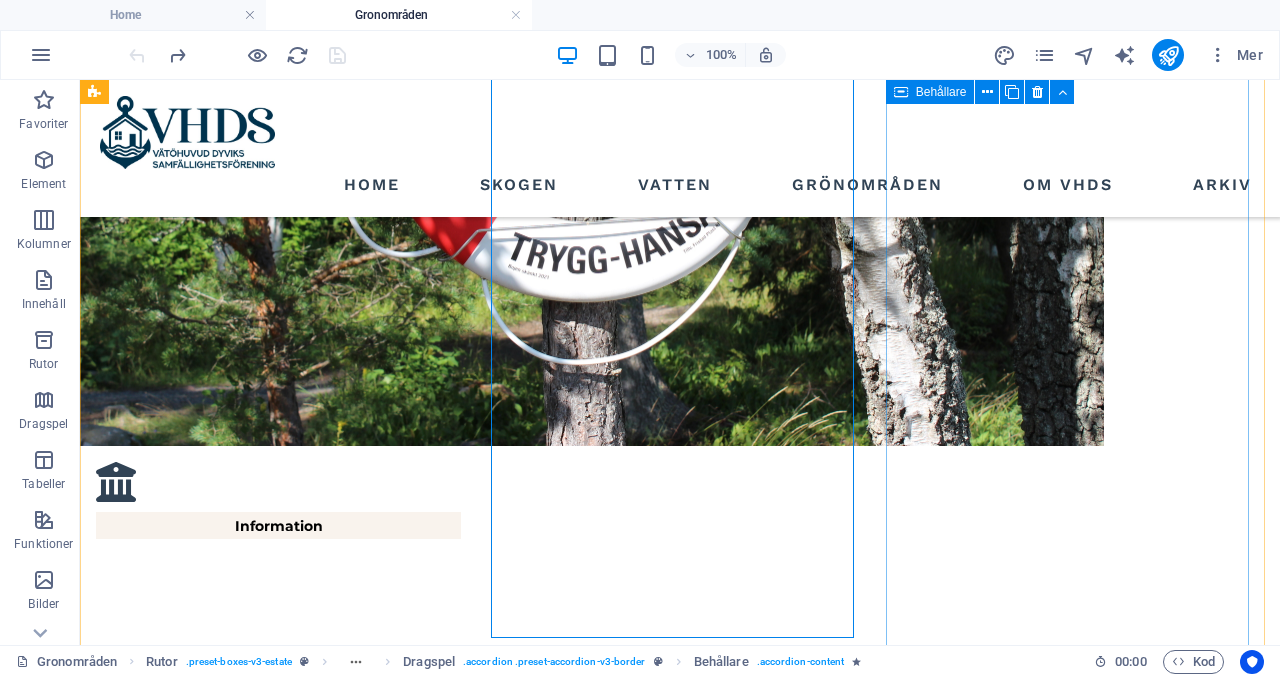 scroll, scrollTop: 1396, scrollLeft: 0, axis: vertical 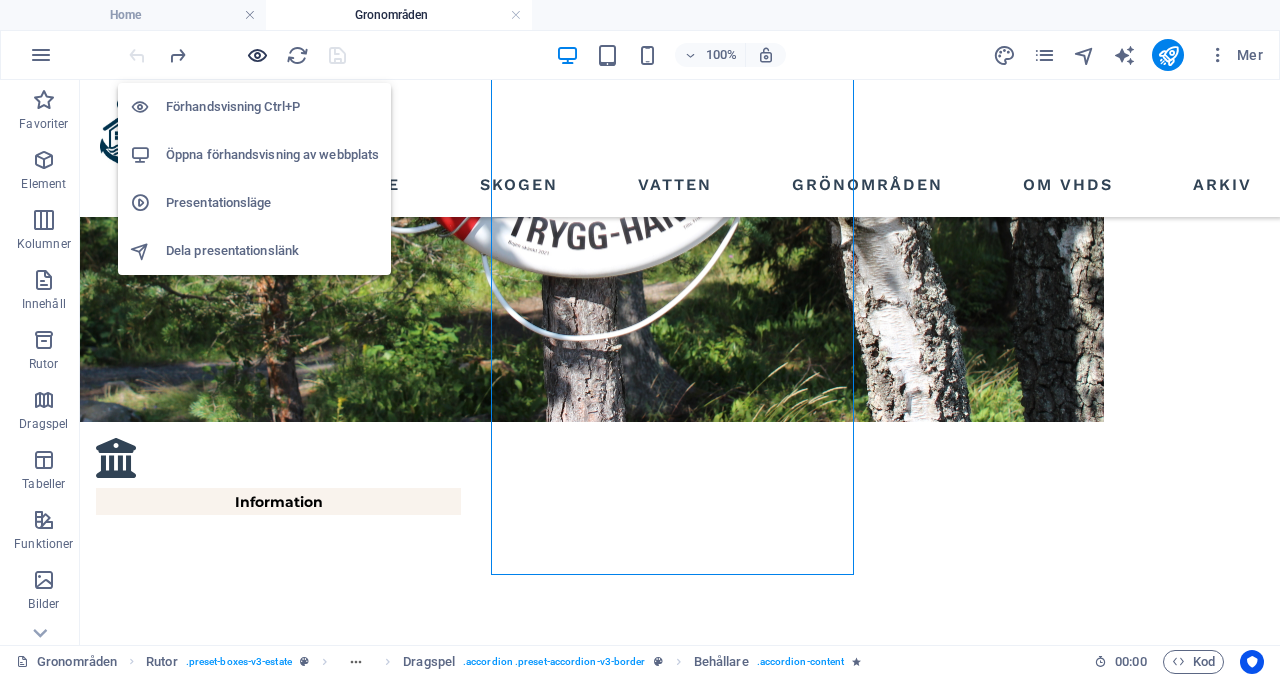 click at bounding box center (257, 55) 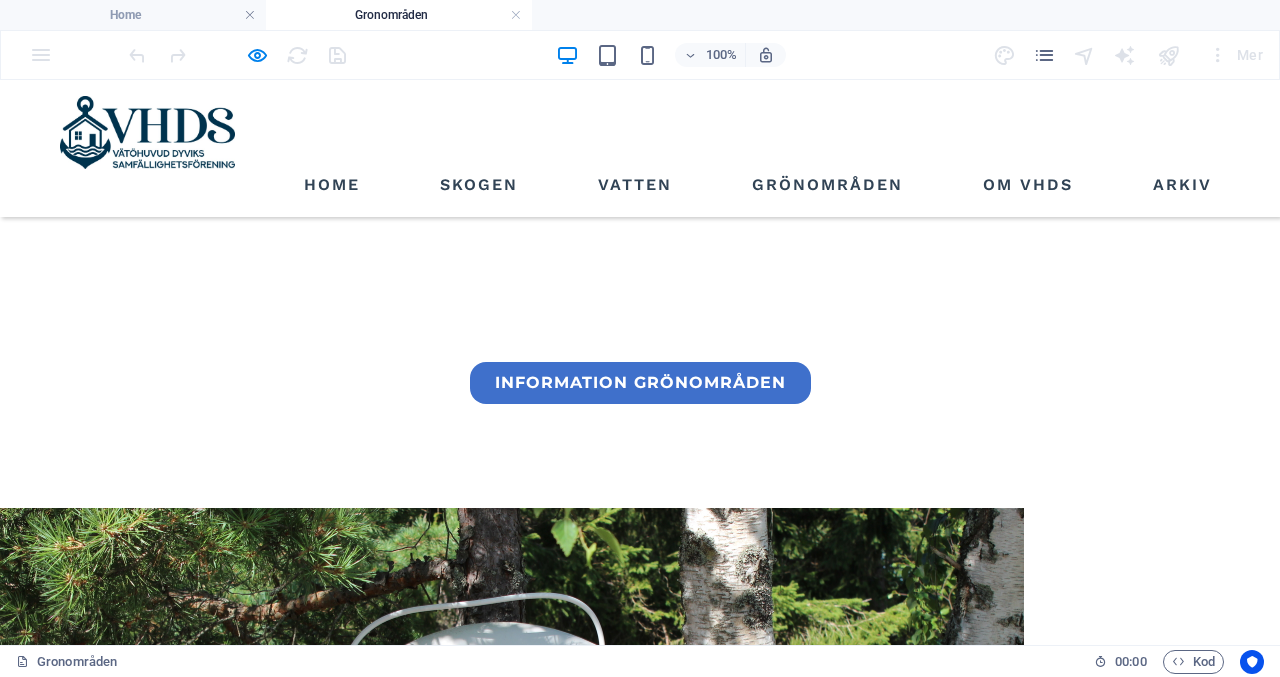 scroll, scrollTop: 629, scrollLeft: 0, axis: vertical 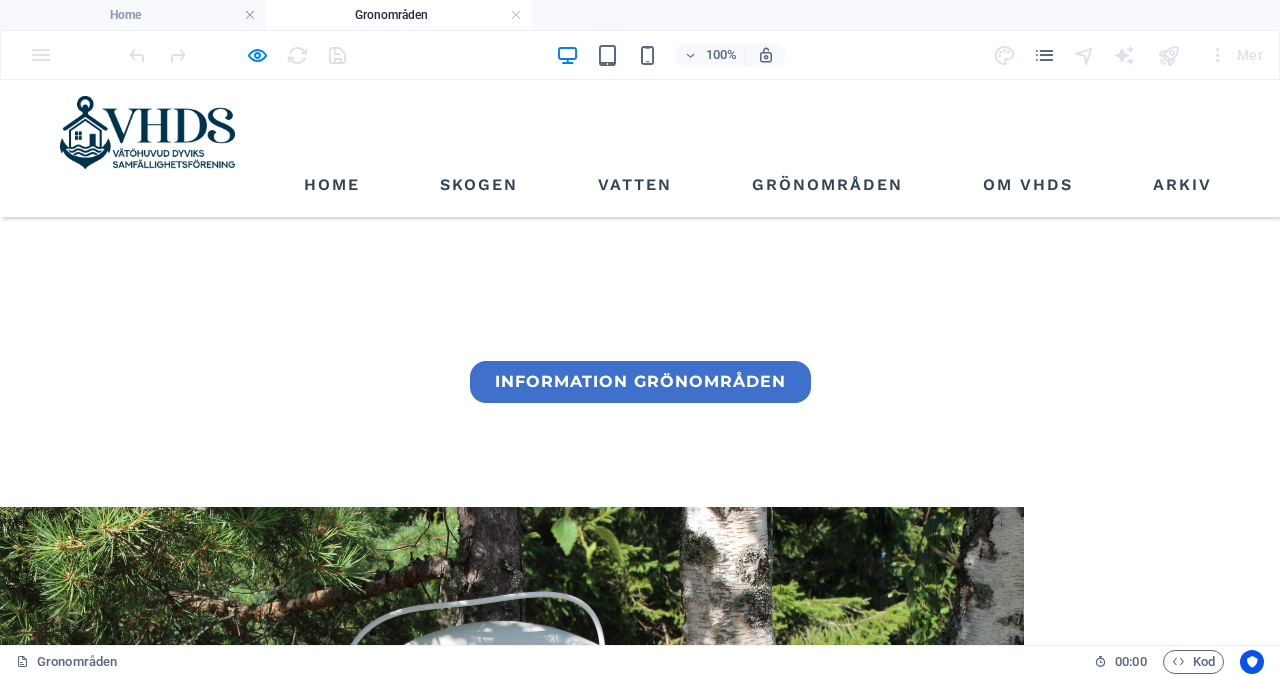 click on "Så här förbereder du dig inför städdagarna höst/vår" at bounding box center [198, 8242] 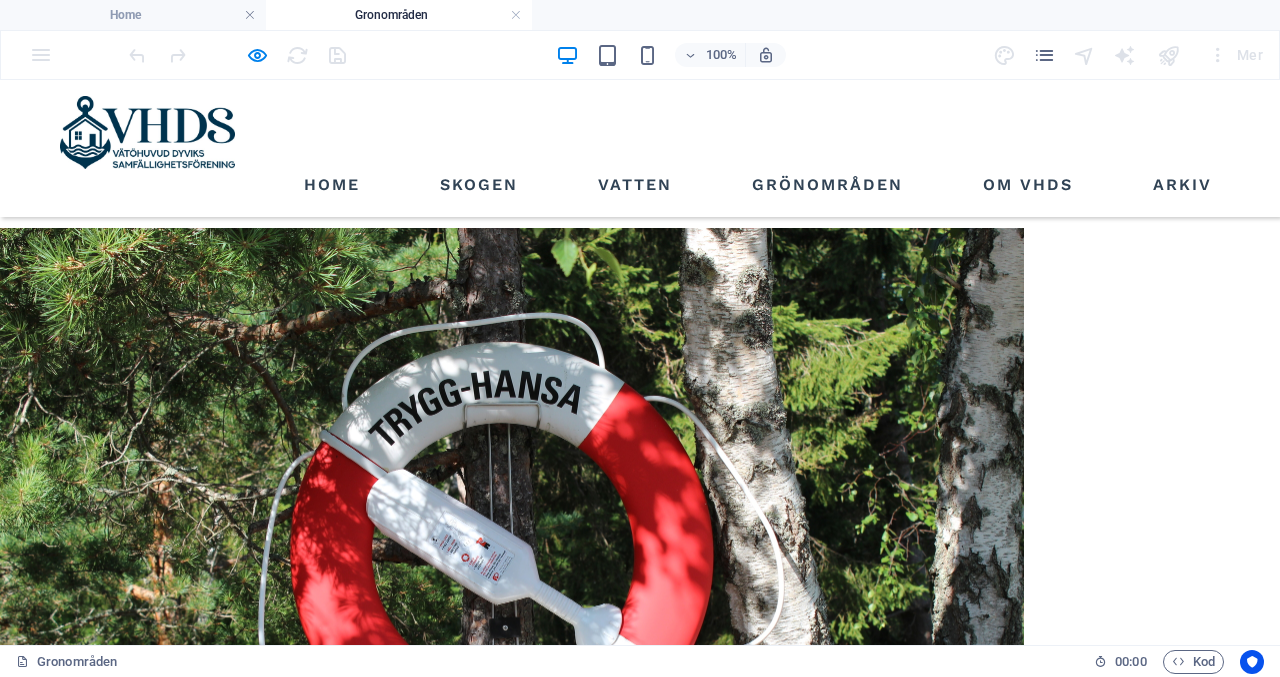 scroll, scrollTop: 905, scrollLeft: 0, axis: vertical 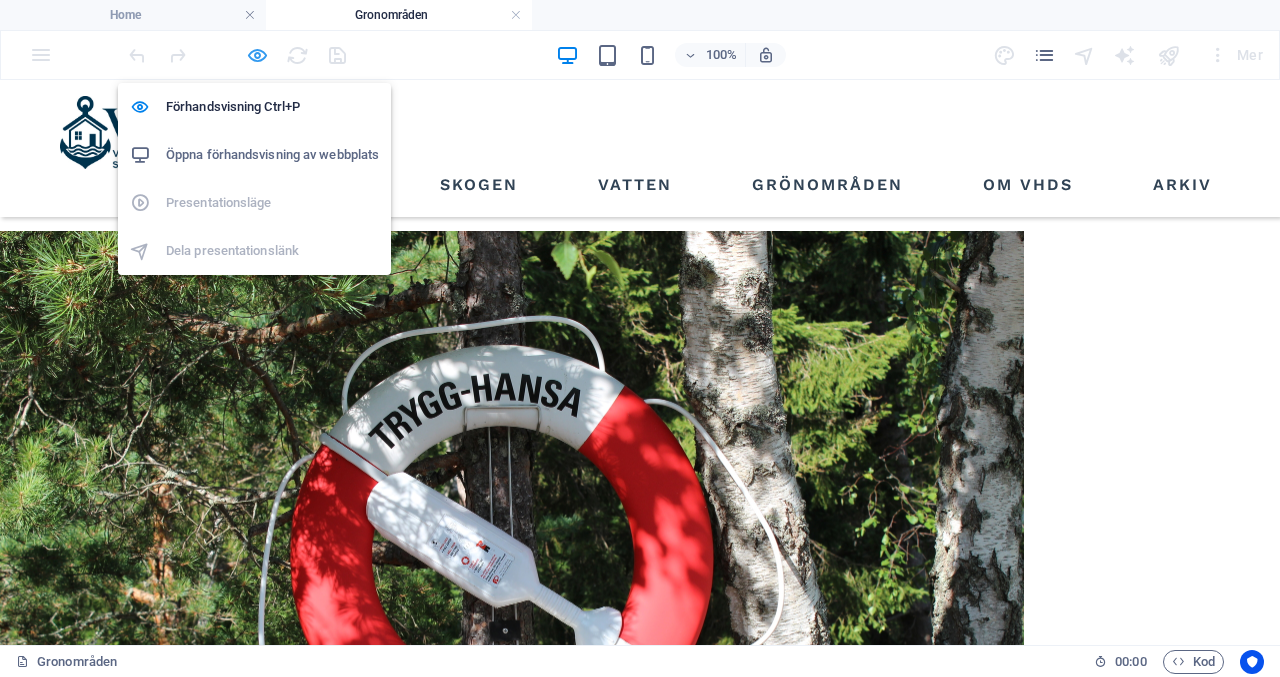 click at bounding box center (257, 55) 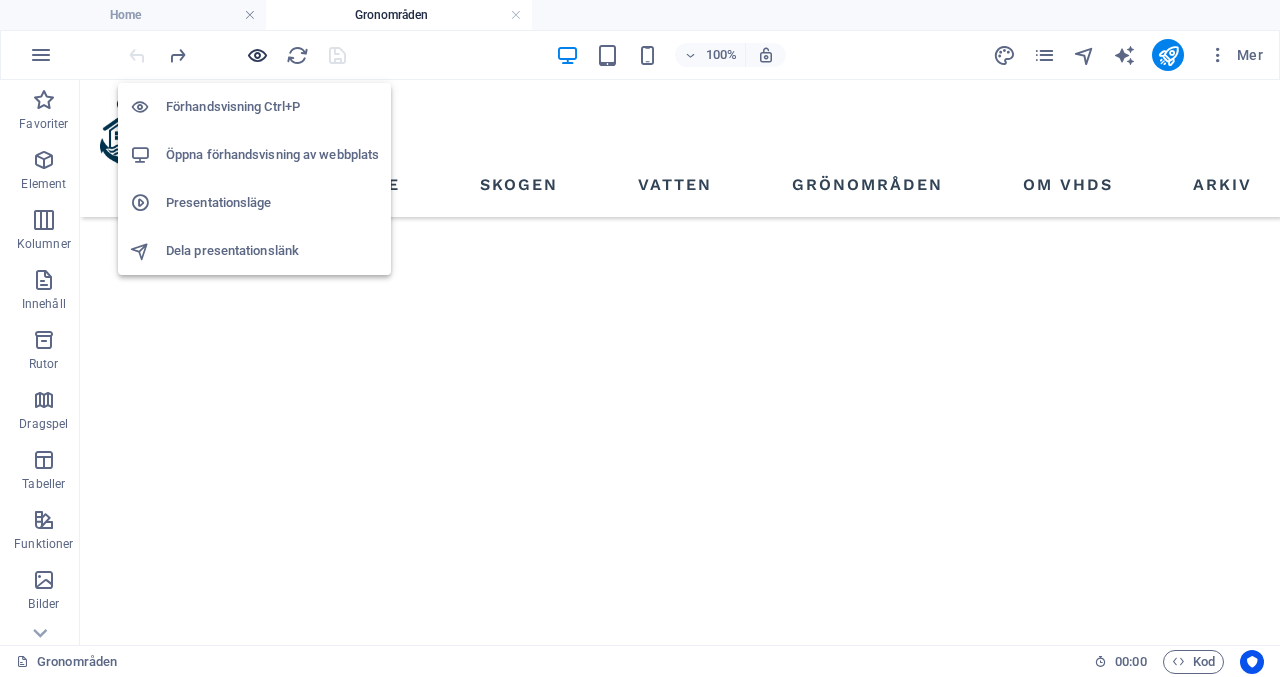 scroll, scrollTop: 1856, scrollLeft: 0, axis: vertical 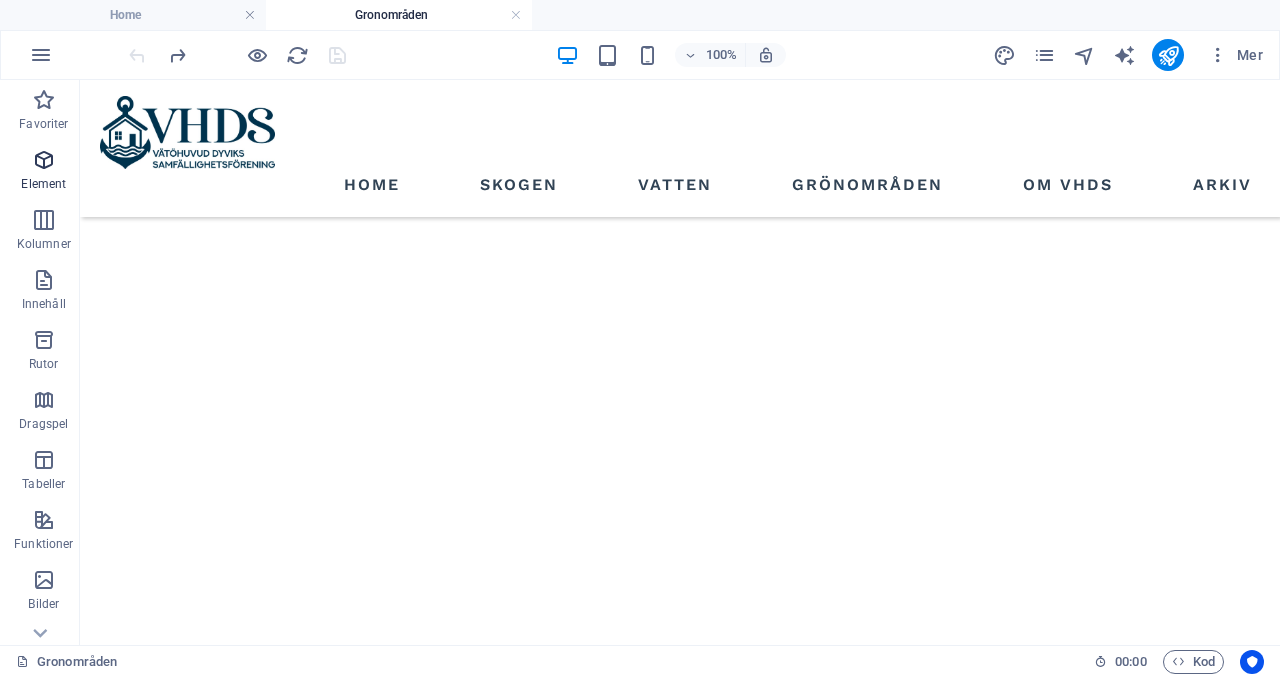click at bounding box center (44, 160) 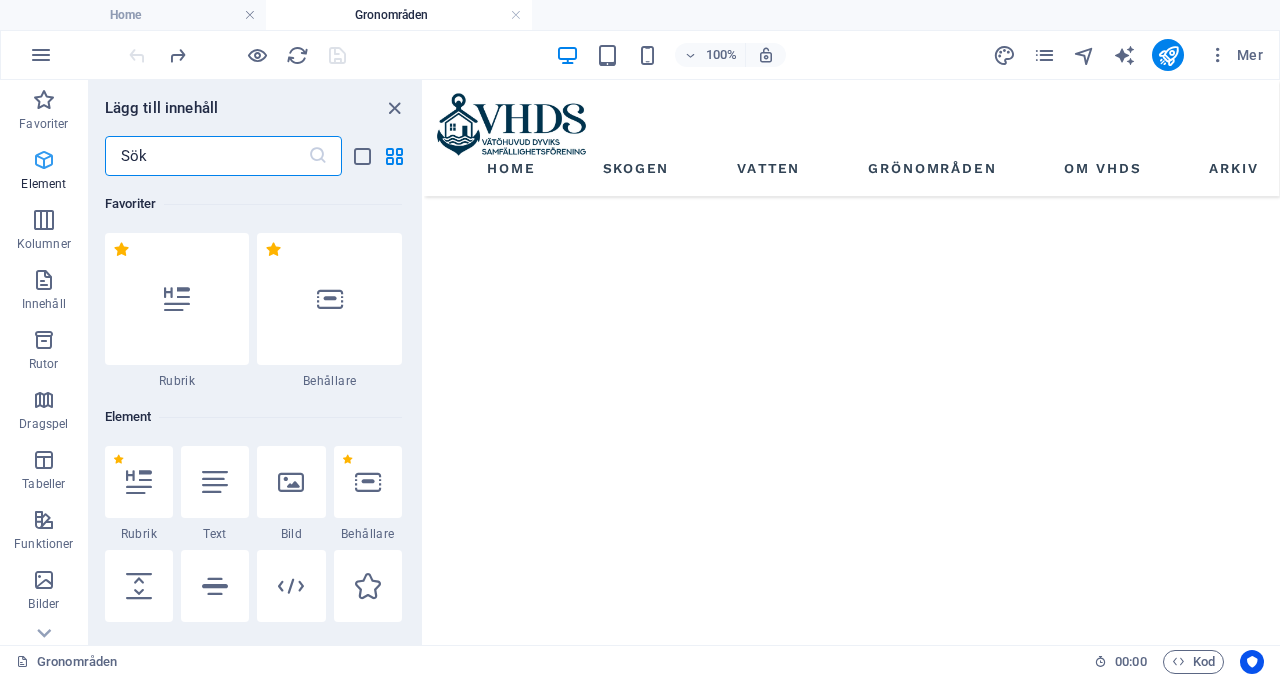 scroll, scrollTop: 1825, scrollLeft: 0, axis: vertical 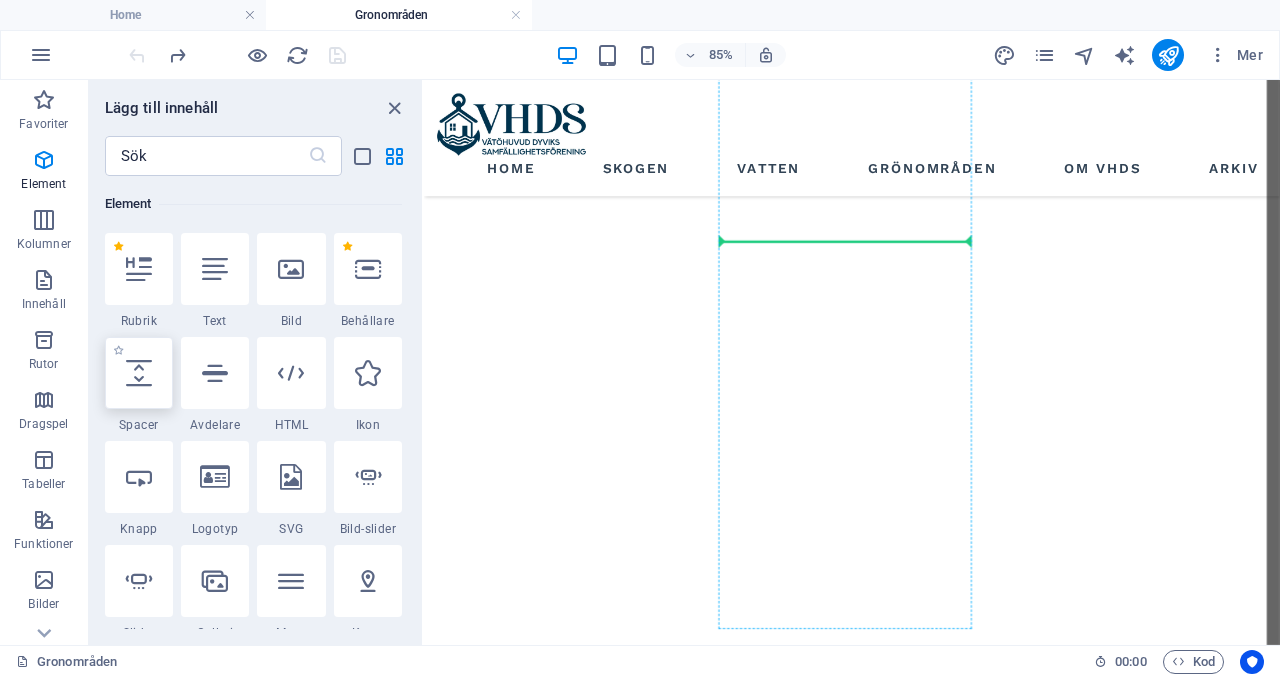 select on "px" 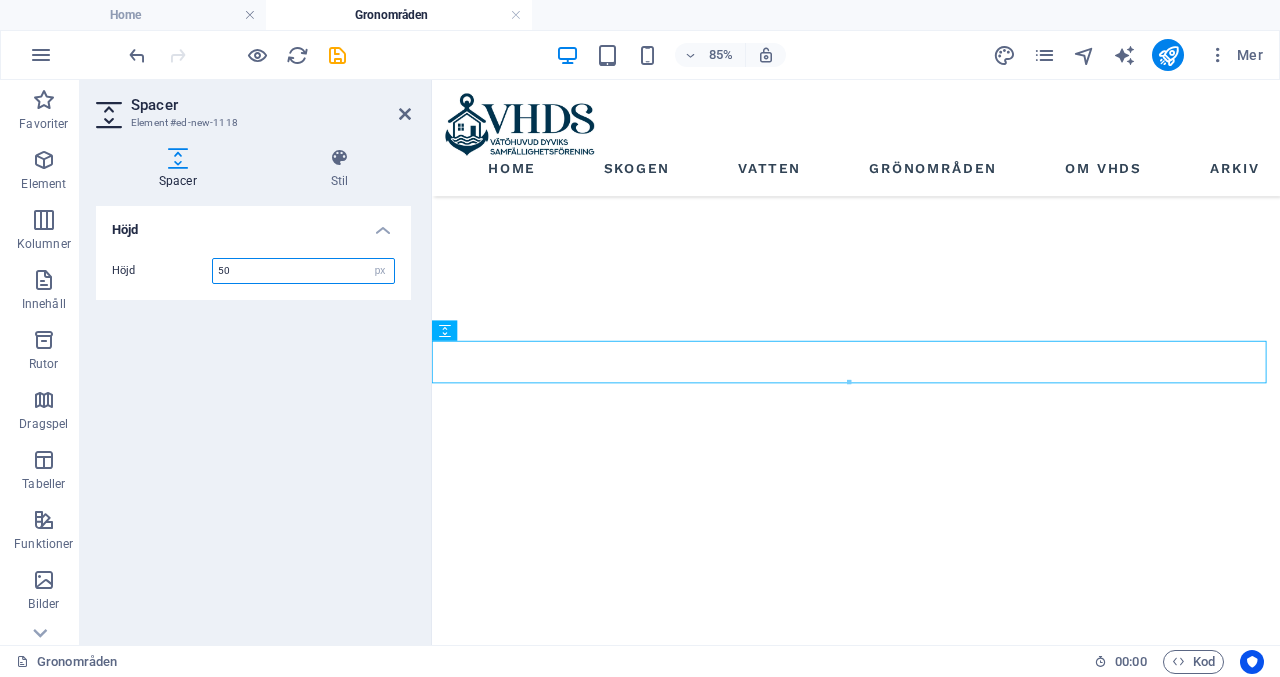 scroll, scrollTop: 2674, scrollLeft: 0, axis: vertical 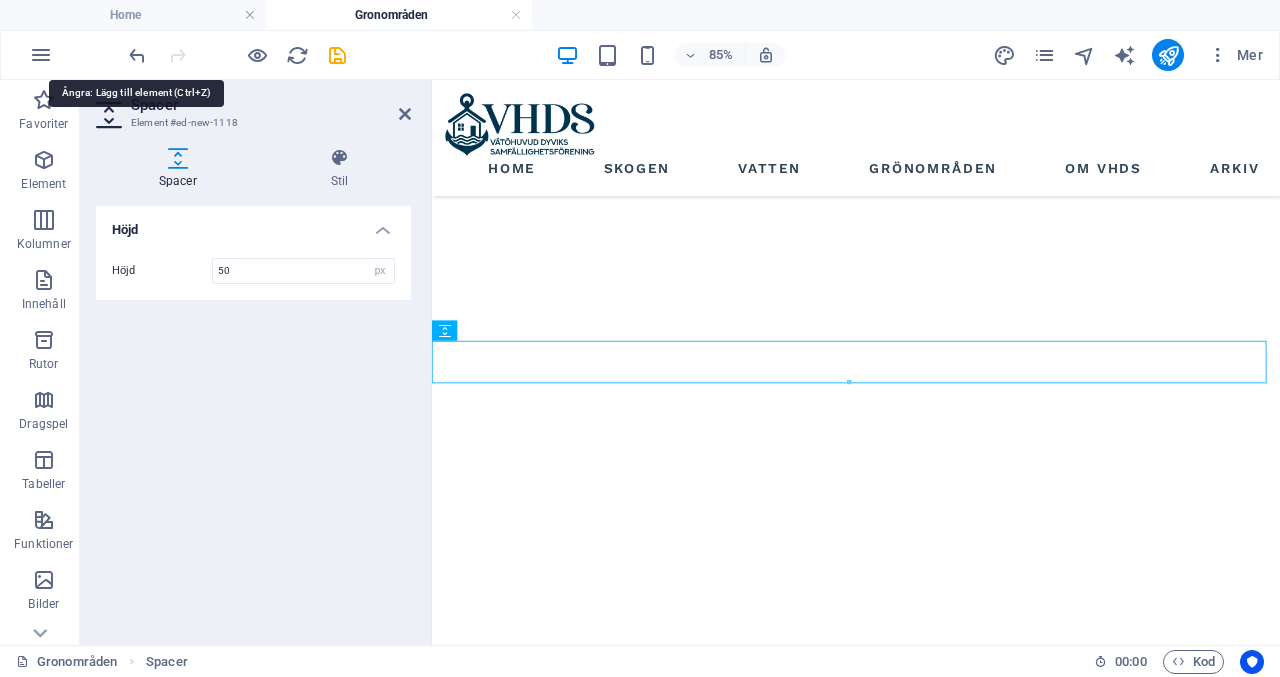 click at bounding box center [137, 55] 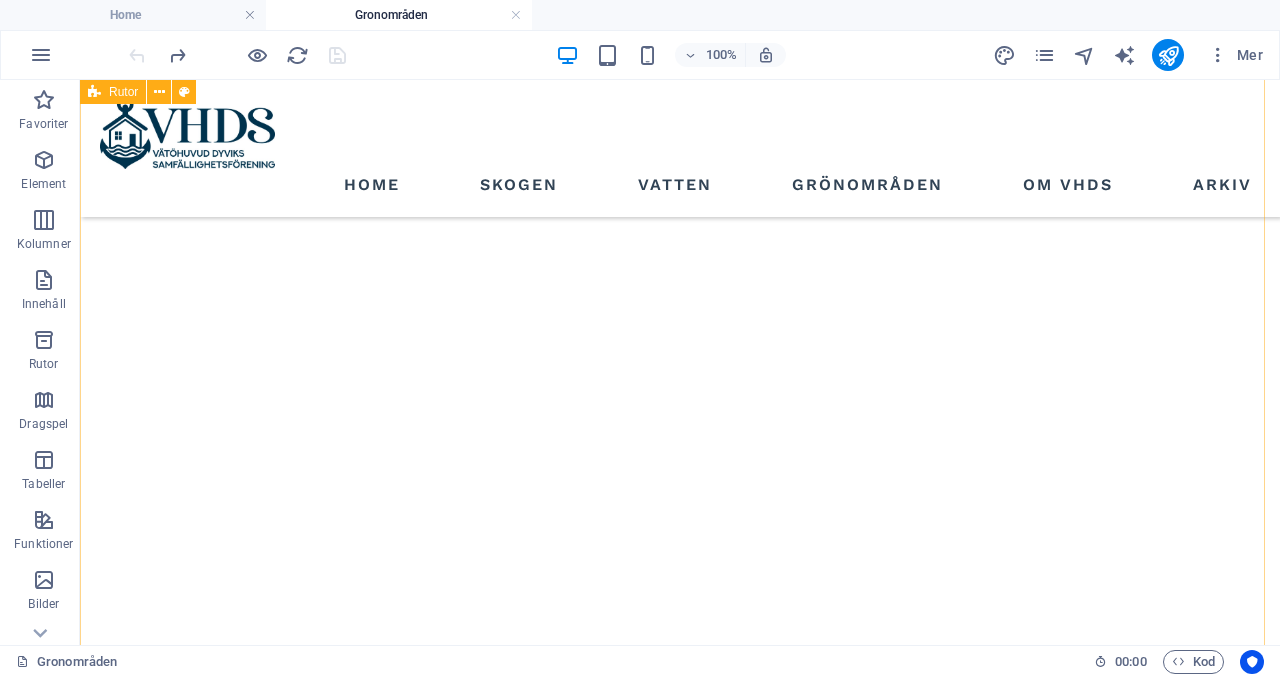 scroll, scrollTop: 1918, scrollLeft: 0, axis: vertical 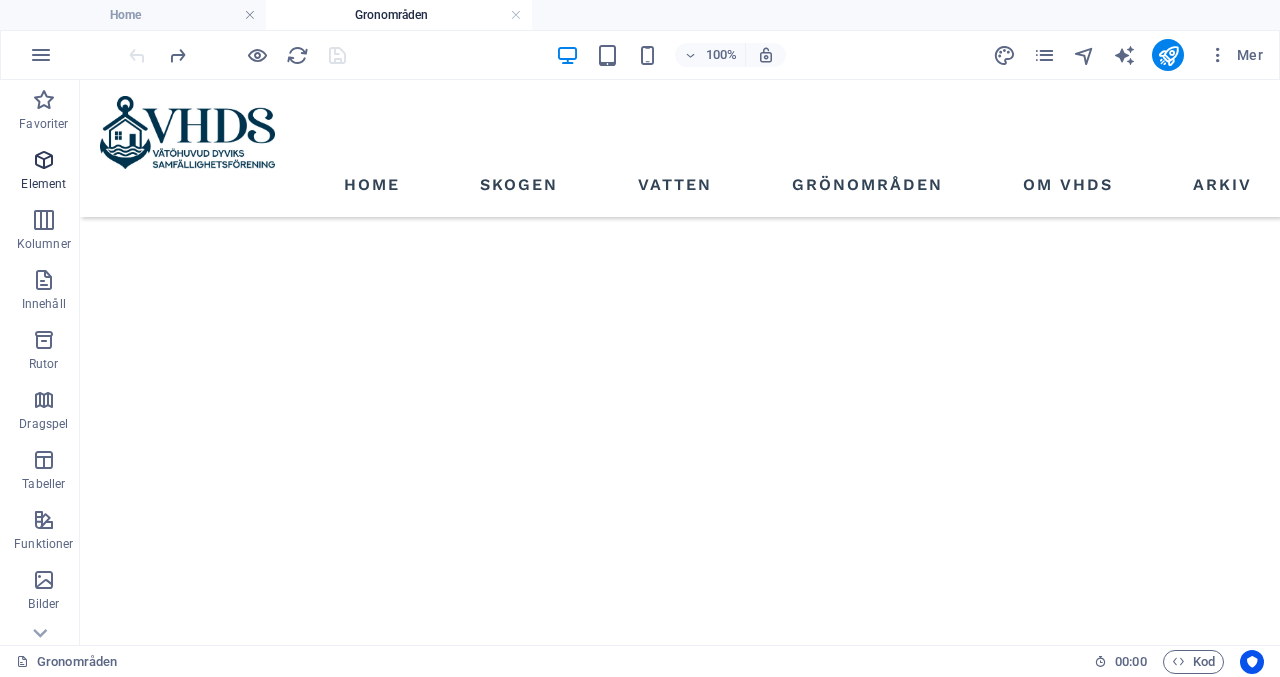 click at bounding box center [44, 160] 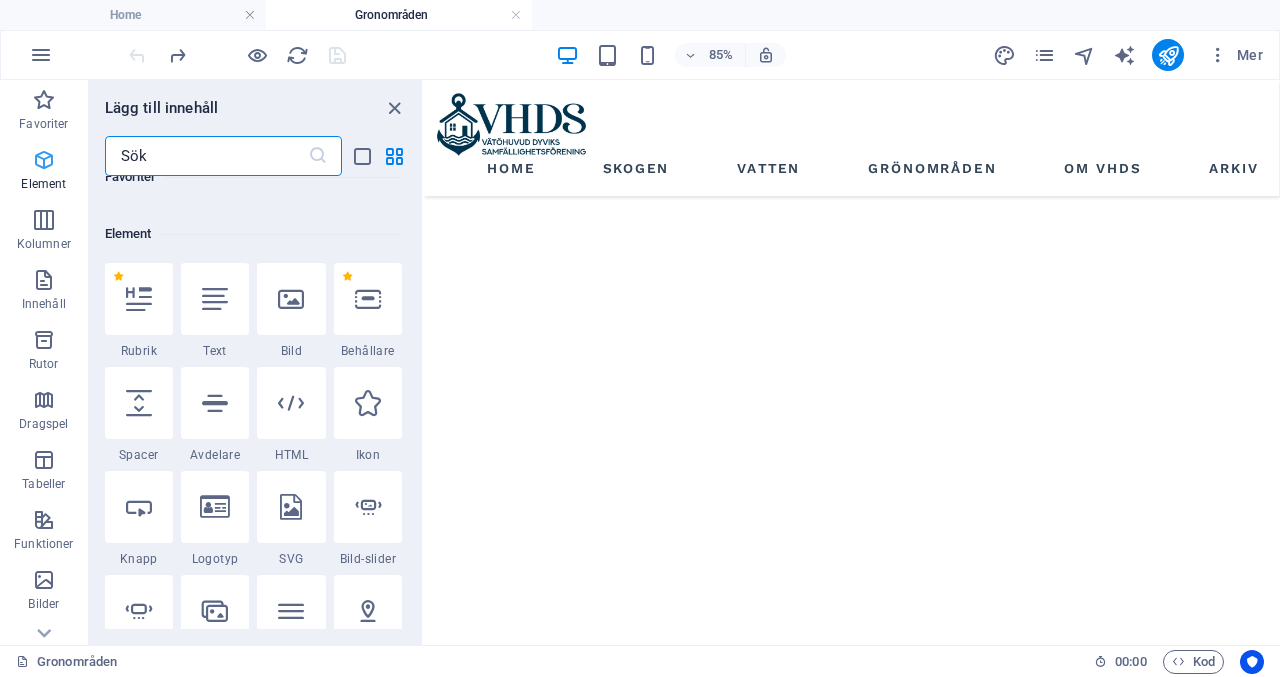scroll, scrollTop: 213, scrollLeft: 0, axis: vertical 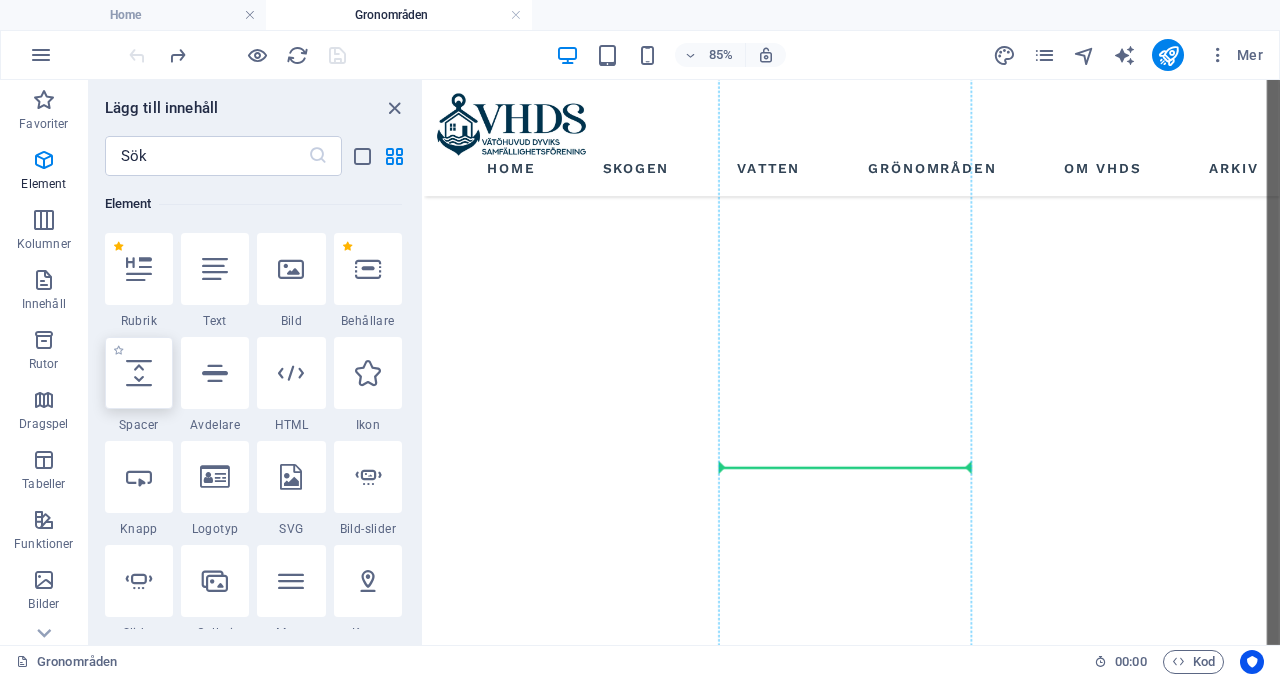 select on "px" 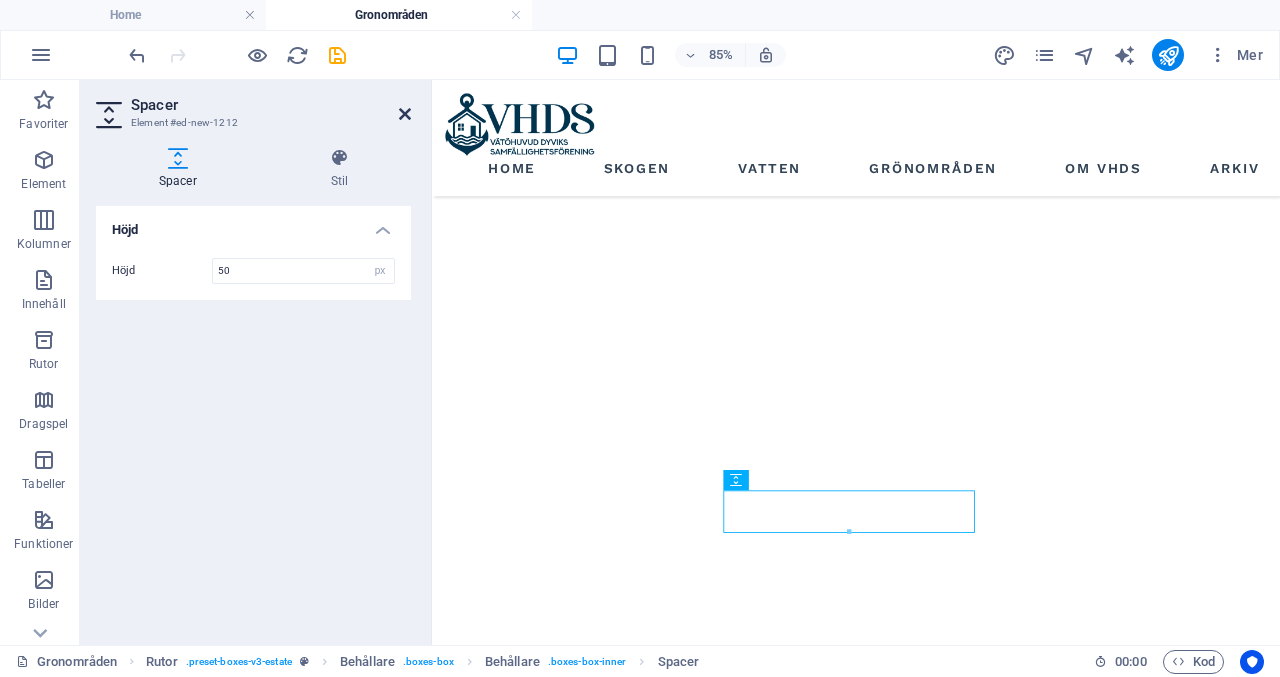 click at bounding box center [405, 114] 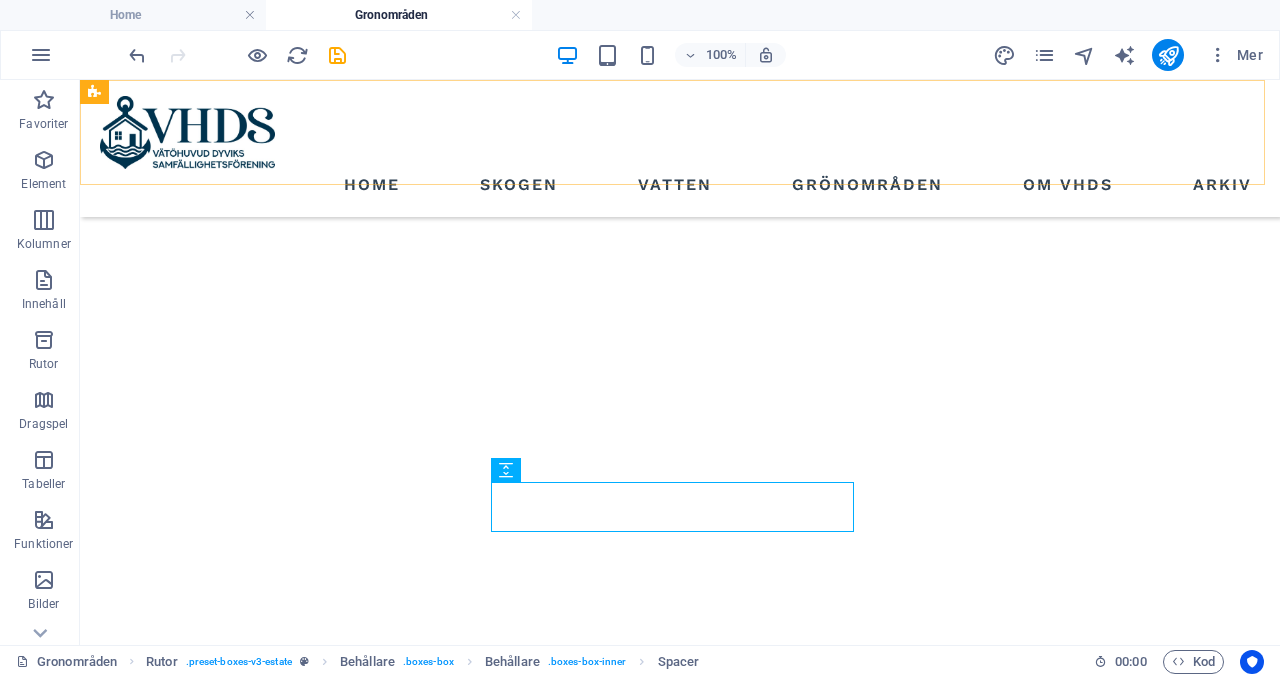 scroll, scrollTop: 1818, scrollLeft: 0, axis: vertical 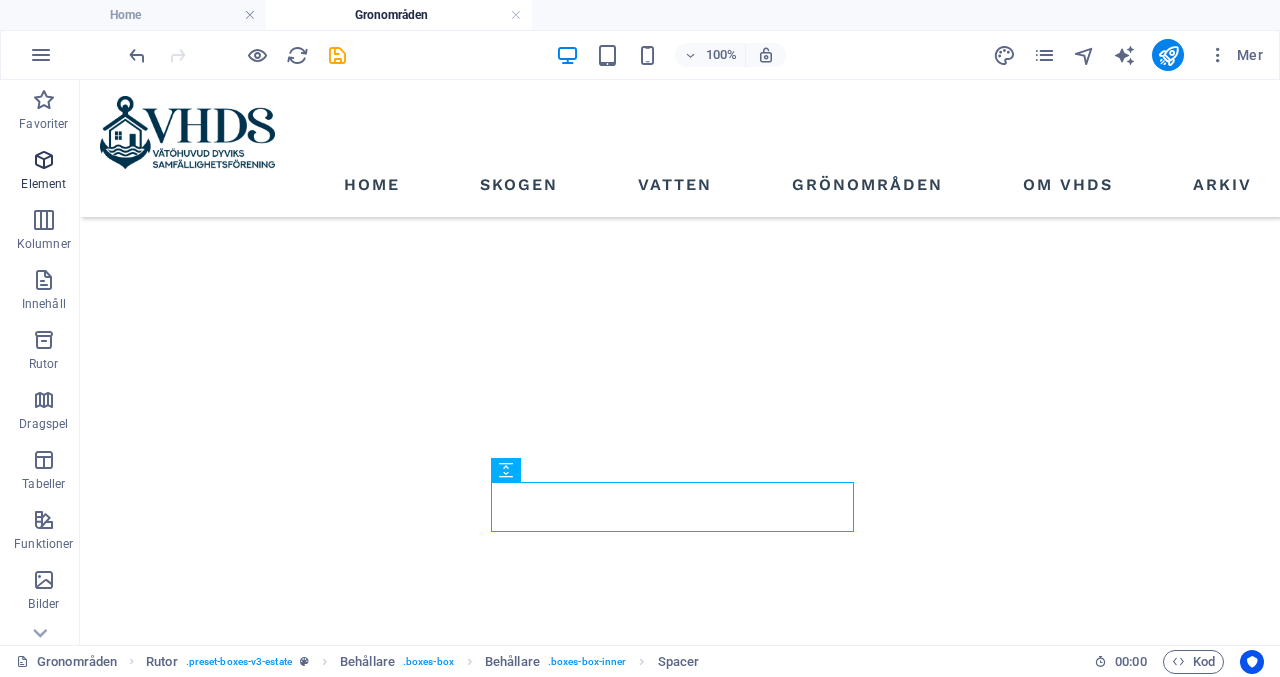 click at bounding box center (44, 160) 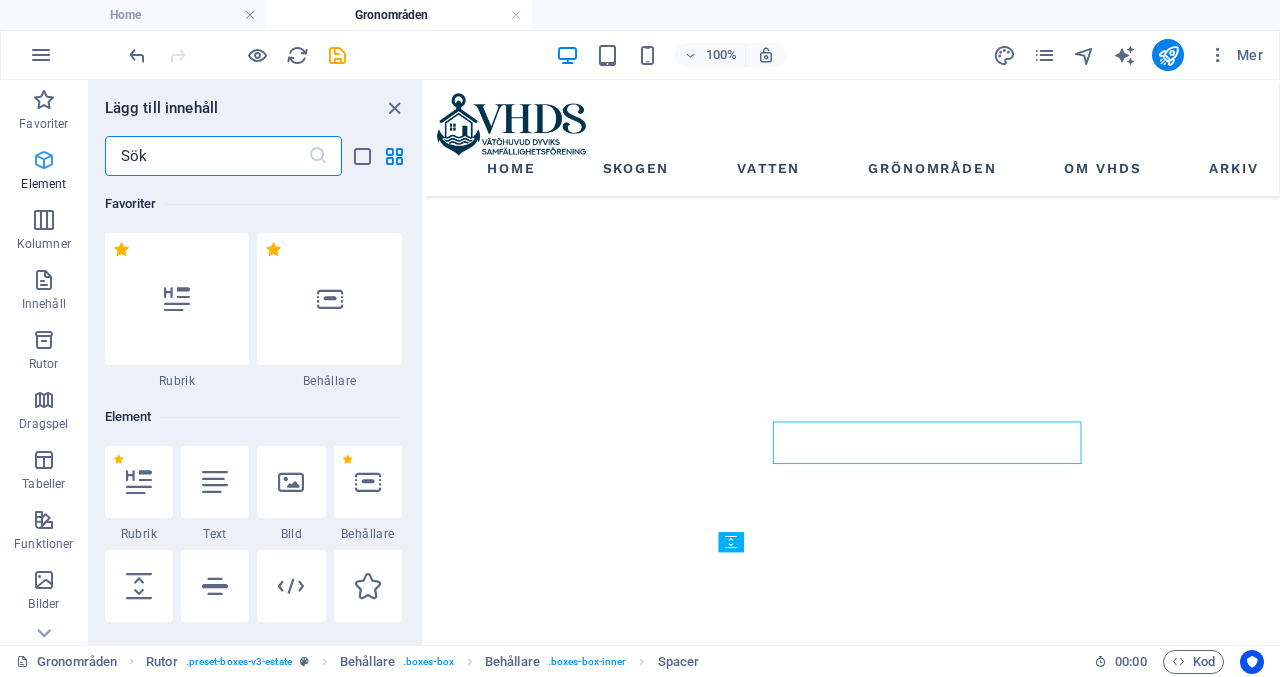 scroll, scrollTop: 1787, scrollLeft: 0, axis: vertical 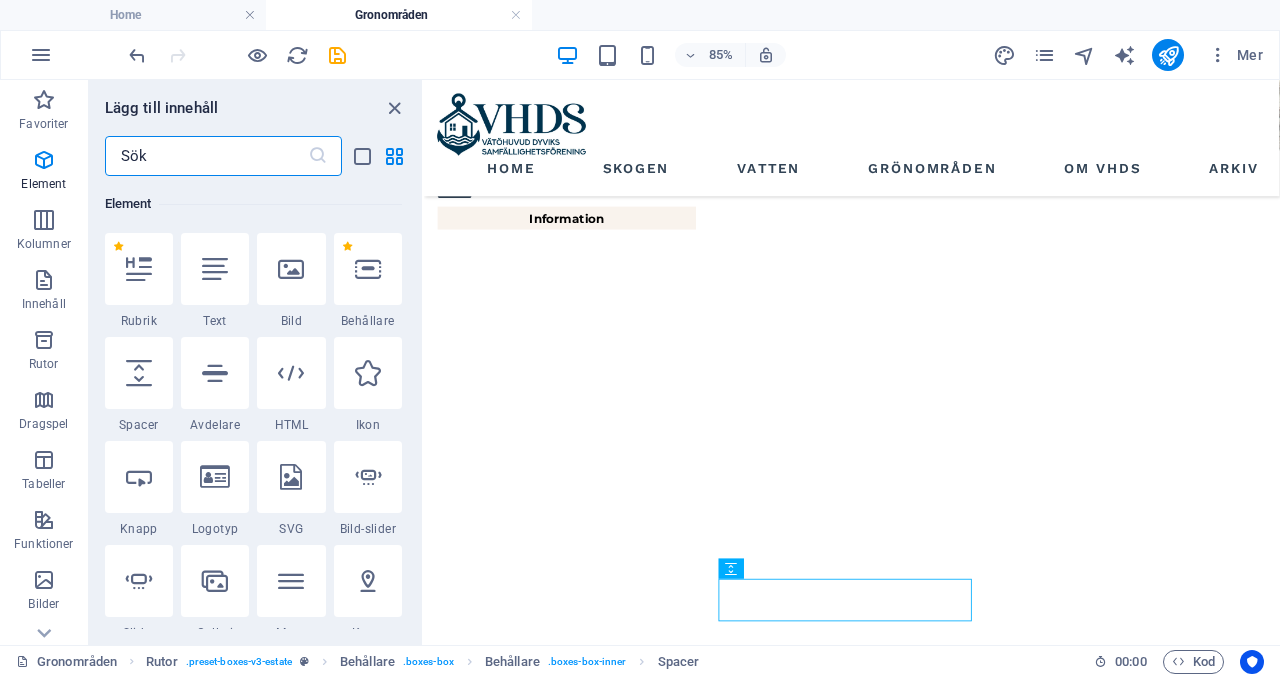 click at bounding box center [206, 156] 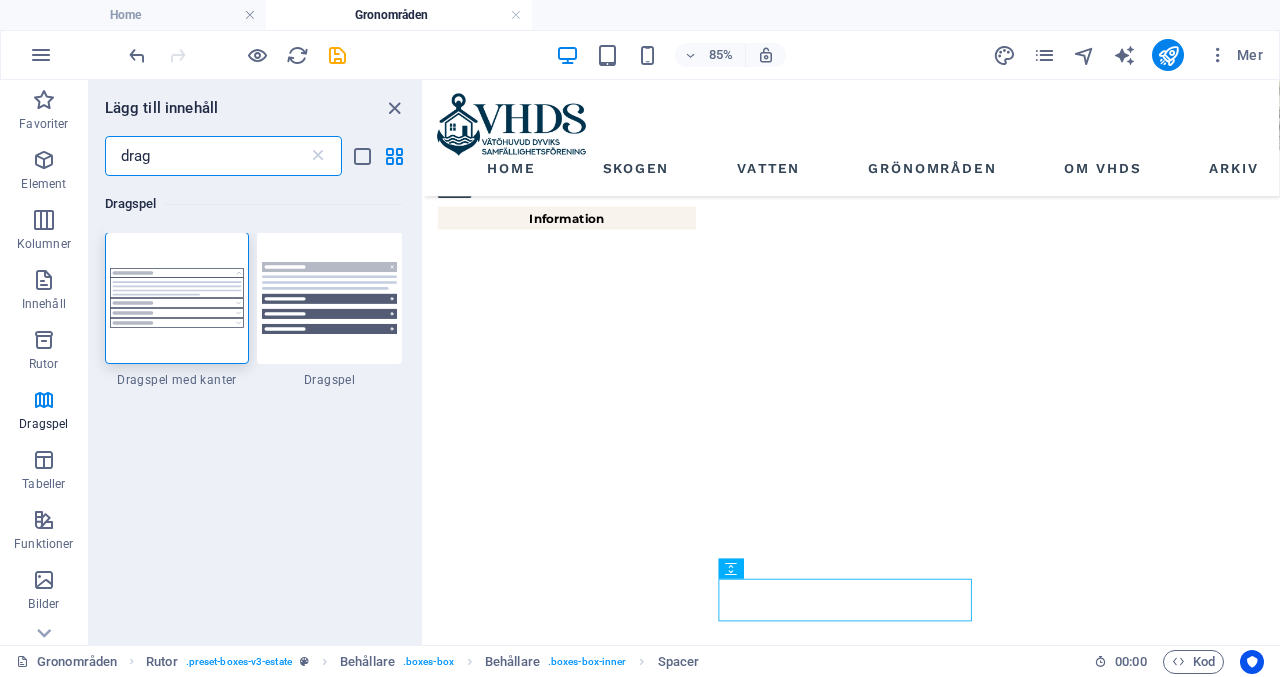 scroll, scrollTop: 0, scrollLeft: 0, axis: both 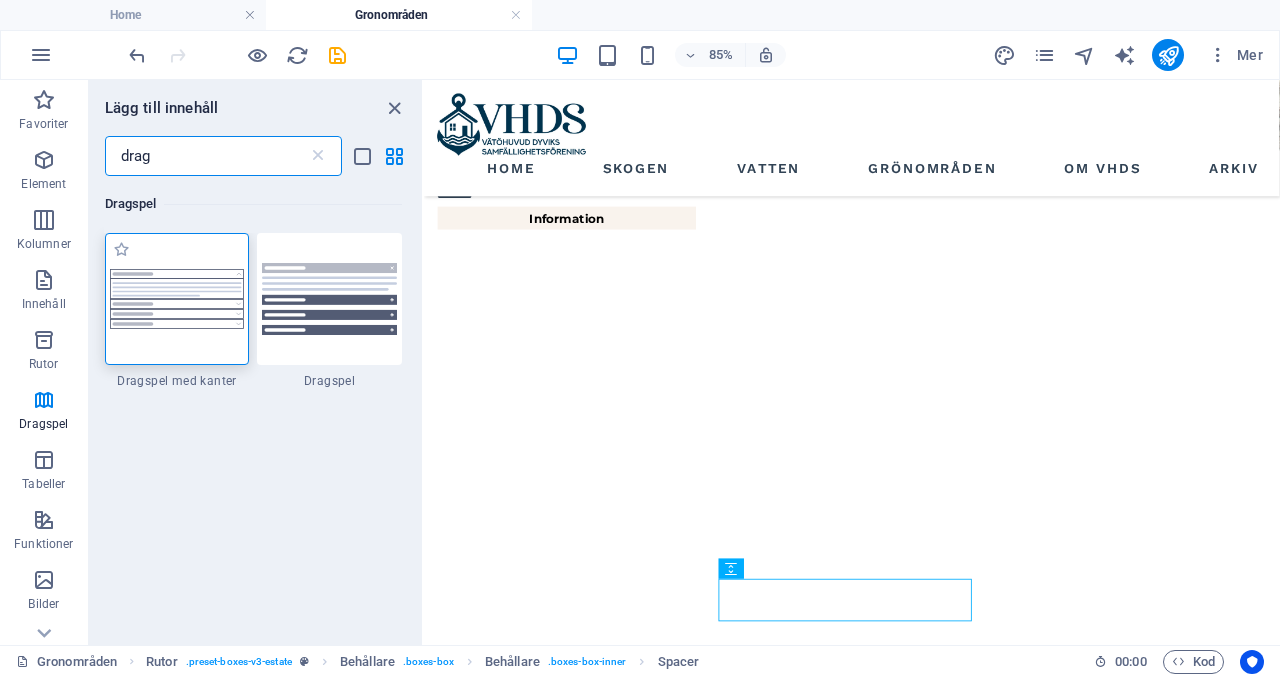 type on "drag" 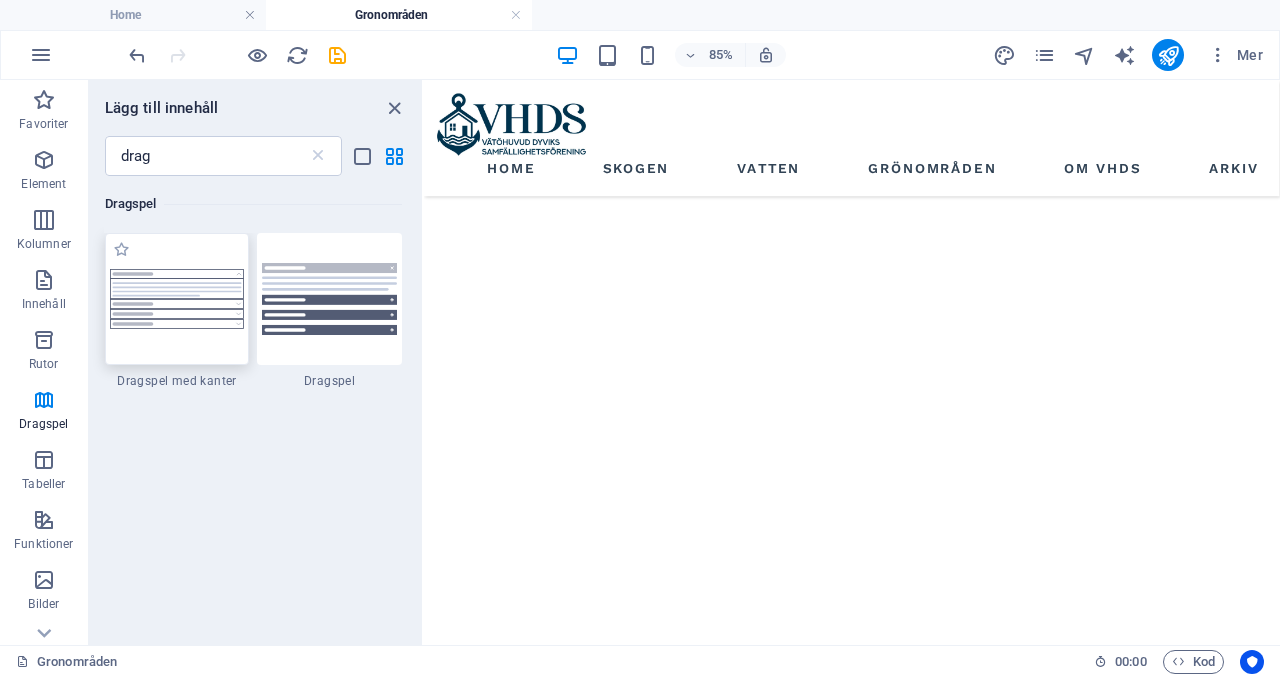 scroll, scrollTop: 2034, scrollLeft: 0, axis: vertical 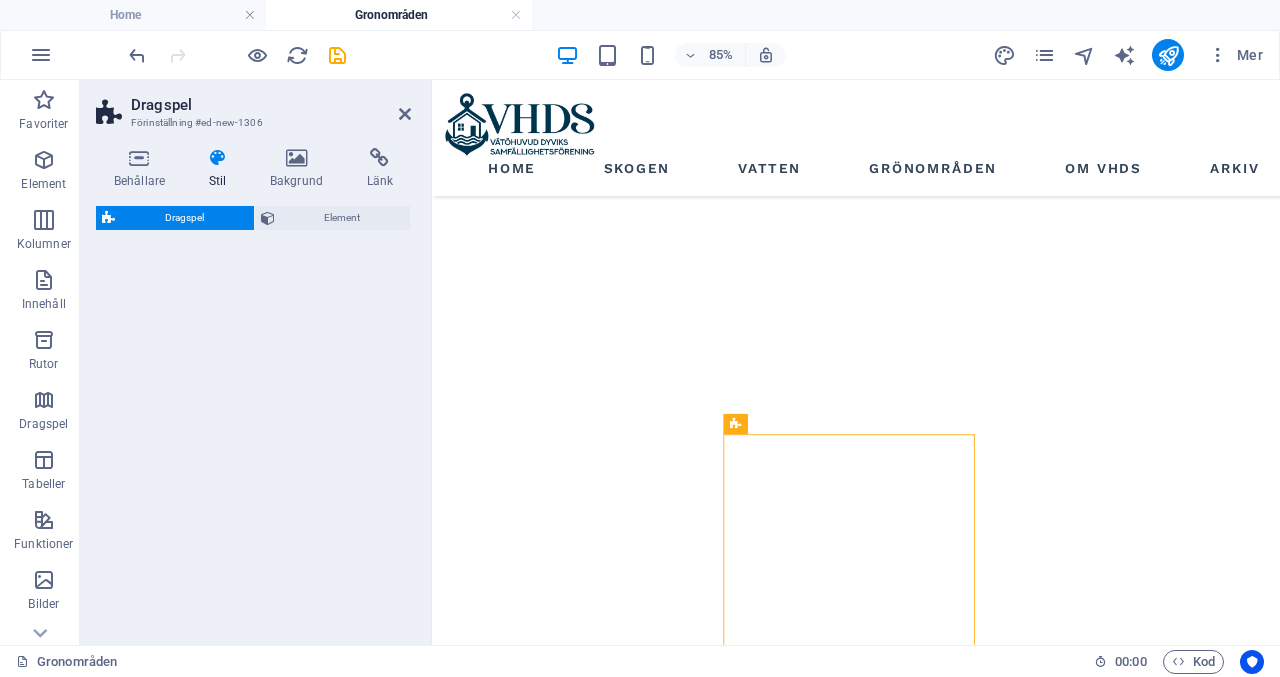 select on "rem" 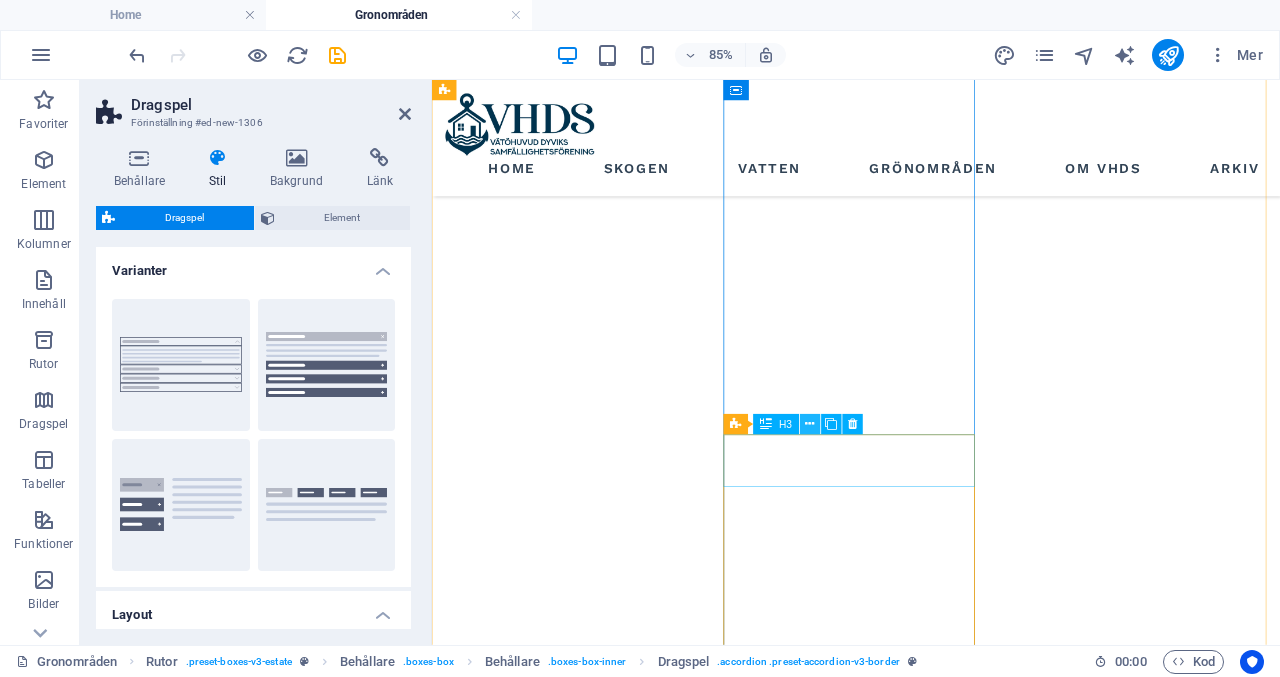 click at bounding box center [809, 425] 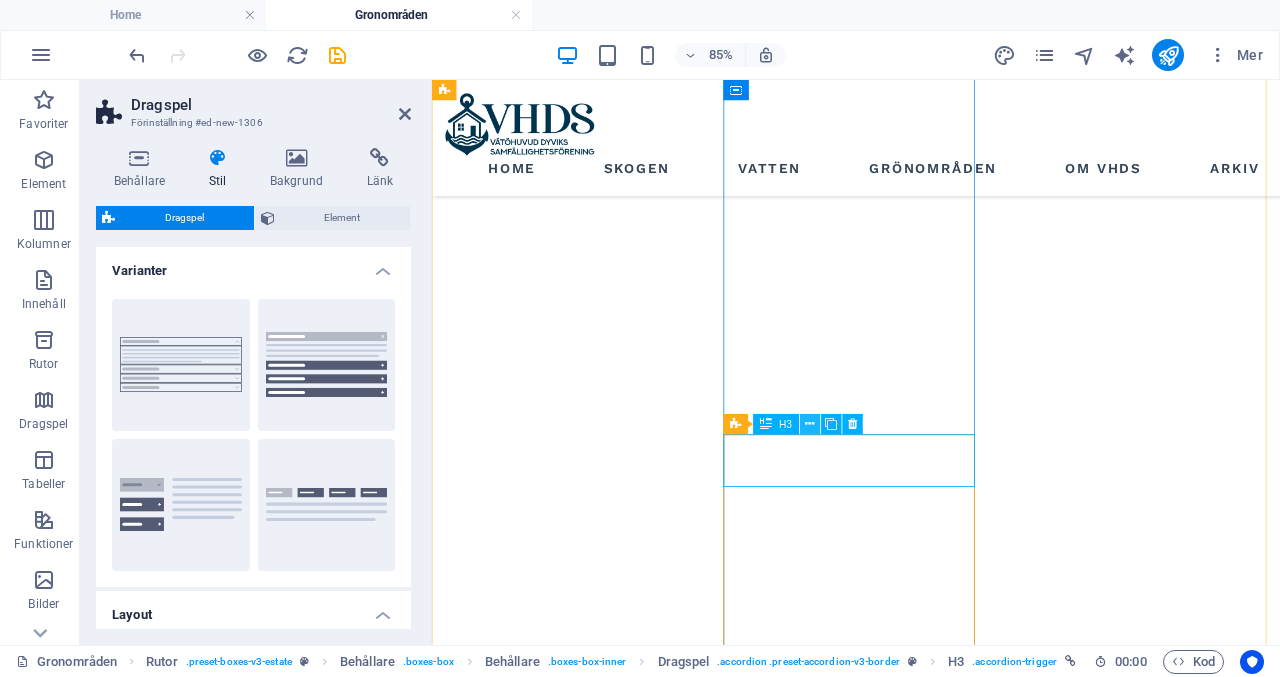 click at bounding box center (809, 425) 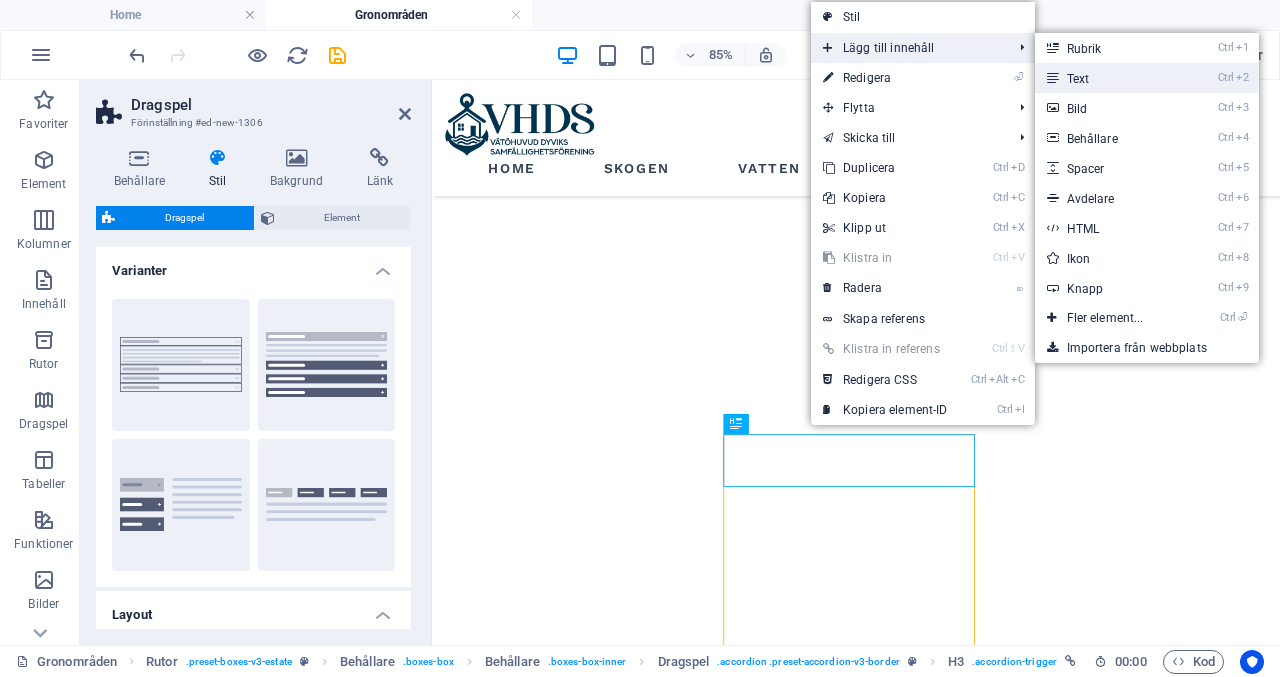 click on "Ctrl 2  Text" at bounding box center [1109, 78] 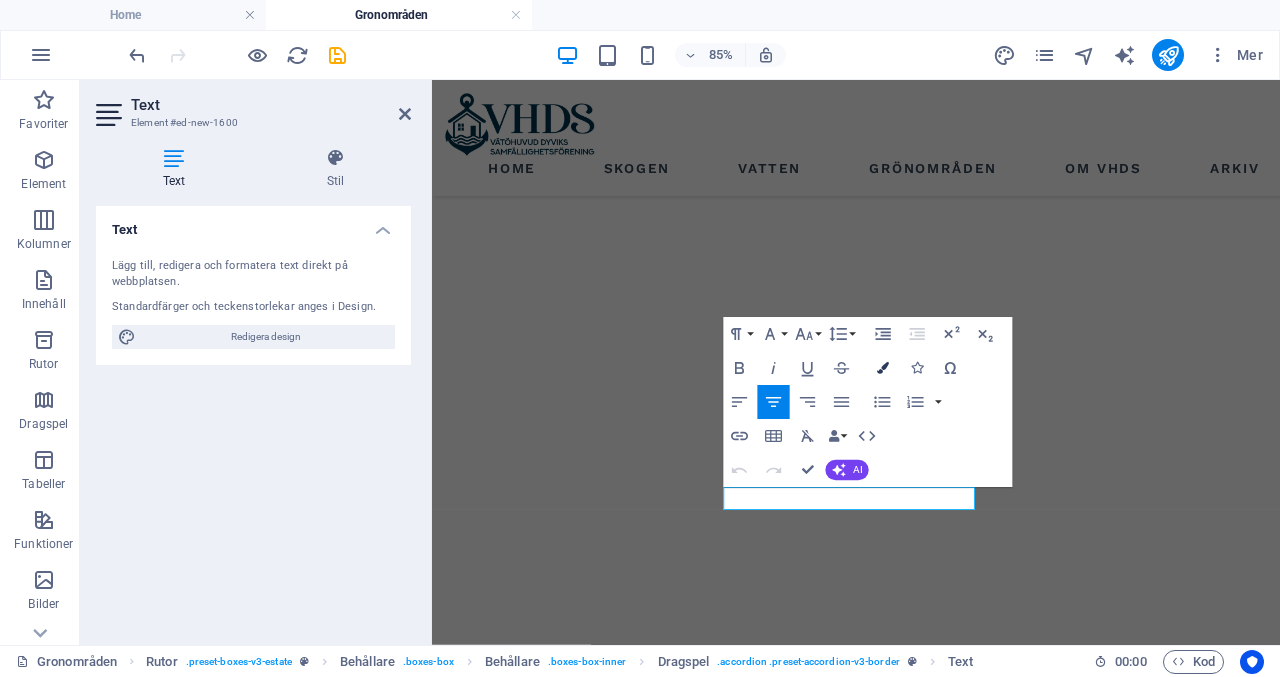 click at bounding box center [883, 368] 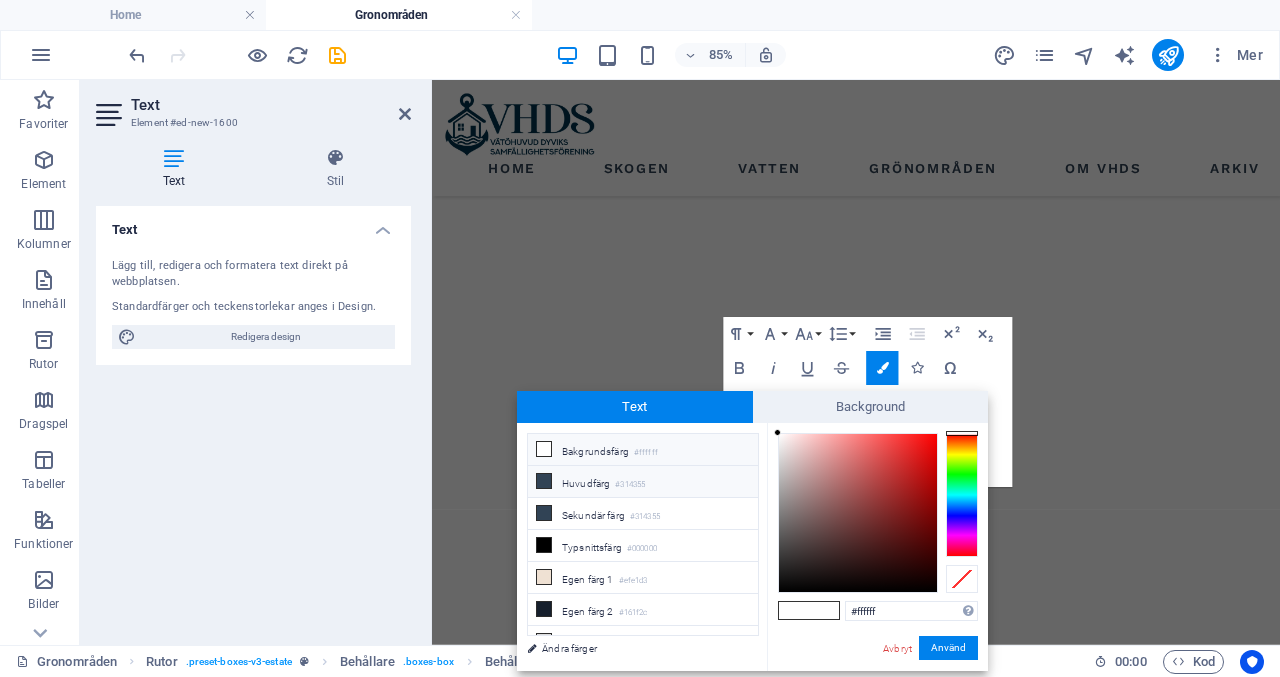 click on "Huvudfärg
#314355" at bounding box center [643, 482] 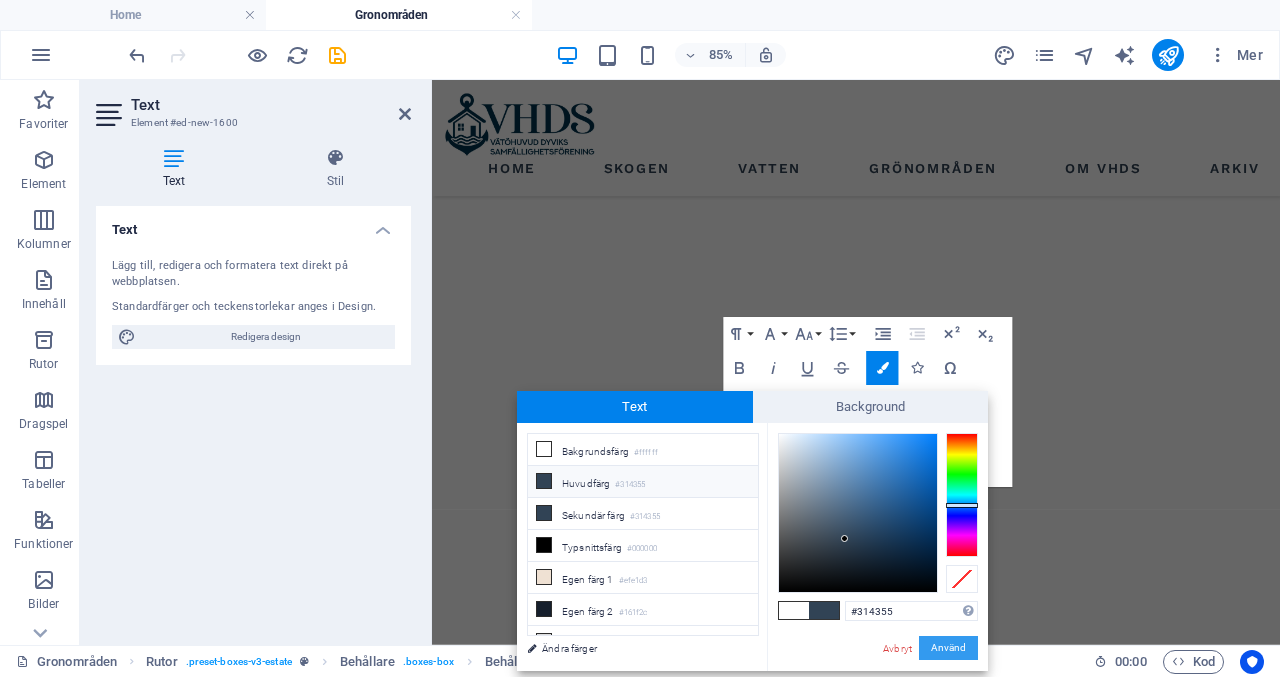 click on "Använd" at bounding box center (948, 648) 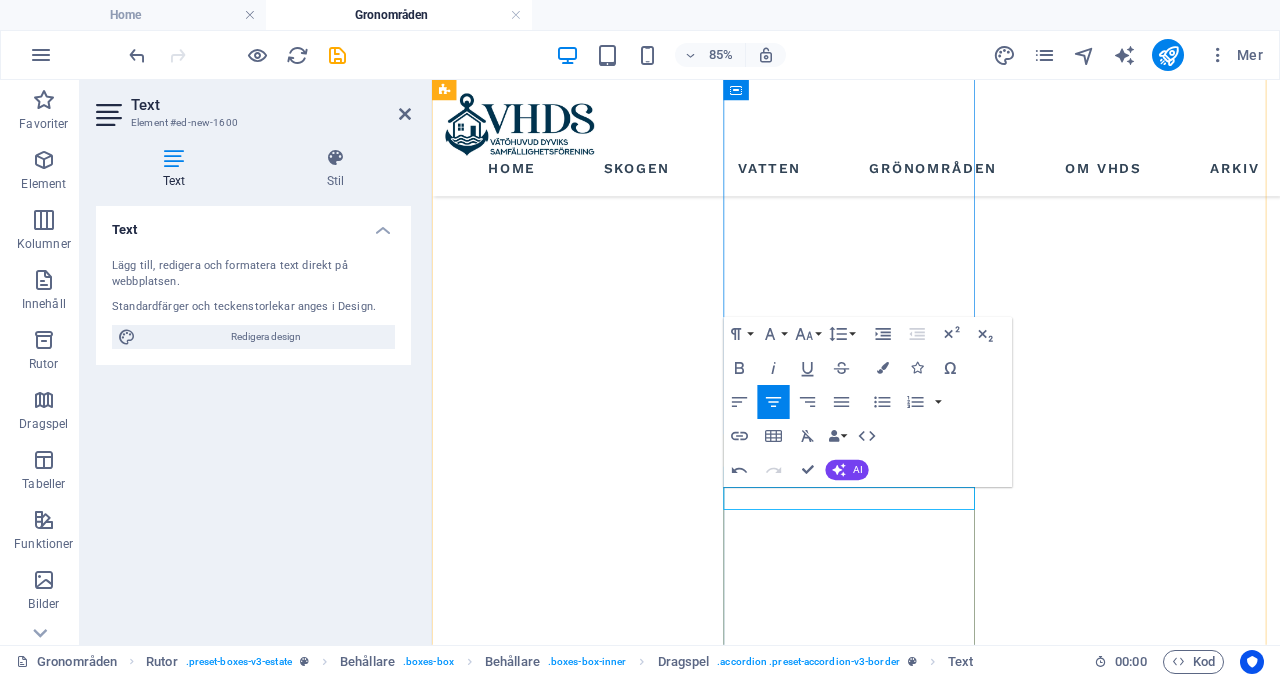 click on "Nytt textelement" at bounding box center [598, 7613] 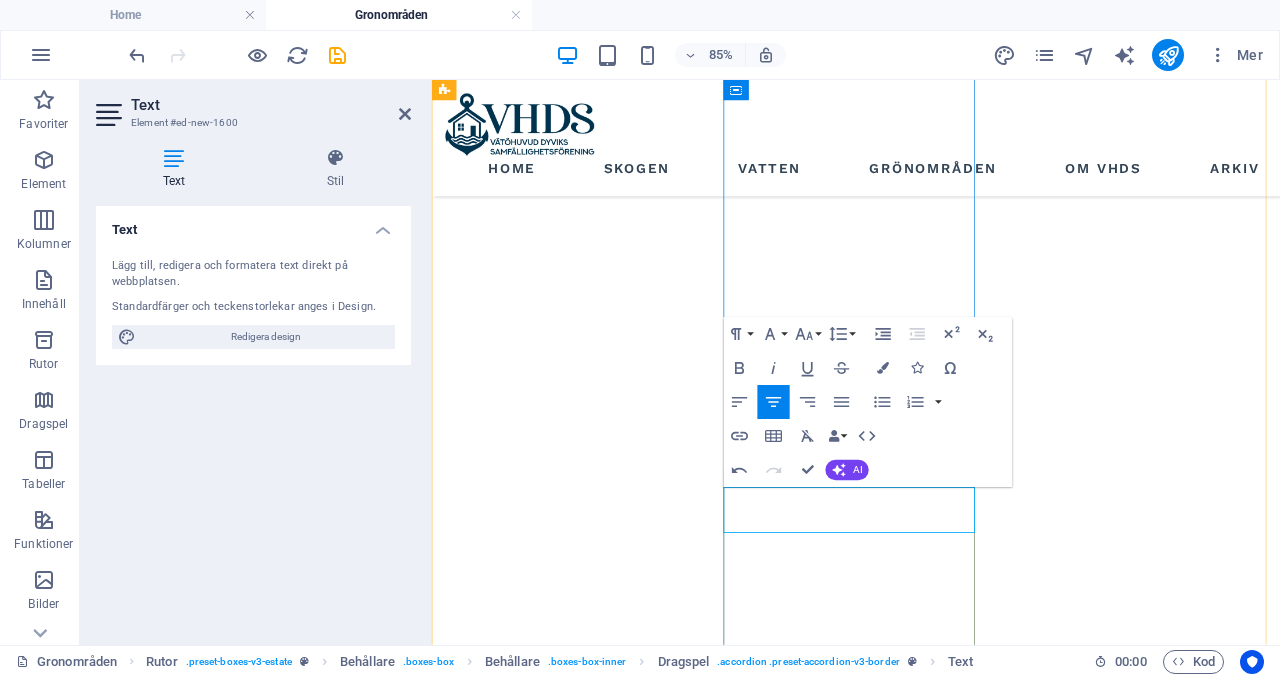 drag, startPoint x: 1057, startPoint y: 595, endPoint x: 912, endPoint y: 596, distance: 145.00345 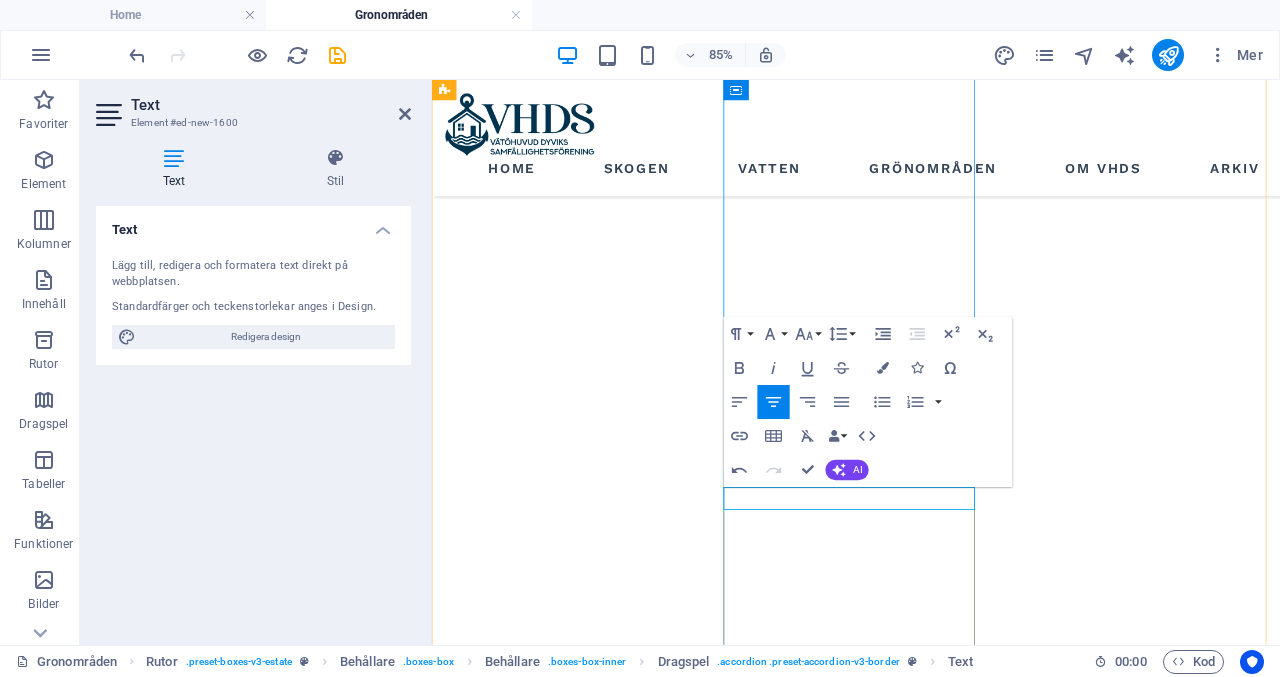 click on "NAtt tänka på vid algblomning" at bounding box center (598, 7613) 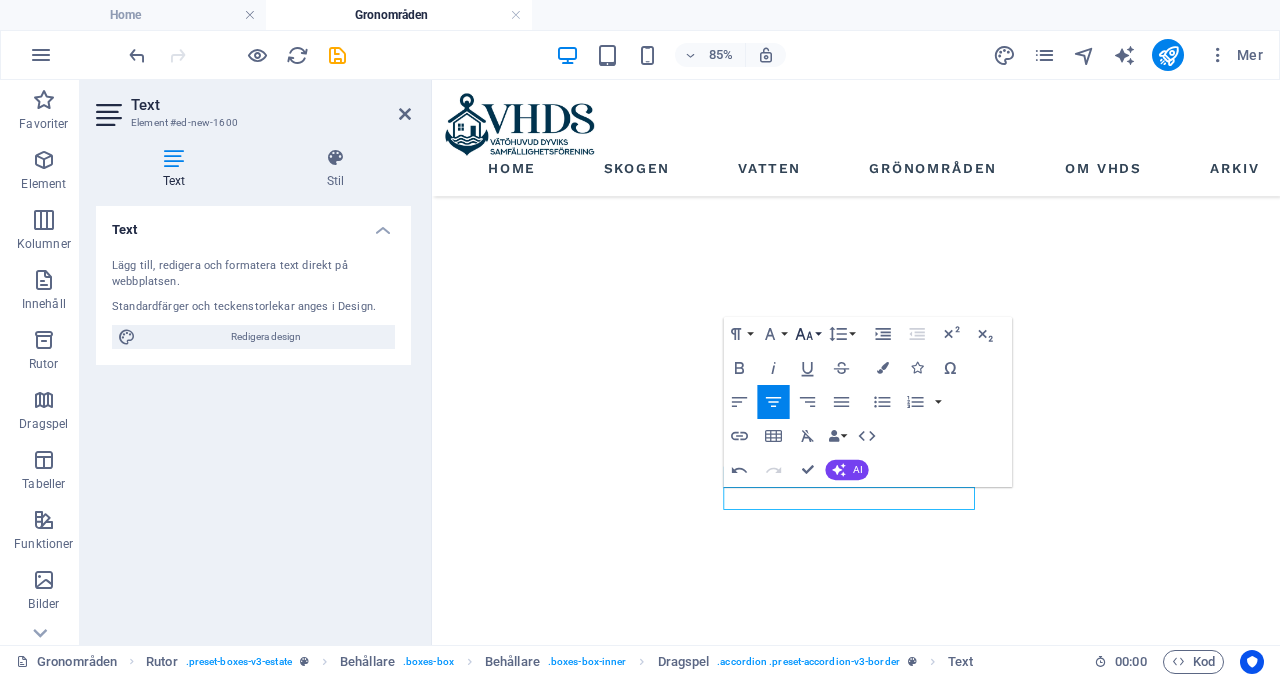 click 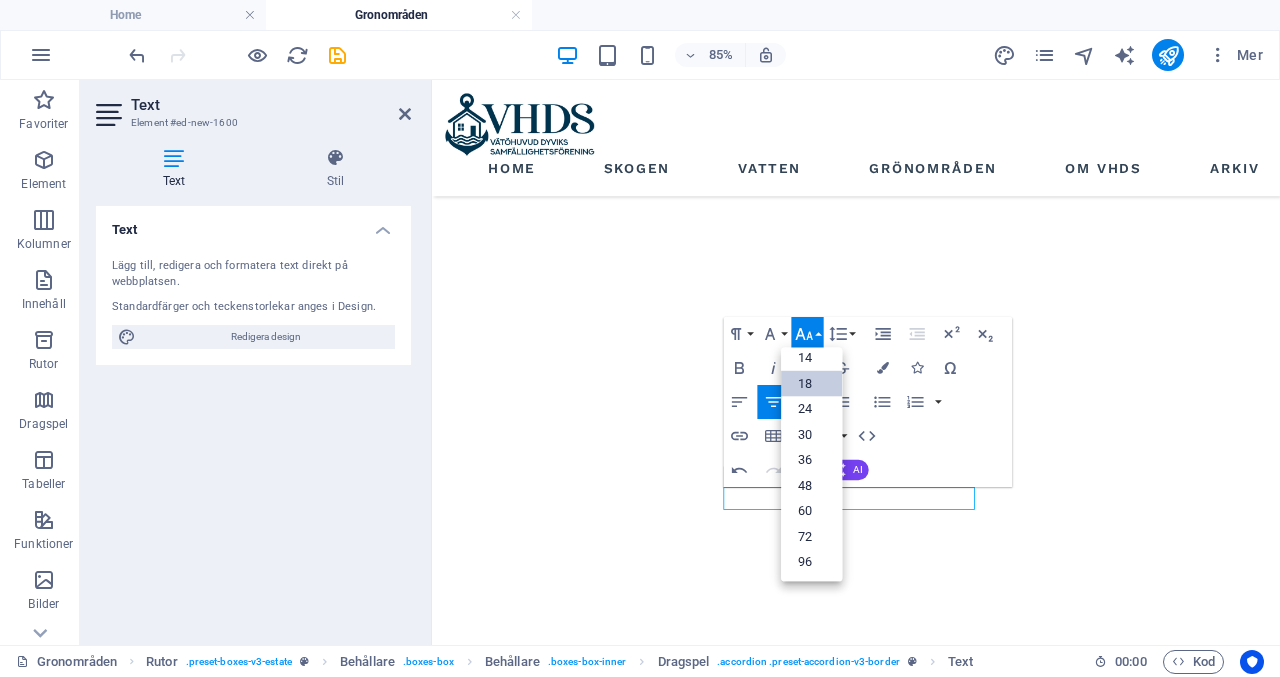 scroll, scrollTop: 160, scrollLeft: 0, axis: vertical 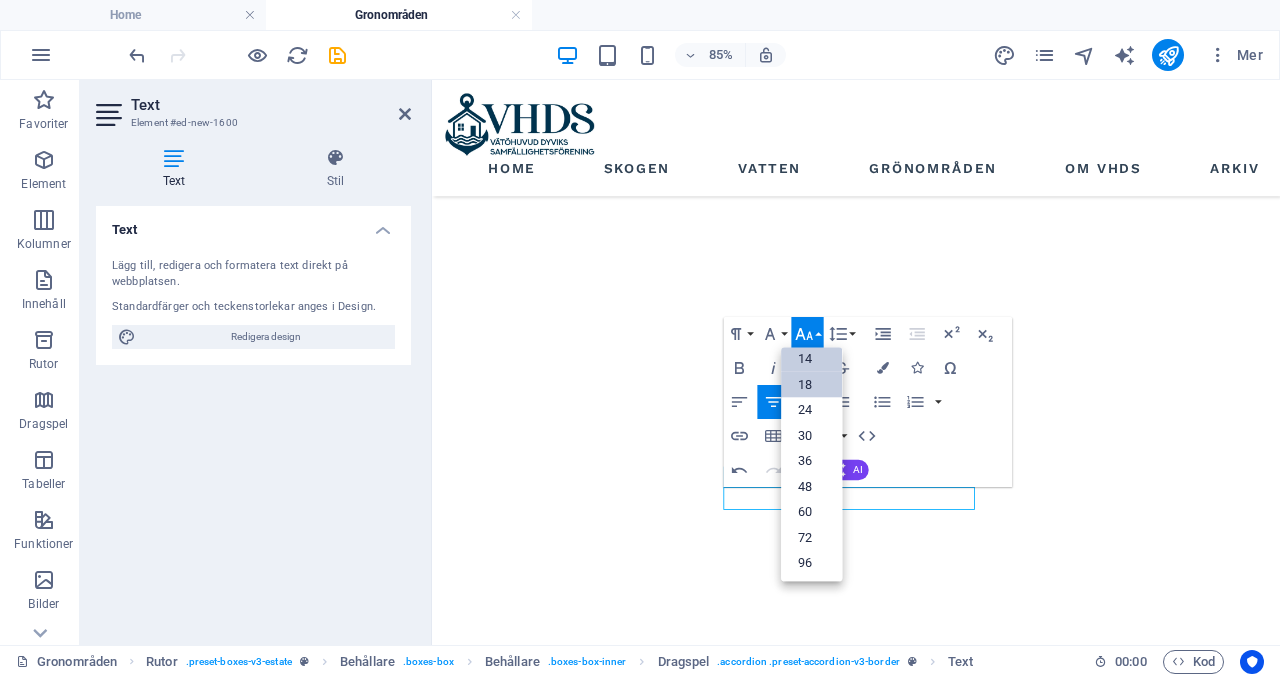 click on "14" at bounding box center (812, 359) 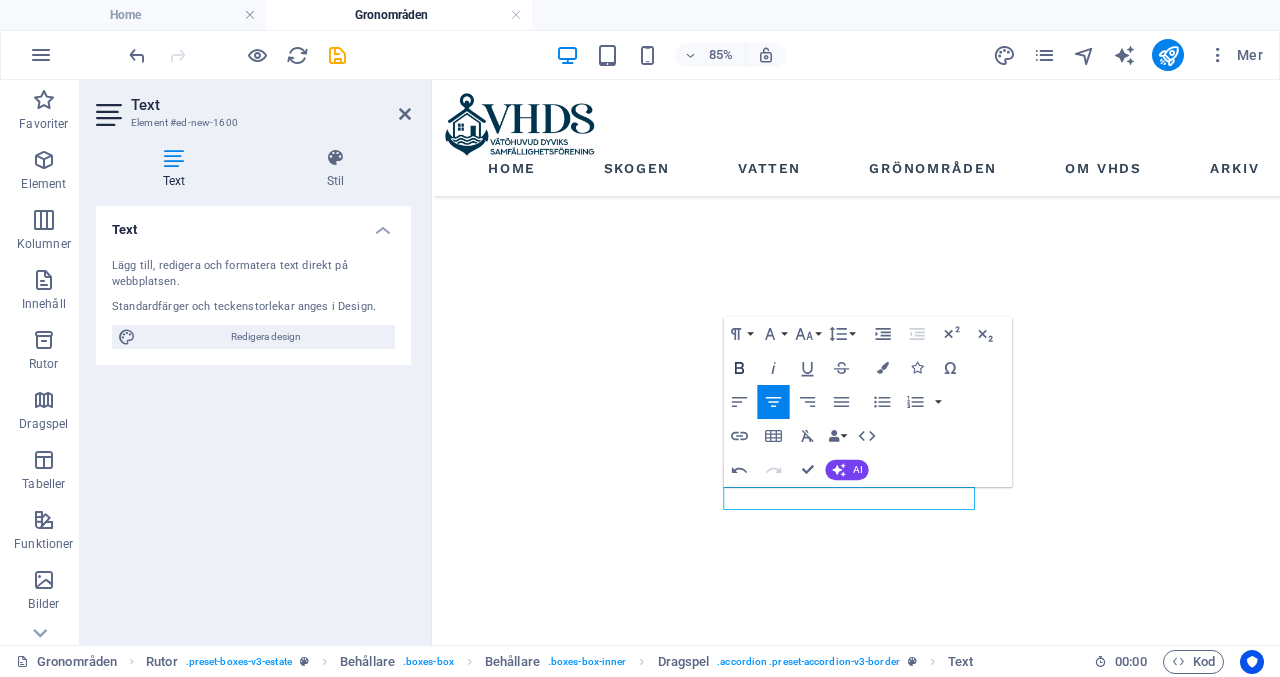 click 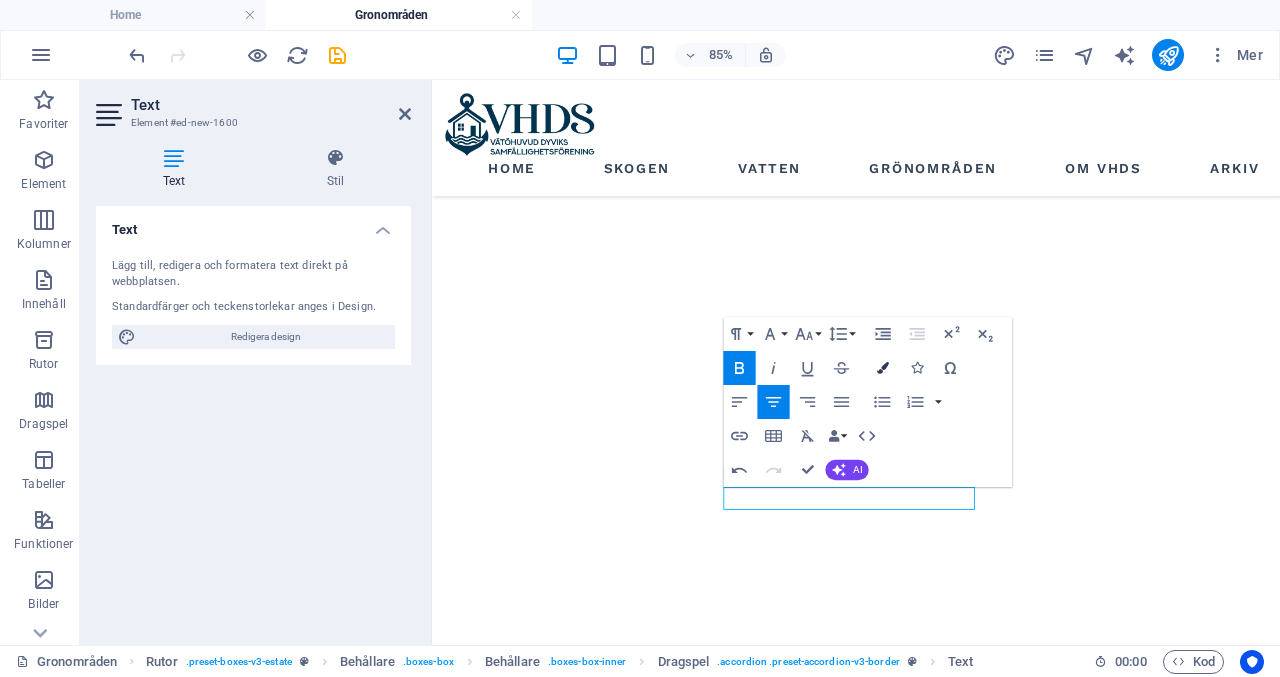 click at bounding box center (883, 368) 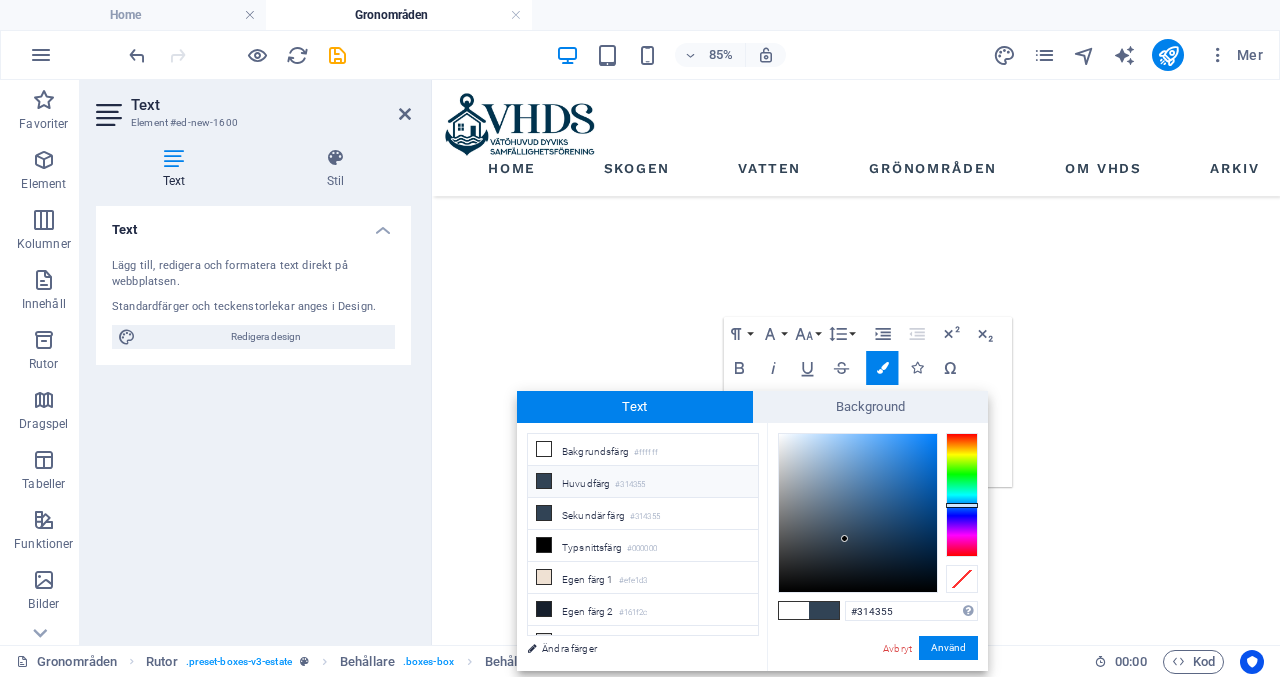 click on "Huvudfärg
#314355" at bounding box center (643, 482) 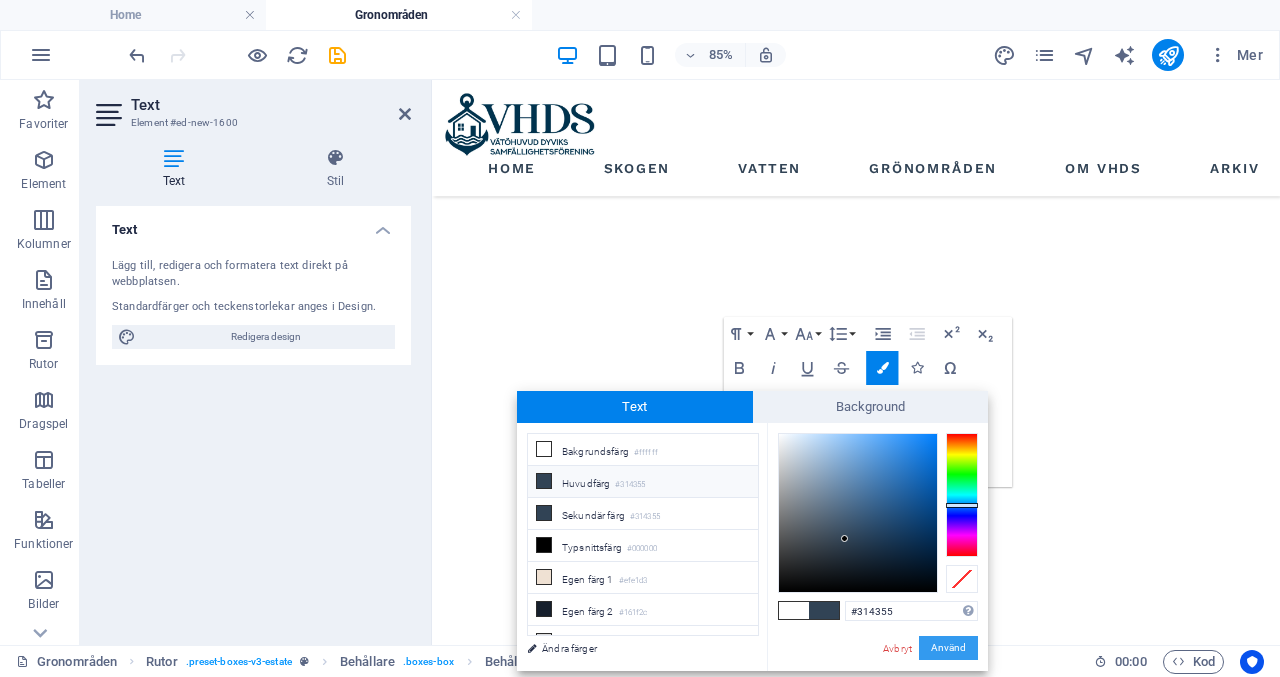 click on "Använd" at bounding box center (948, 648) 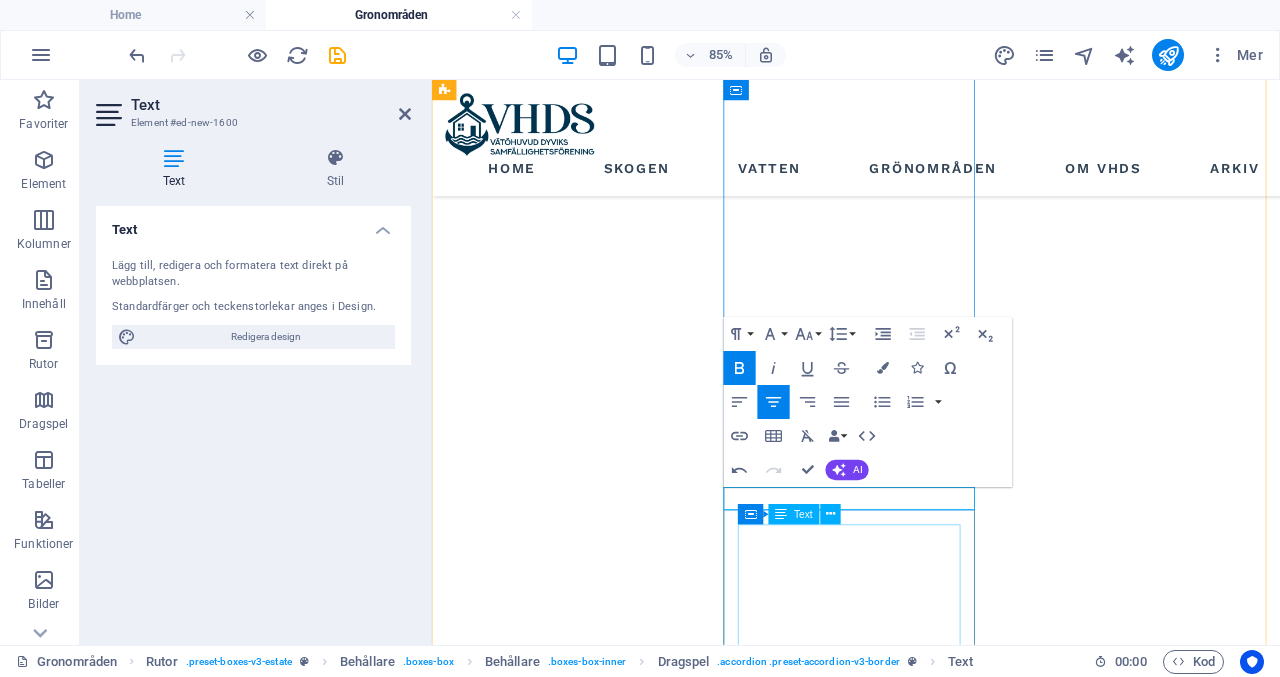 click on "Text" at bounding box center [794, 514] 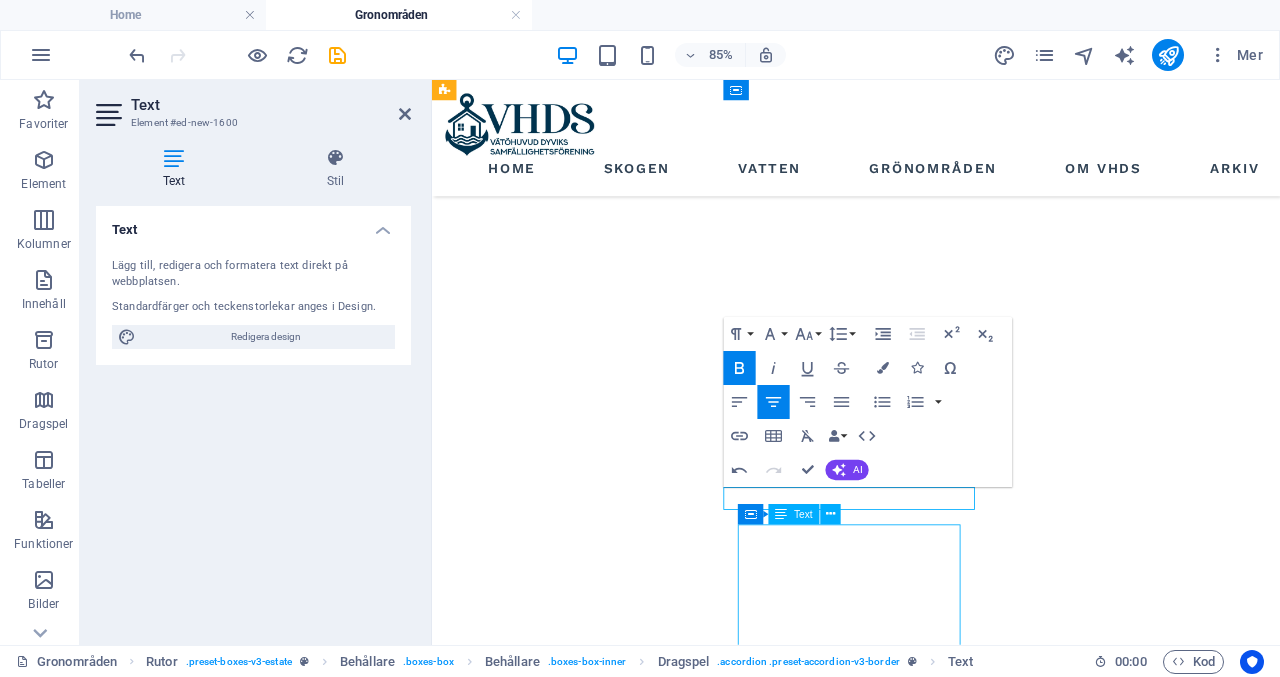 click on "Text" at bounding box center [794, 514] 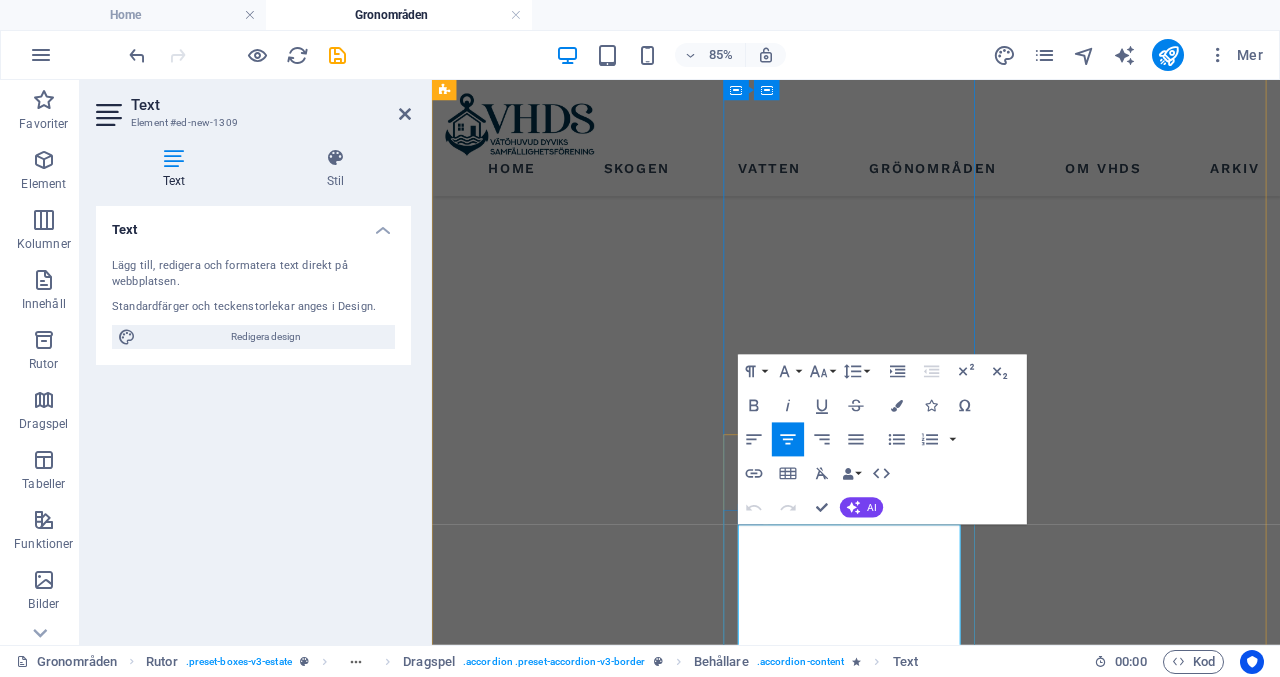 click on "Lorem ipsum dolor sit amet, consectetur adipisicing elit. Maiores ipsum repellat minus nihil. Labore, delectus, nam dignissimos ea repudiandae minima voluptatum magni pariatur possimus quia accusamus harum facilis corporis animi nisi. Enim, pariatur, impedit quia repellat harum ipsam laboriosam voluptas dicta illum nisi obcaecati reprehenderit quis placeat recusandae tenetur aperiam." at bounding box center [598, 7746] 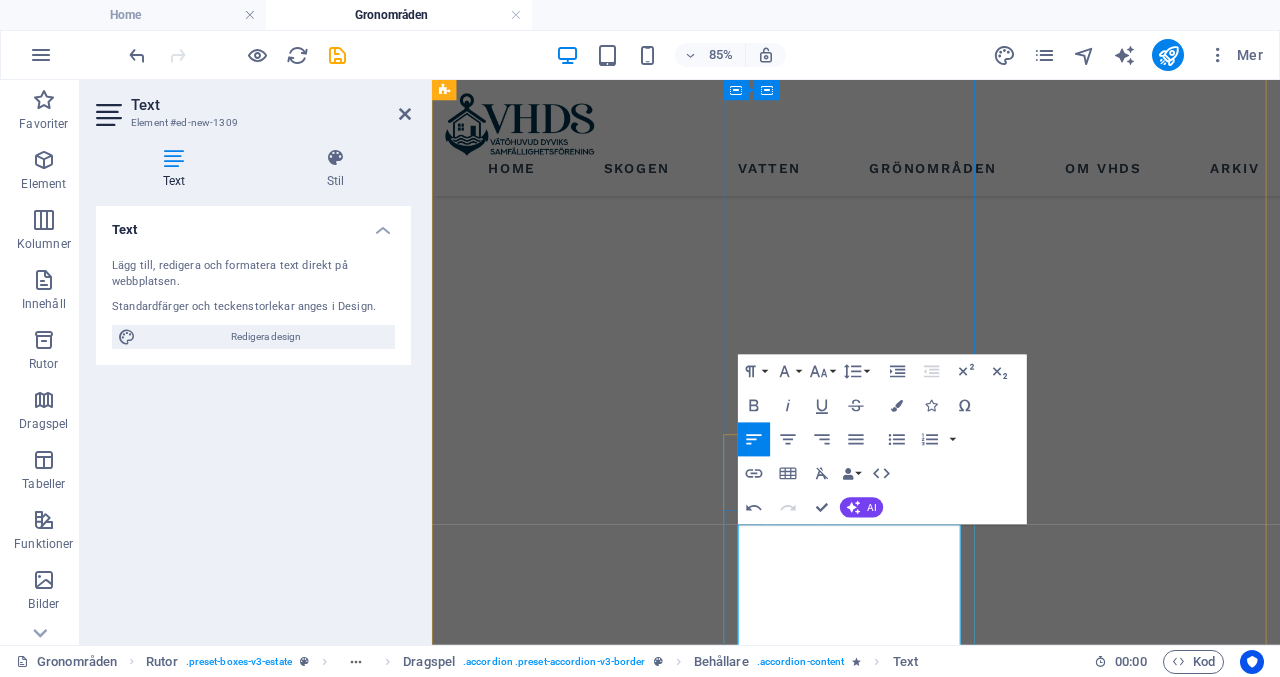 click on "Lorem ips" at bounding box center (598, 7657) 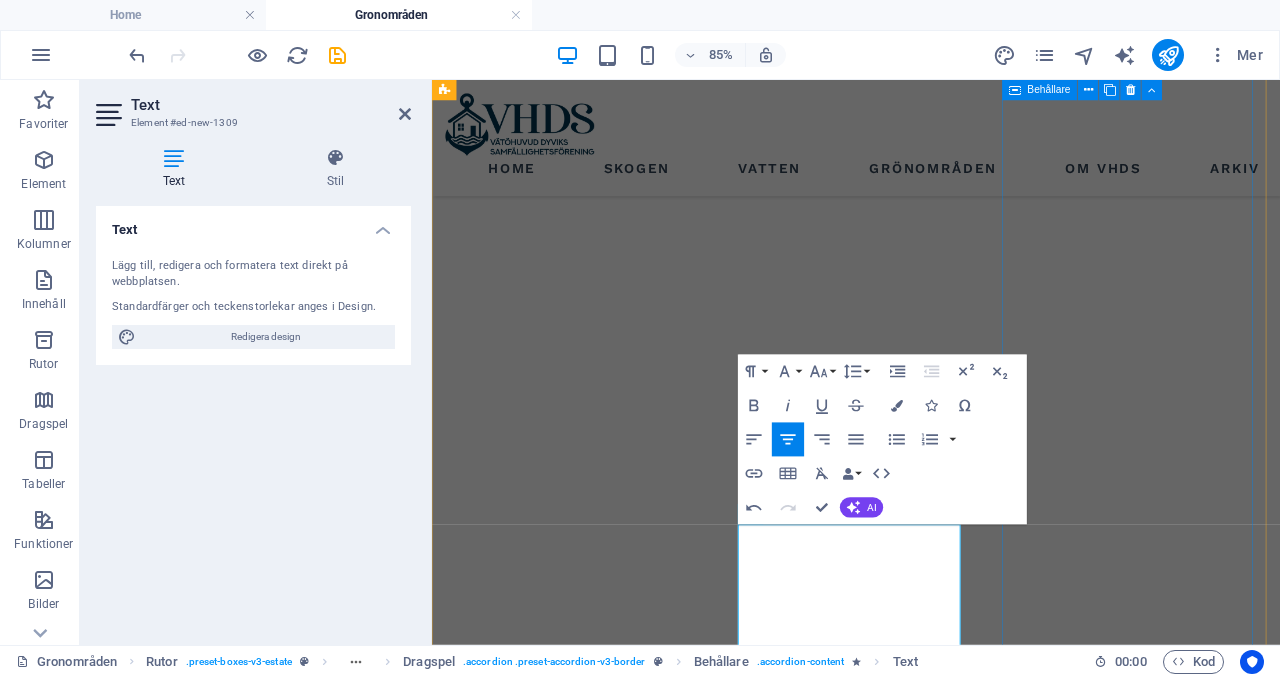 click on "Grönområden 1 2 Lär dig kasta livboj på en minut Badplatser vattenkvalitet, temperaturer i Norrtälje kommun" at bounding box center (598, 12281) 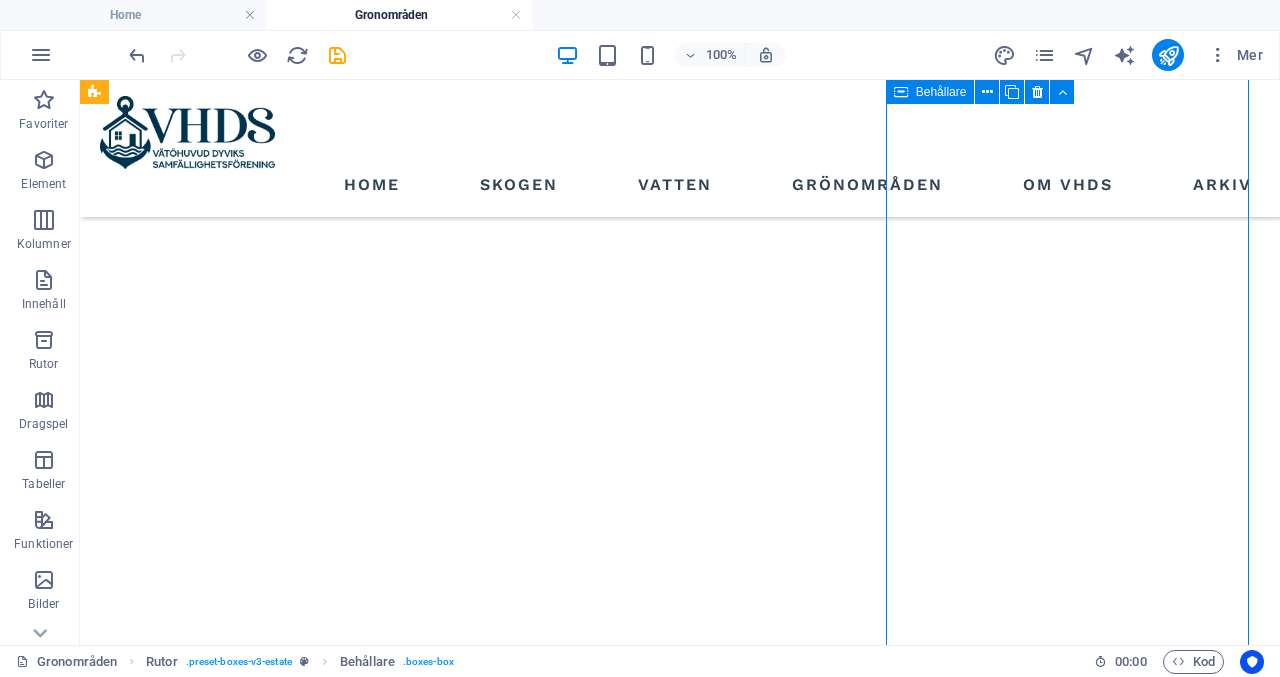 scroll, scrollTop: 1949, scrollLeft: 0, axis: vertical 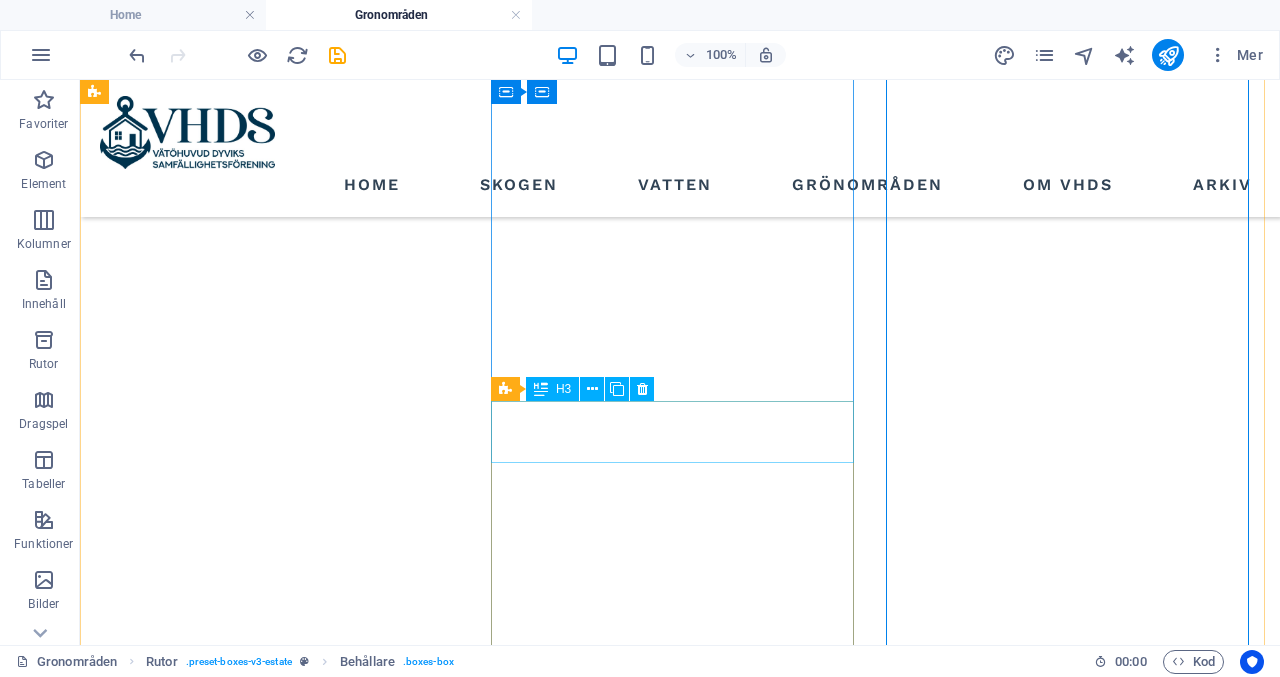 click on "Headline" at bounding box center (278, 8099) 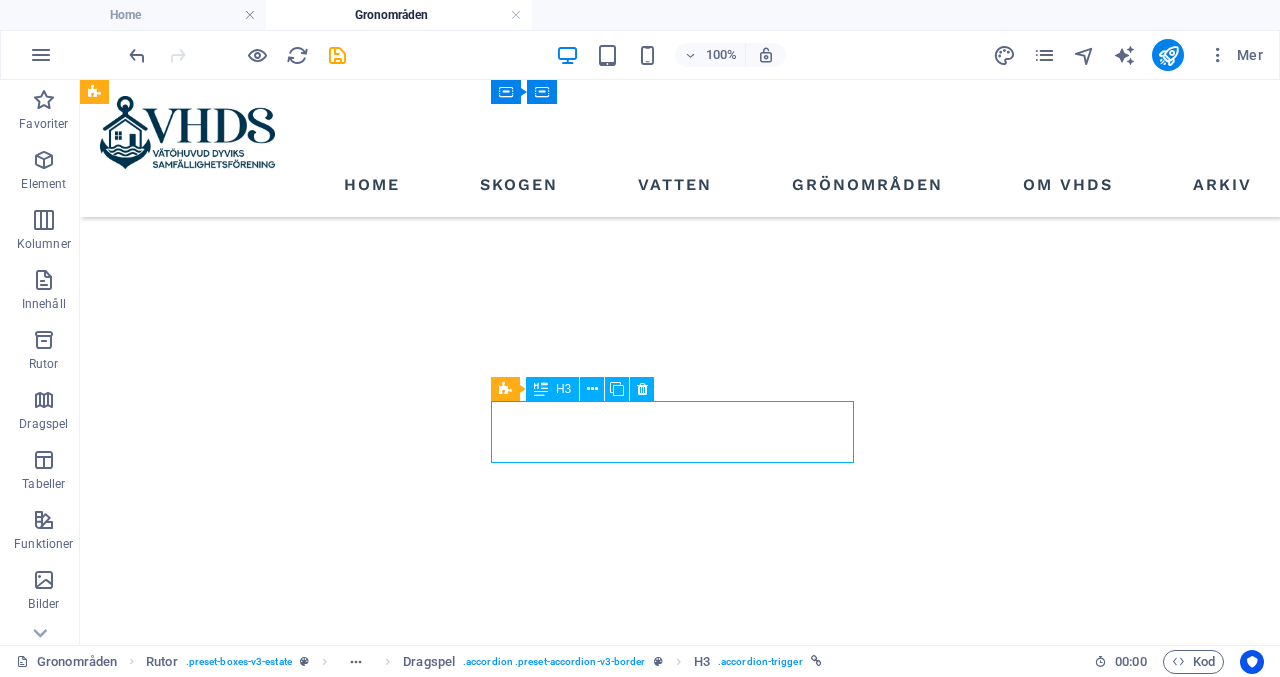 click on "Headline" at bounding box center [278, 8099] 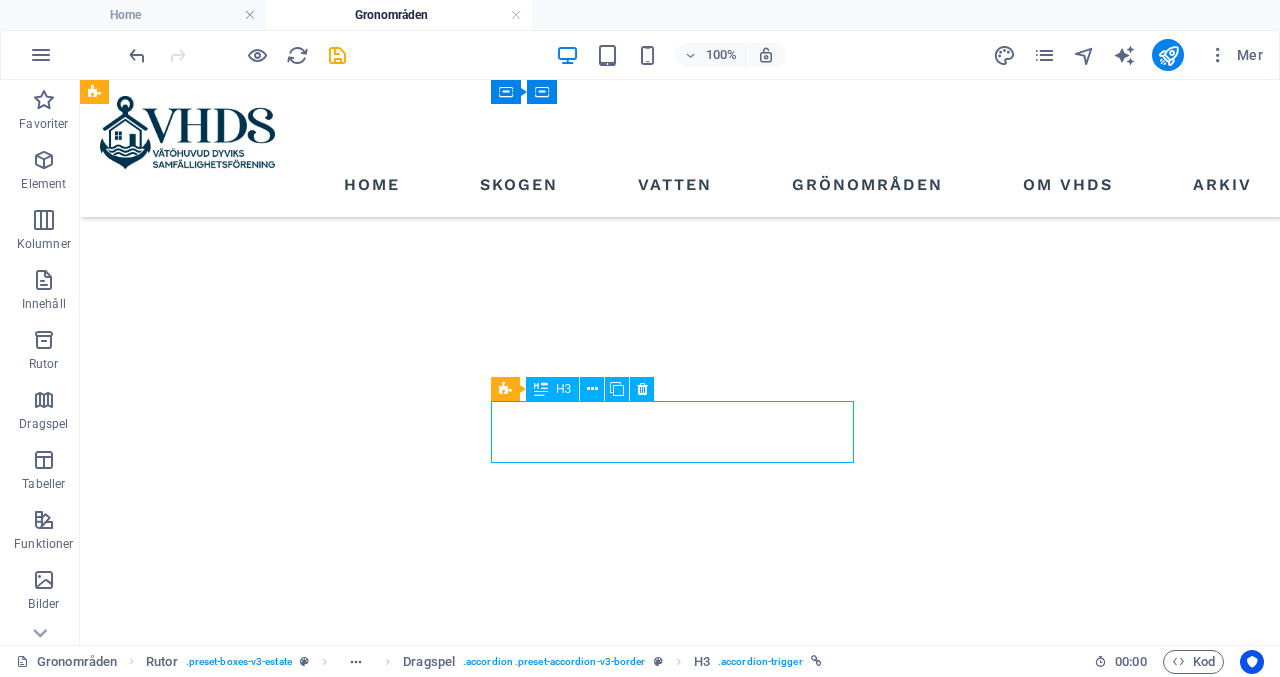 scroll, scrollTop: 2049, scrollLeft: 0, axis: vertical 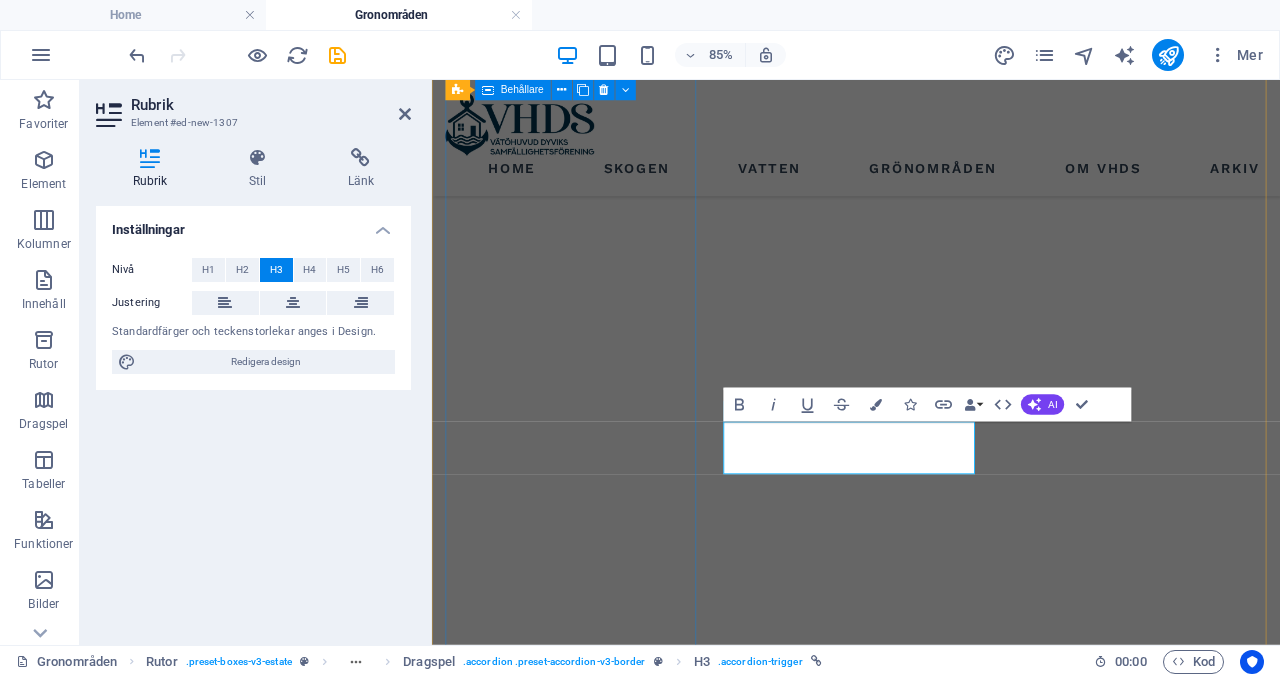 type 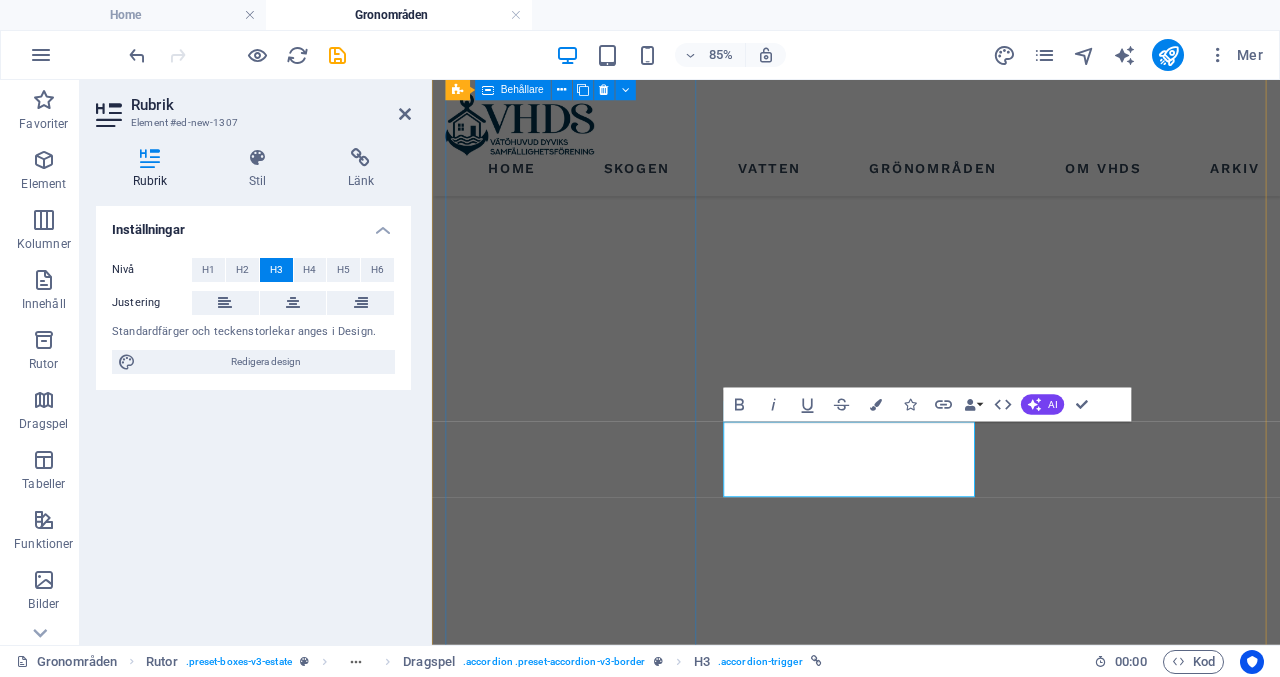 drag, startPoint x: 1000, startPoint y: 520, endPoint x: 740, endPoint y: 552, distance: 261.96182 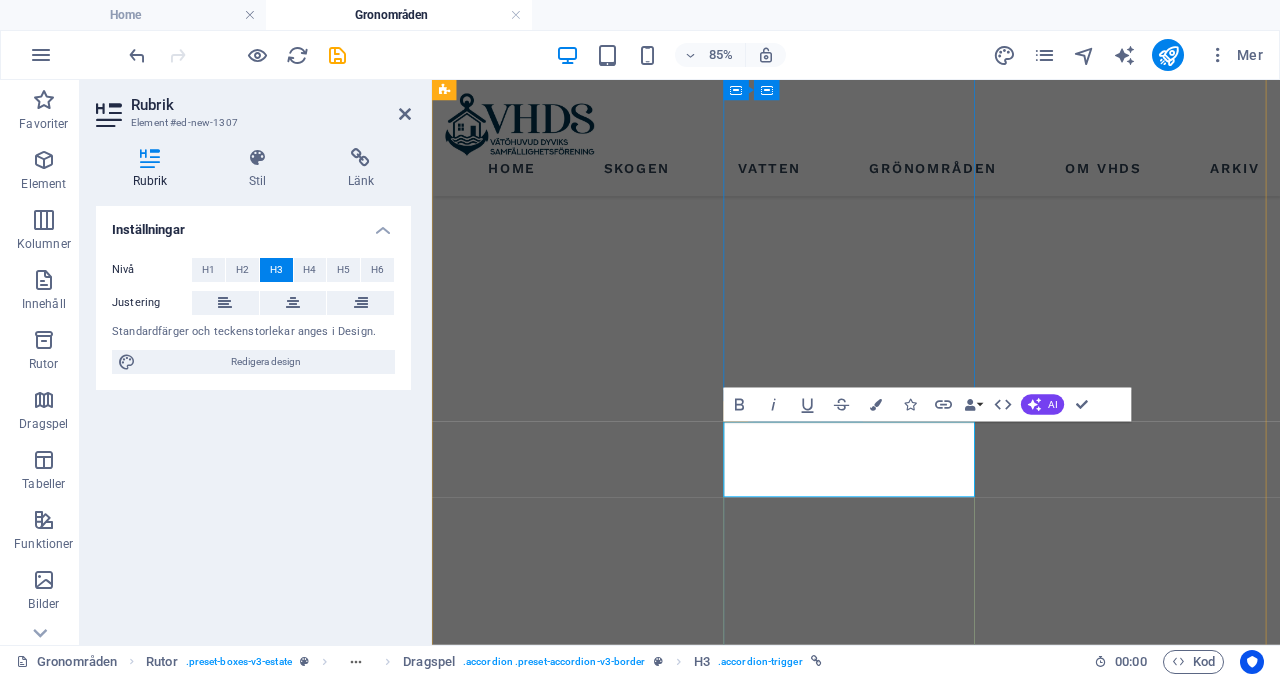 drag, startPoint x: 1008, startPoint y: 550, endPoint x: 800, endPoint y: 491, distance: 216.20592 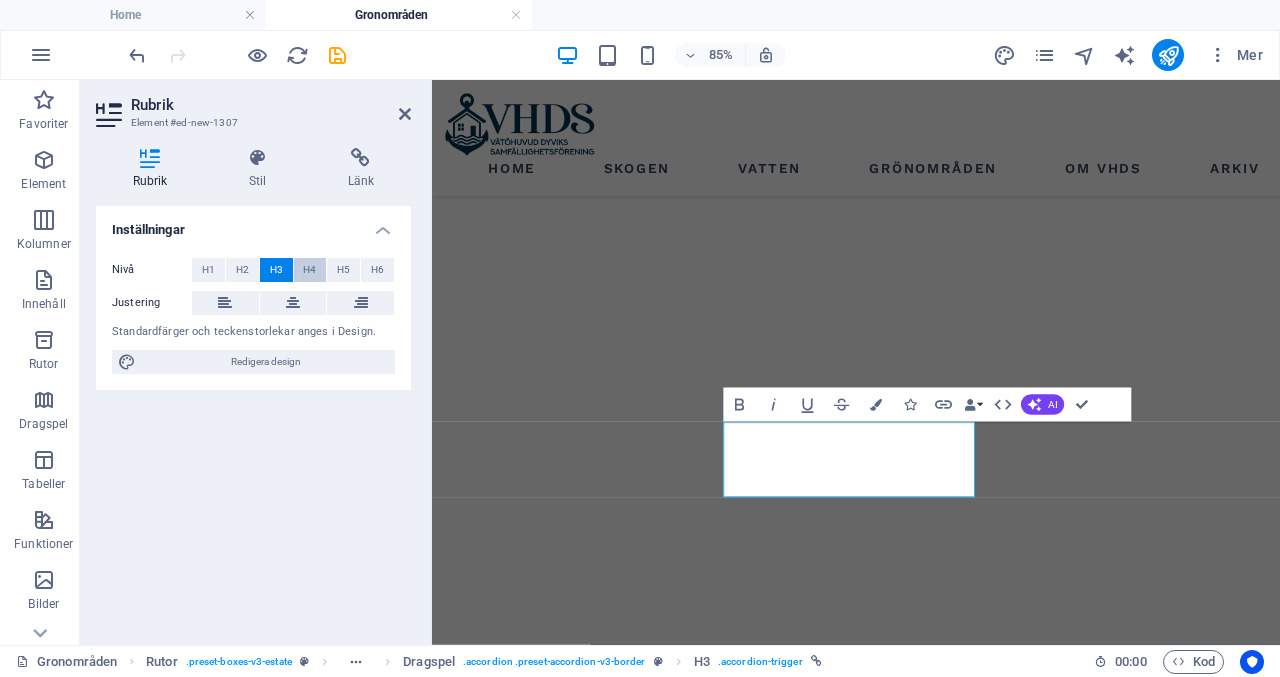 click on "H4" at bounding box center [309, 270] 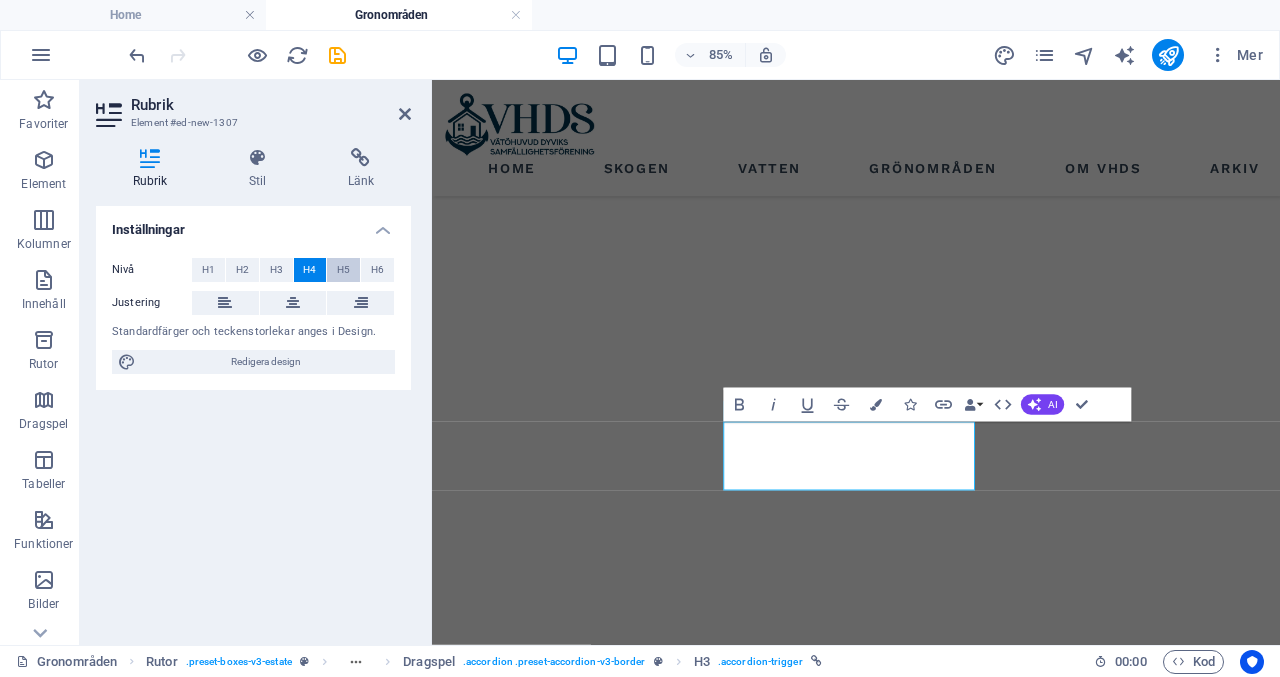click on "H5" at bounding box center [343, 270] 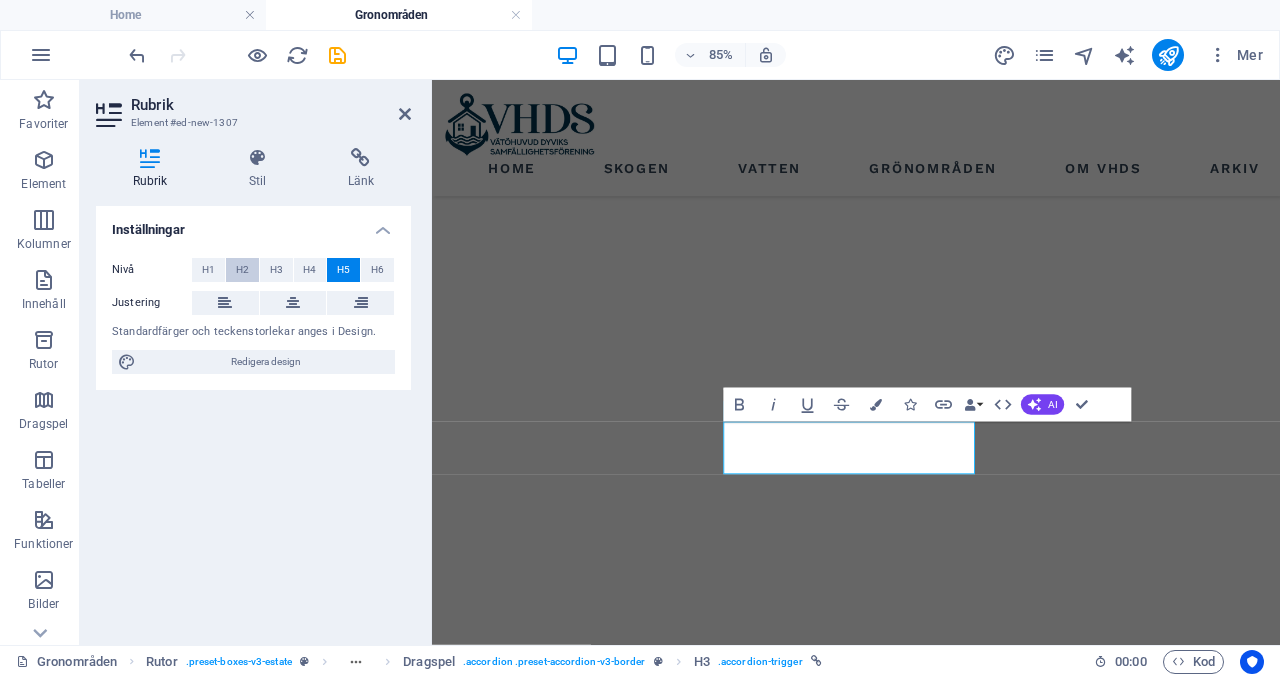 click on "H2" at bounding box center (242, 270) 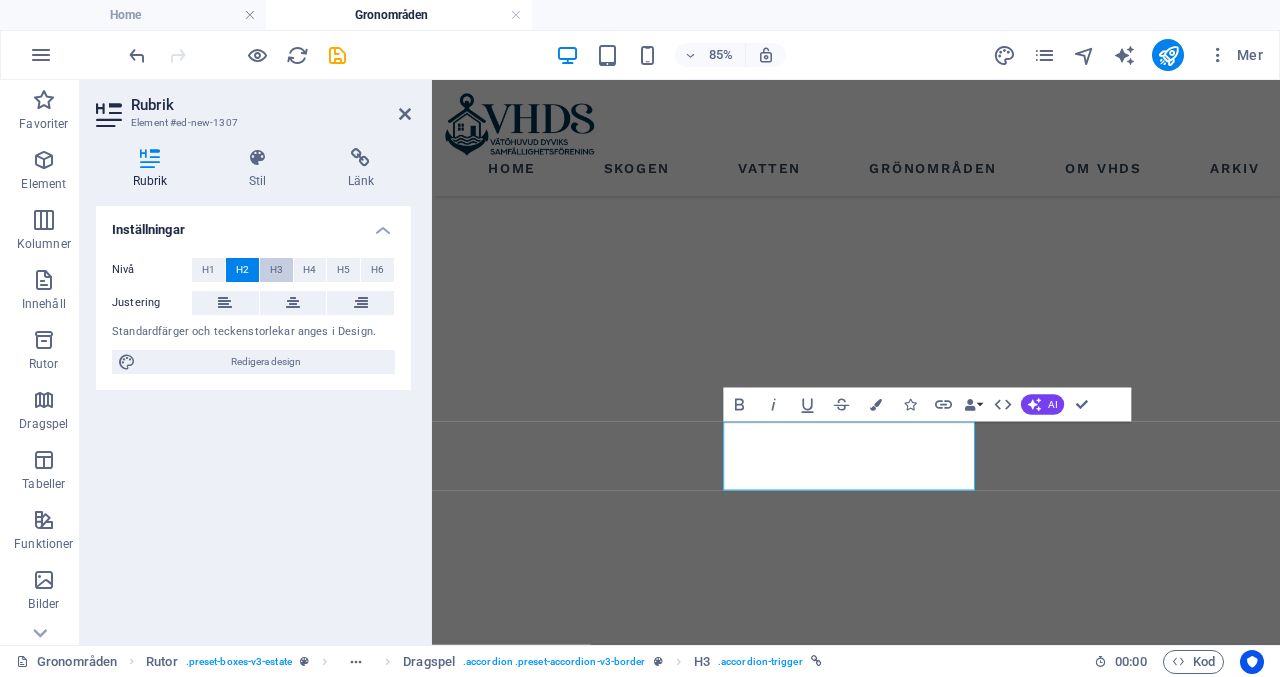 click on "H3" at bounding box center (276, 270) 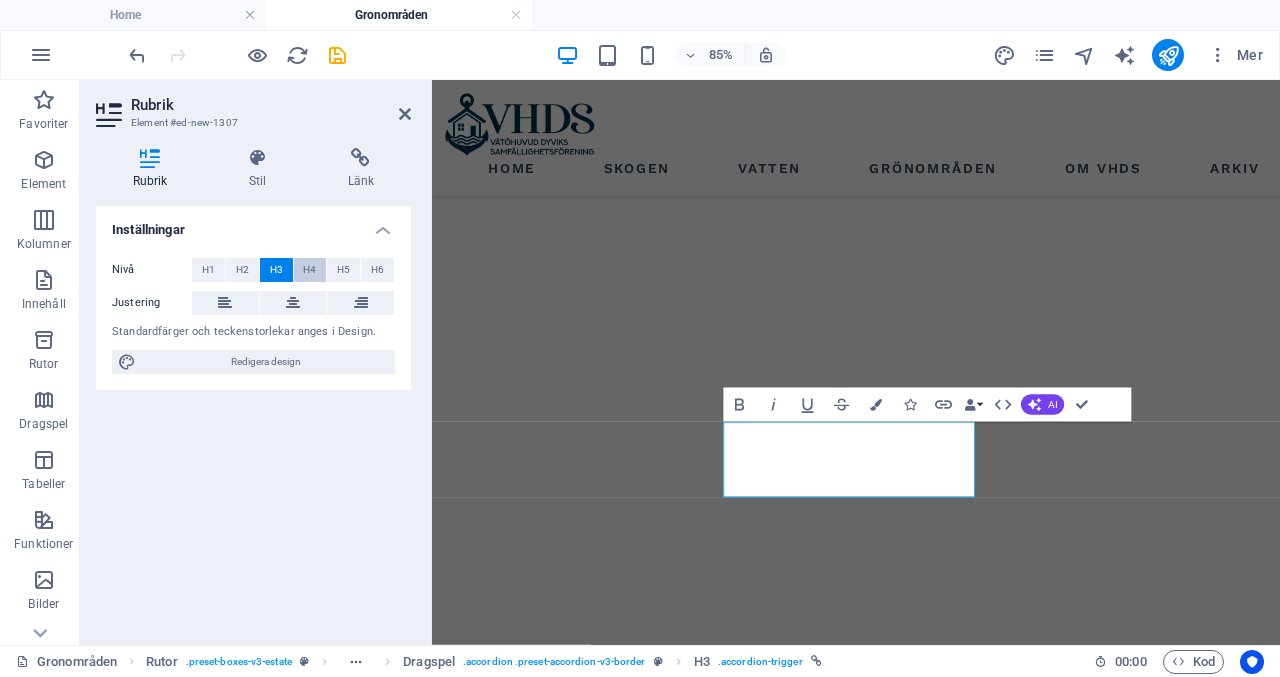 click on "H4" at bounding box center (309, 270) 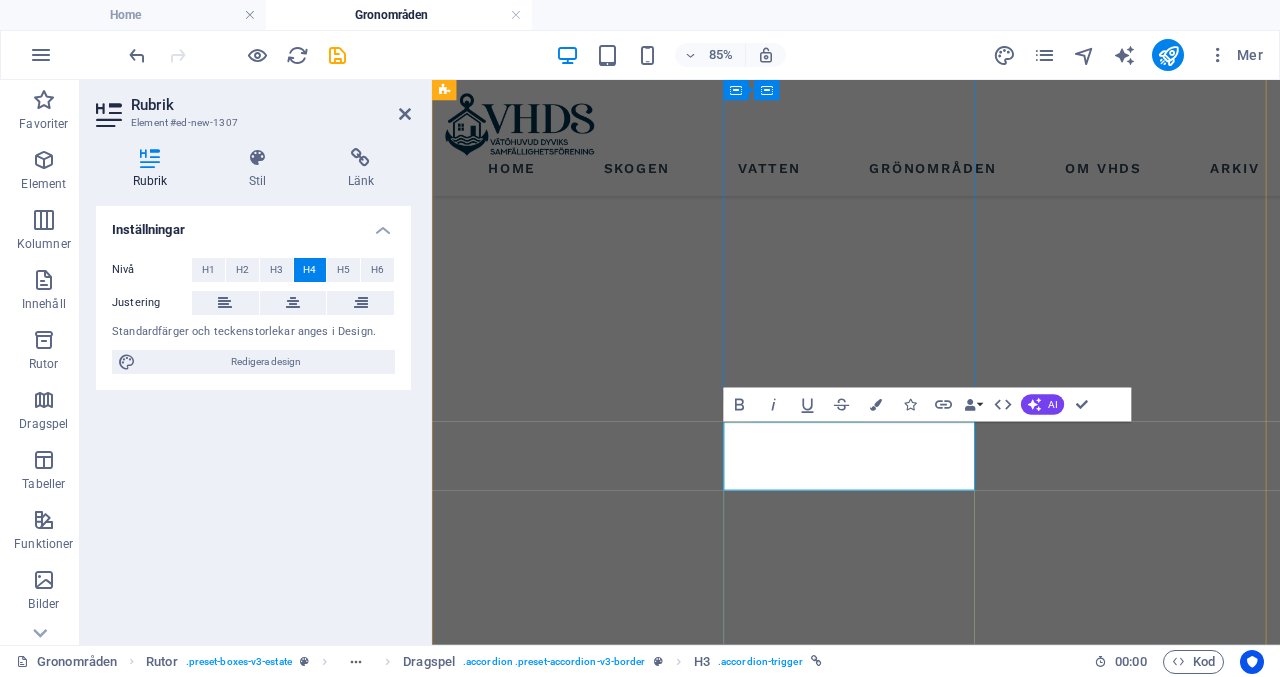 drag, startPoint x: 1009, startPoint y: 549, endPoint x: 784, endPoint y: 489, distance: 232.86263 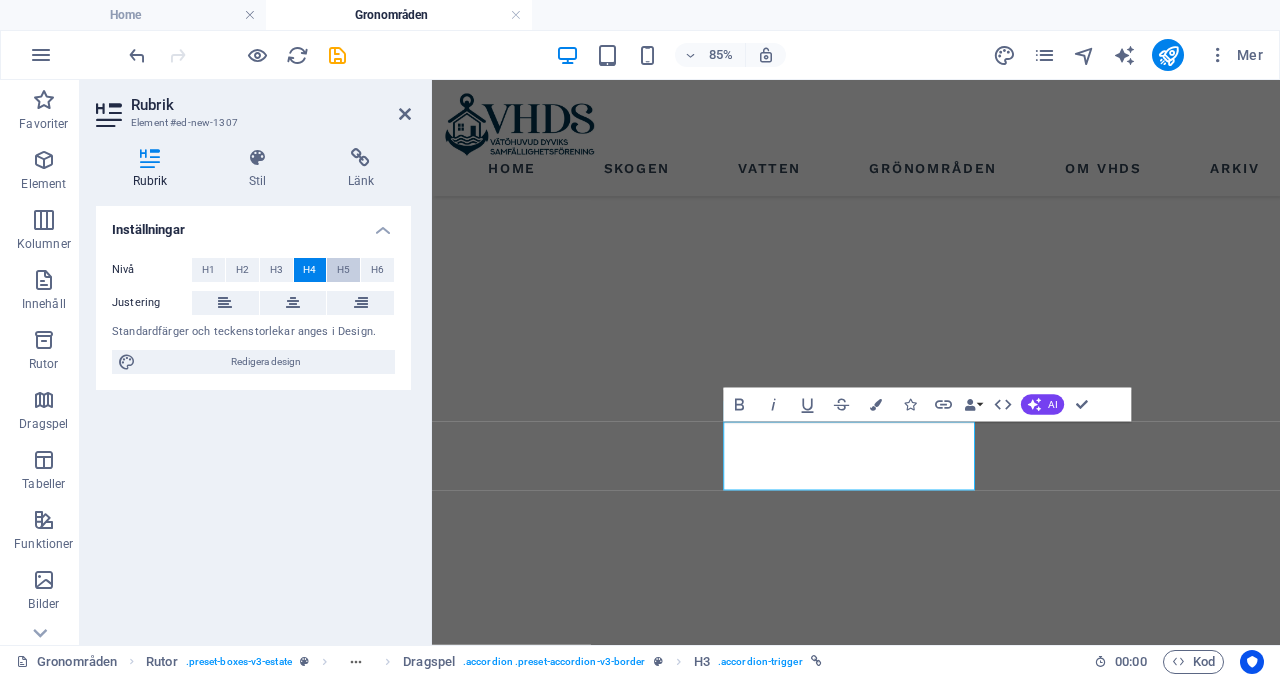 click on "H5" at bounding box center (343, 270) 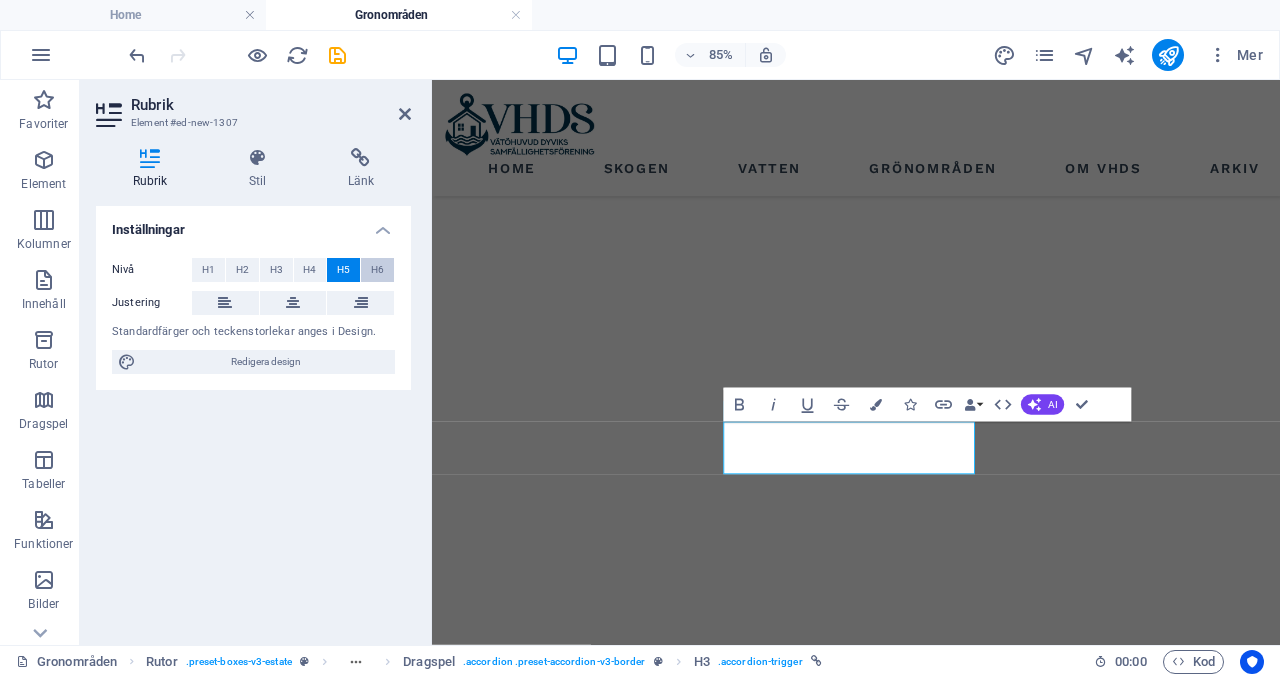 click on "H6" at bounding box center (377, 270) 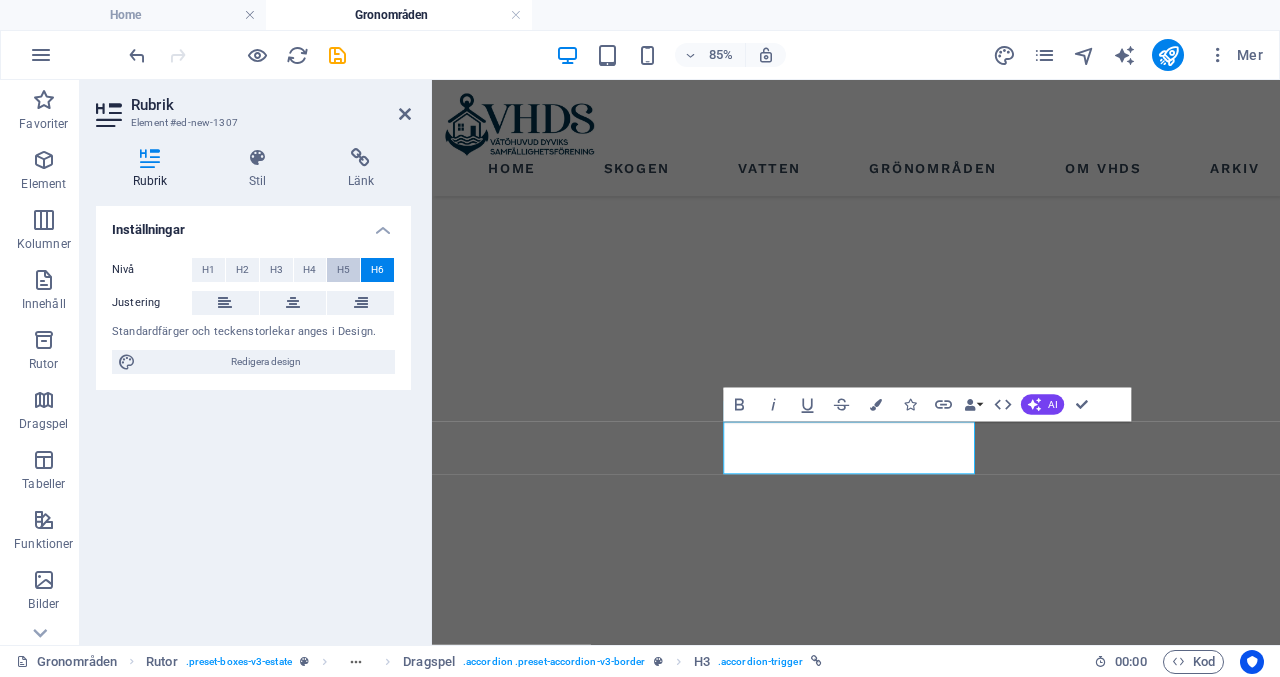 click on "H5" at bounding box center [343, 270] 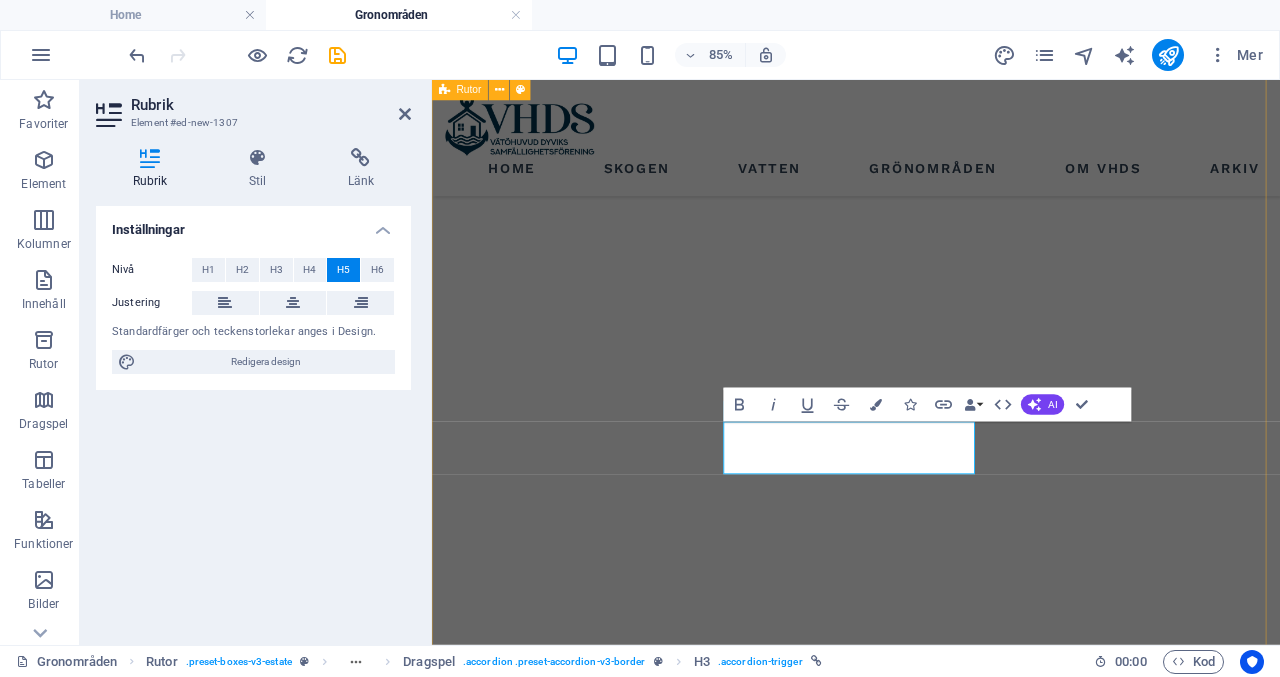 drag, startPoint x: 1021, startPoint y: 525, endPoint x: 762, endPoint y: 483, distance: 262.3833 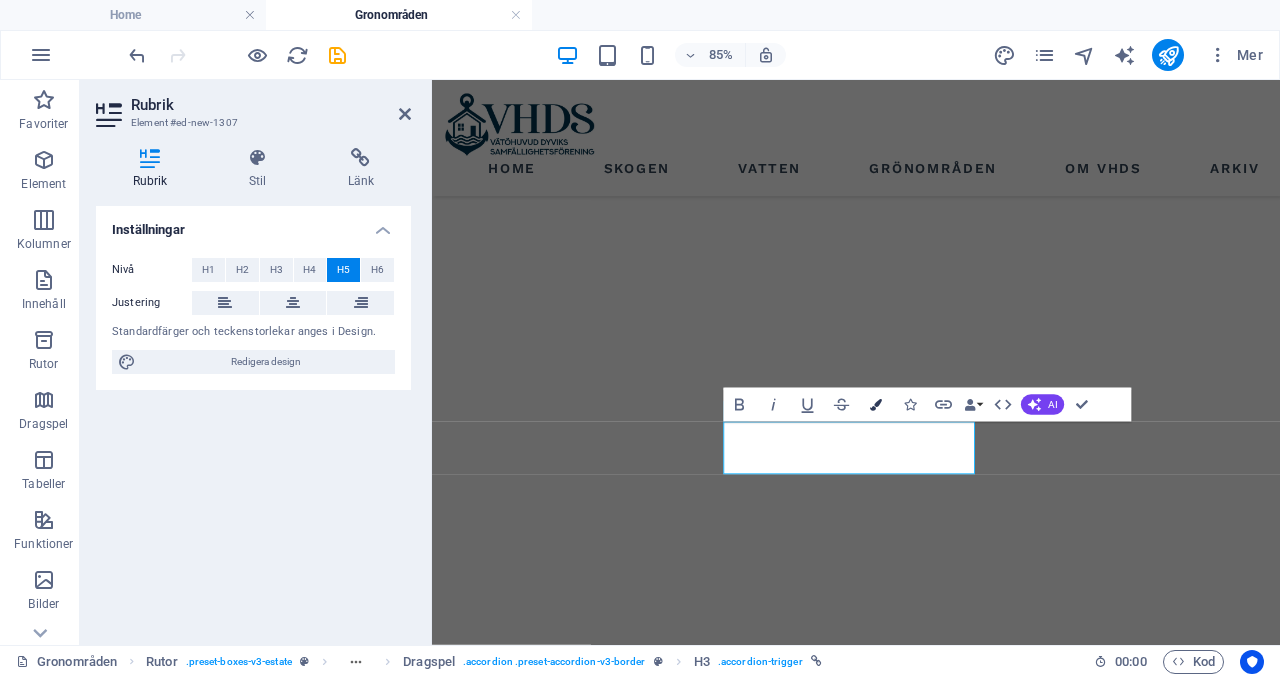 click at bounding box center (876, 405) 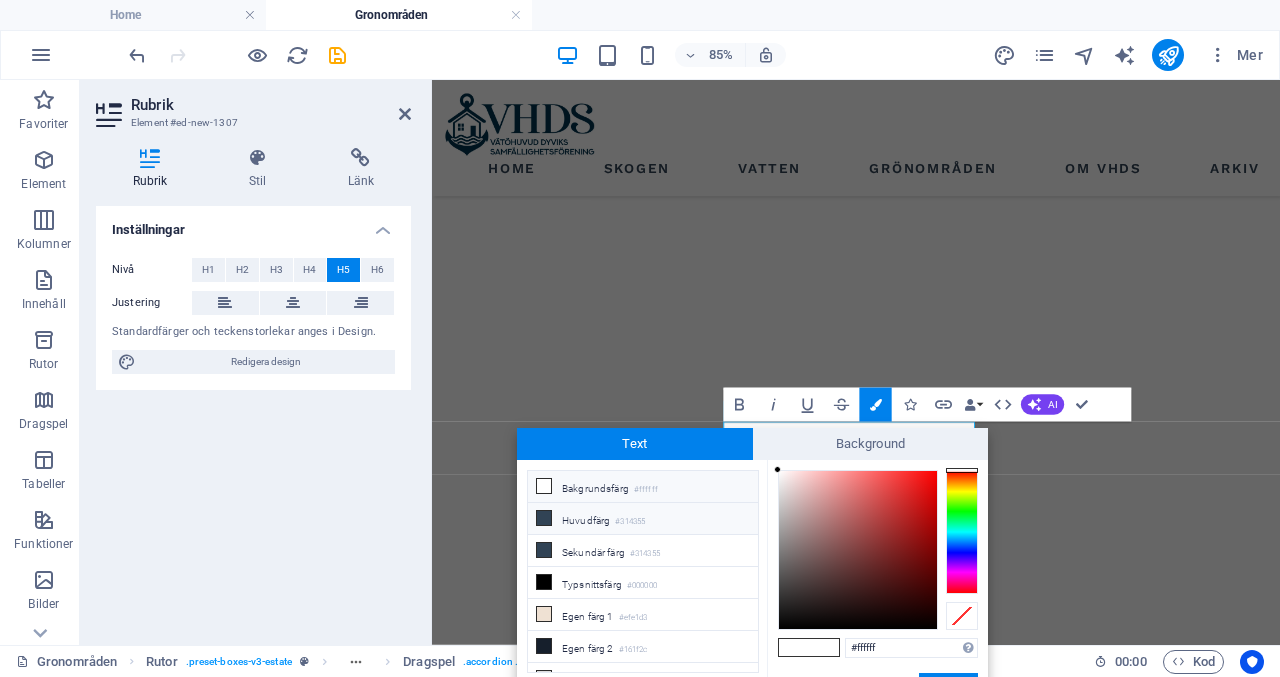 click on "Huvudfärg
#314355" at bounding box center [643, 519] 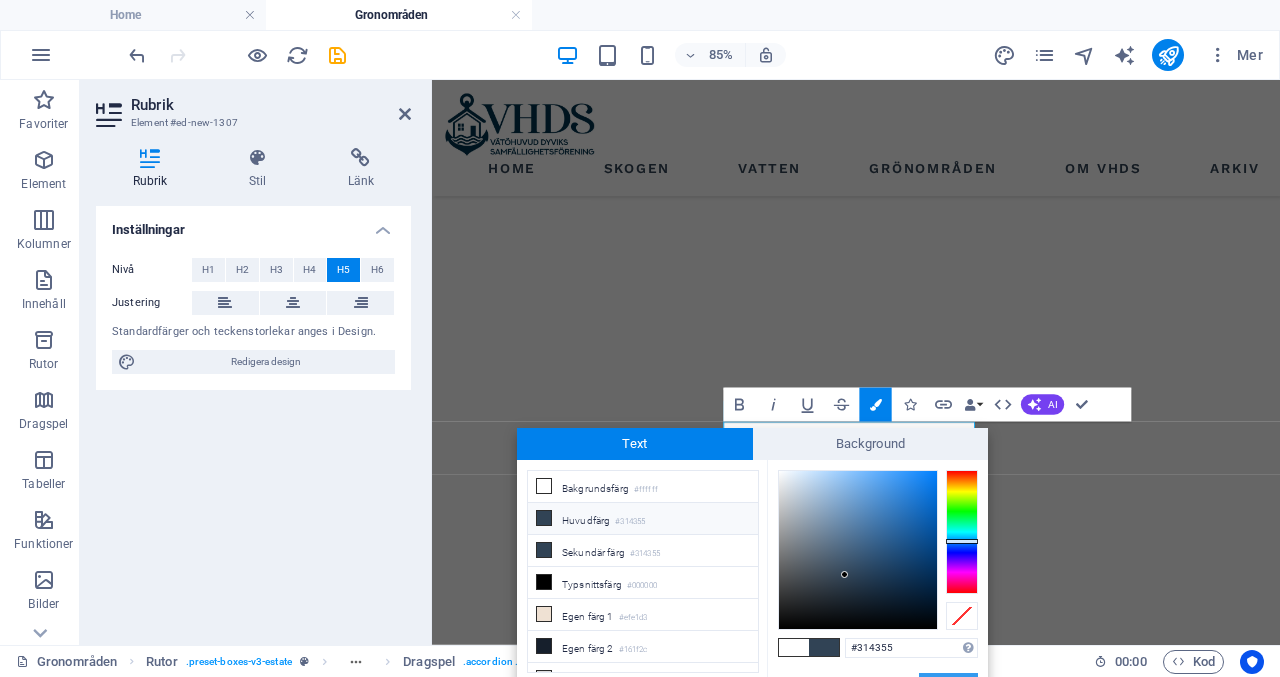 click on "Använd" at bounding box center [948, 685] 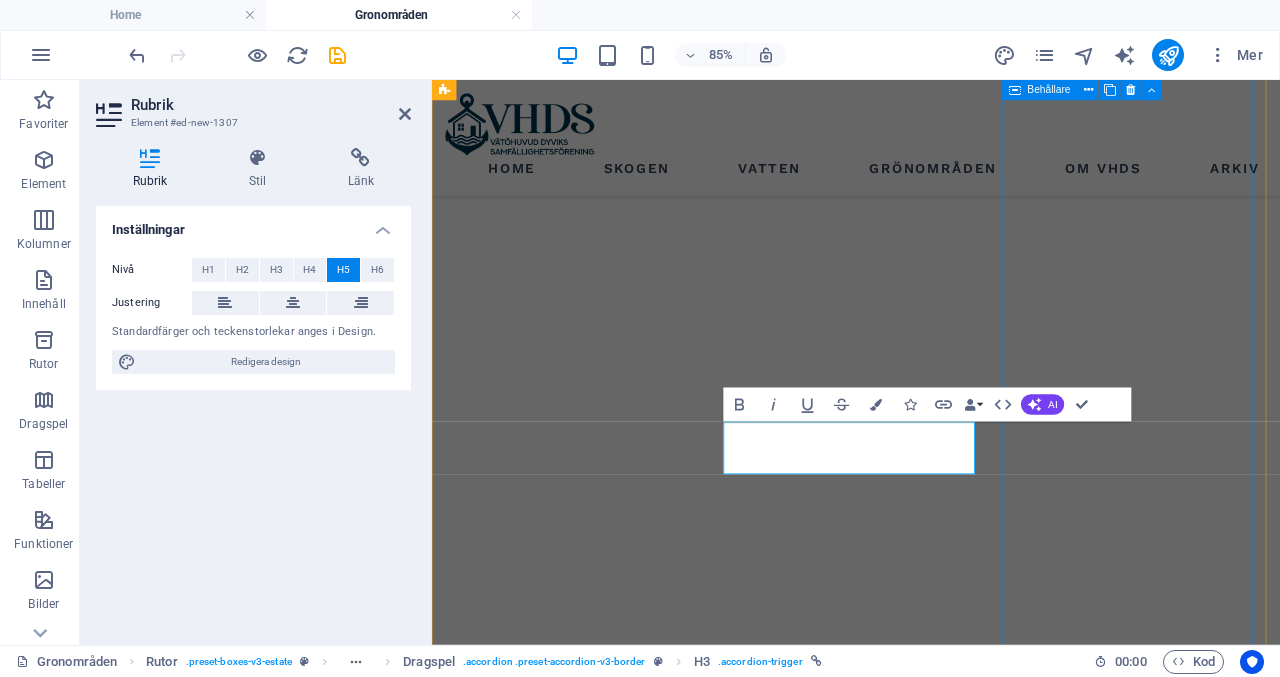 click on "Grönområden 1 2 Lär dig kasta livboj på en minut Badplatser vattenkvalitet, temperaturer i Norrtälje kommun" at bounding box center (598, 12239) 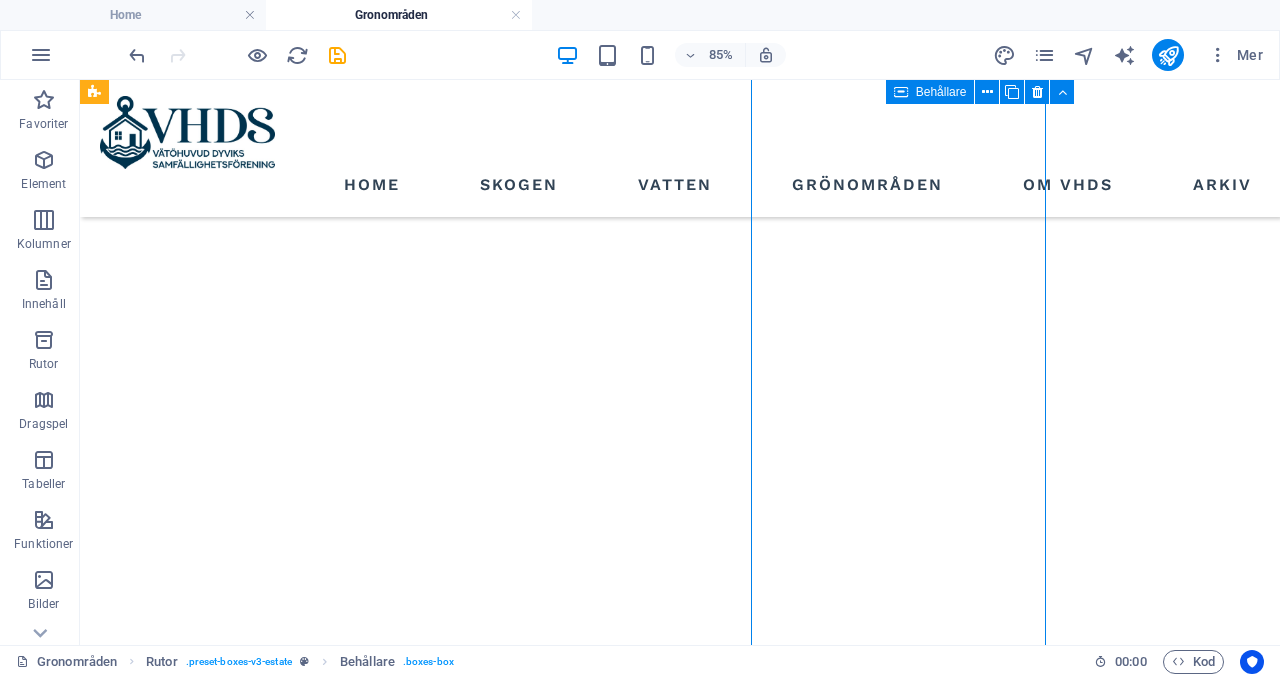 scroll, scrollTop: 1949, scrollLeft: 0, axis: vertical 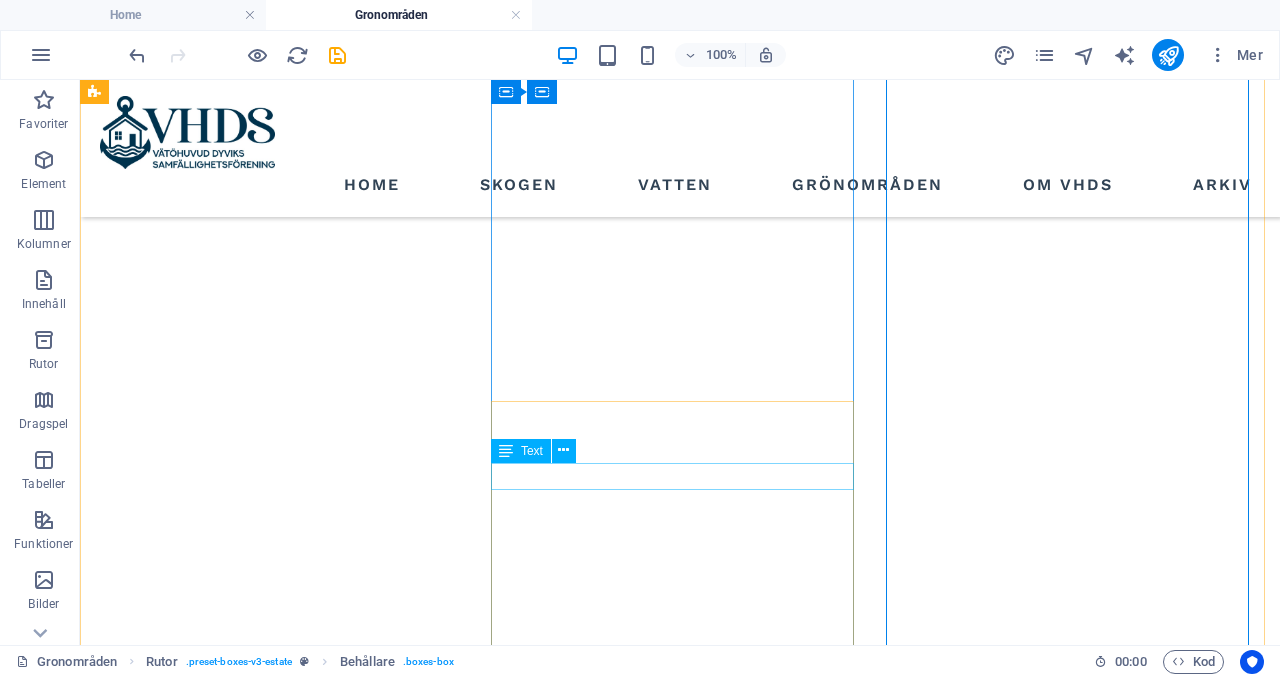click on "Text" at bounding box center [532, 451] 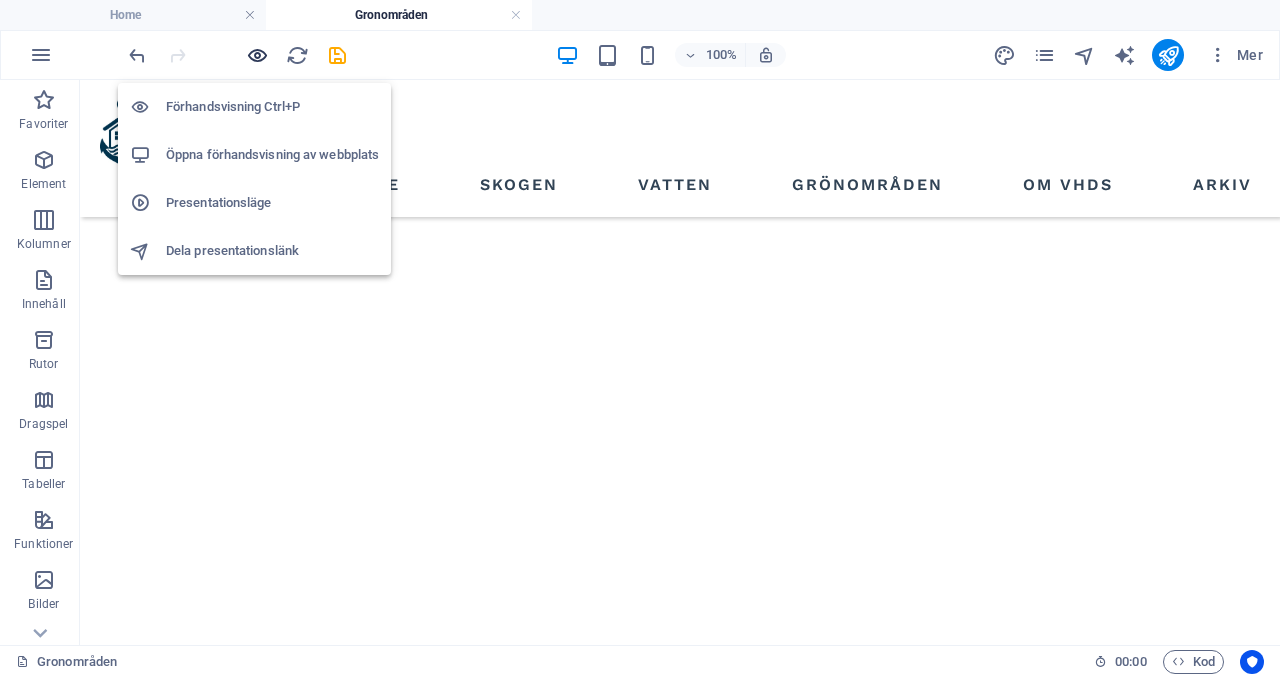 click at bounding box center [257, 55] 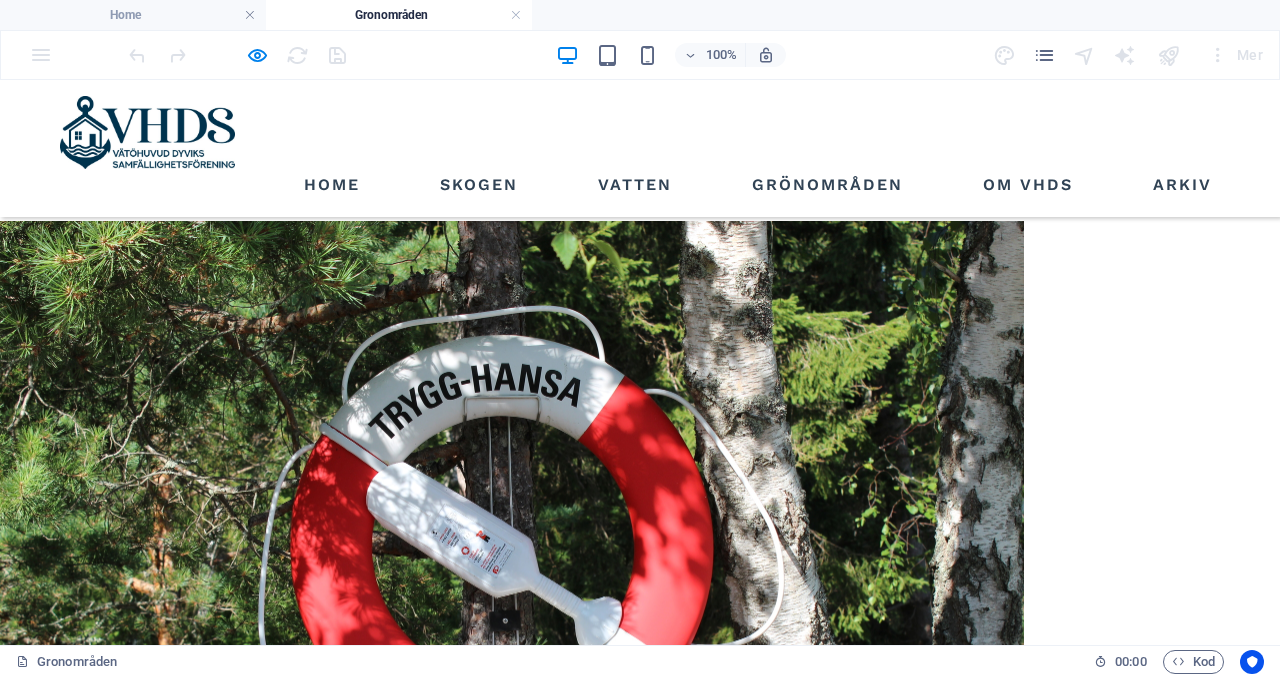 scroll, scrollTop: 918, scrollLeft: 0, axis: vertical 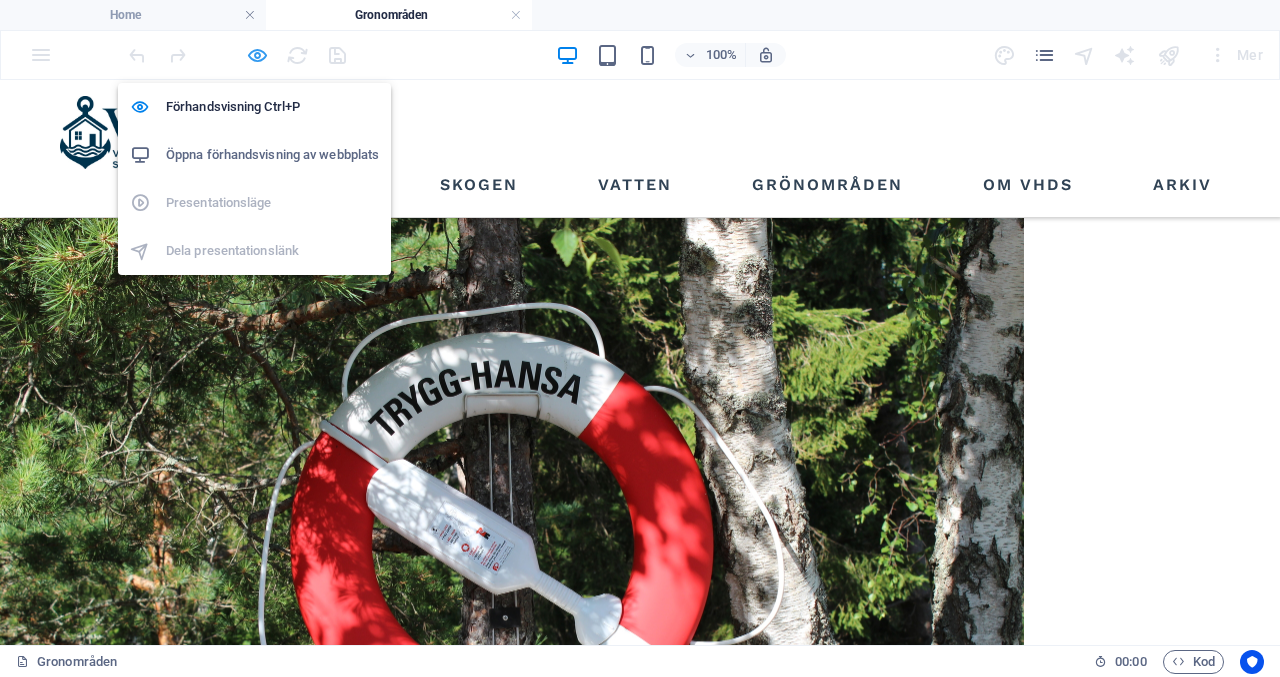 click at bounding box center [257, 55] 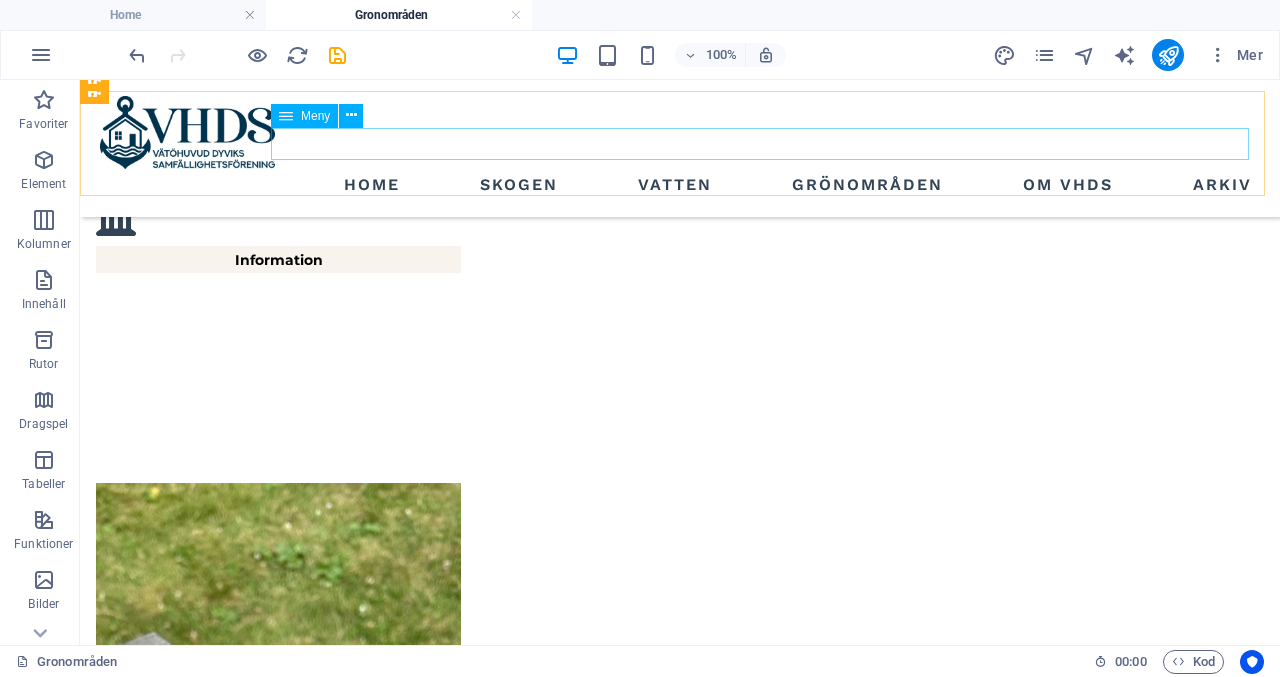 scroll, scrollTop: 1636, scrollLeft: 0, axis: vertical 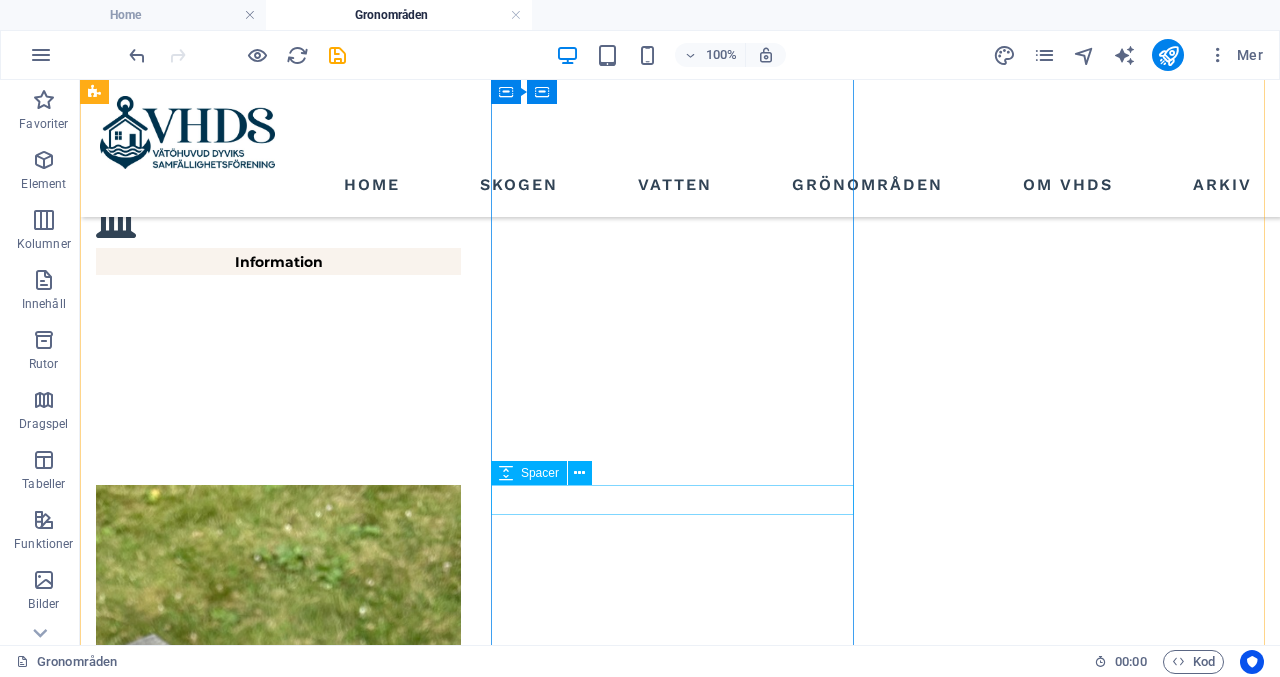 click on "Spacer" at bounding box center (540, 473) 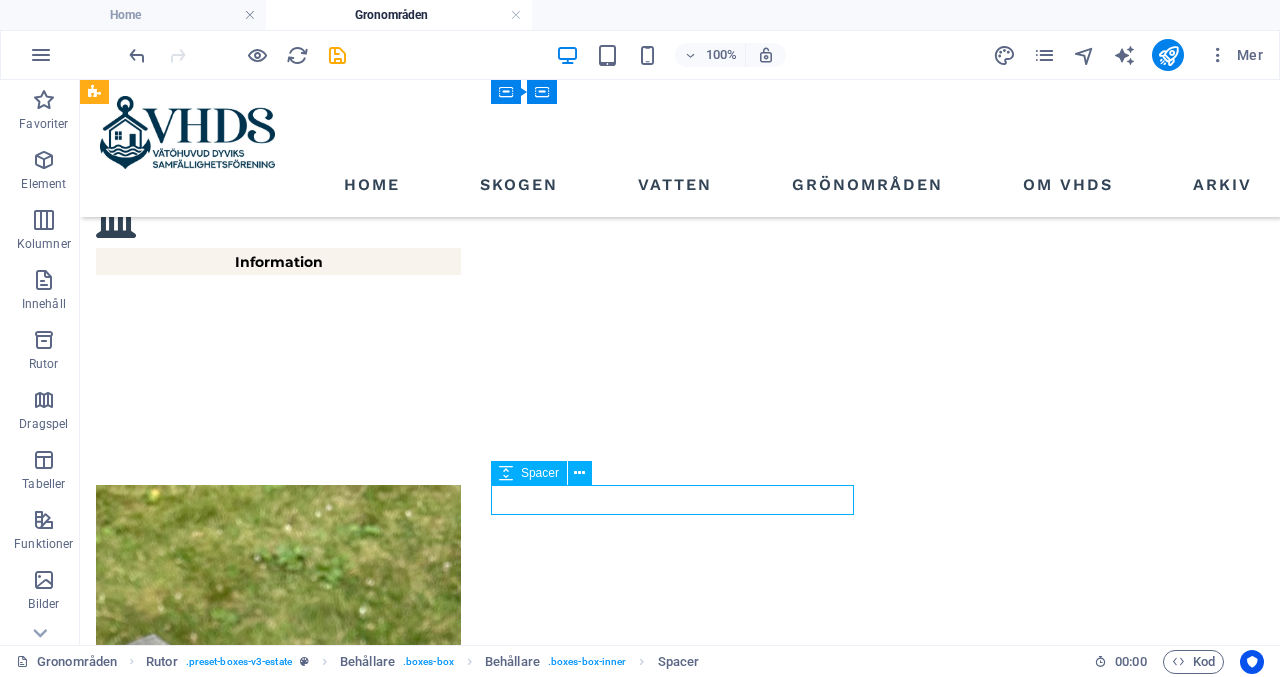 click on "Spacer" at bounding box center (540, 473) 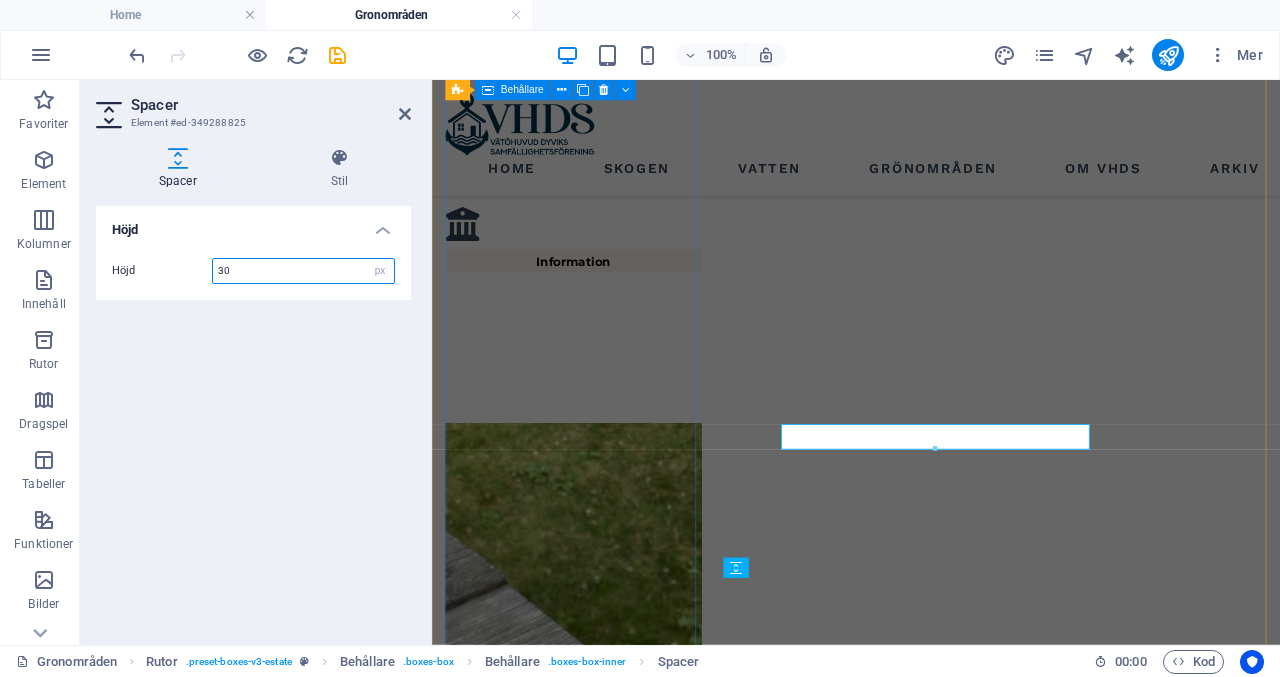 scroll, scrollTop: 1600, scrollLeft: 0, axis: vertical 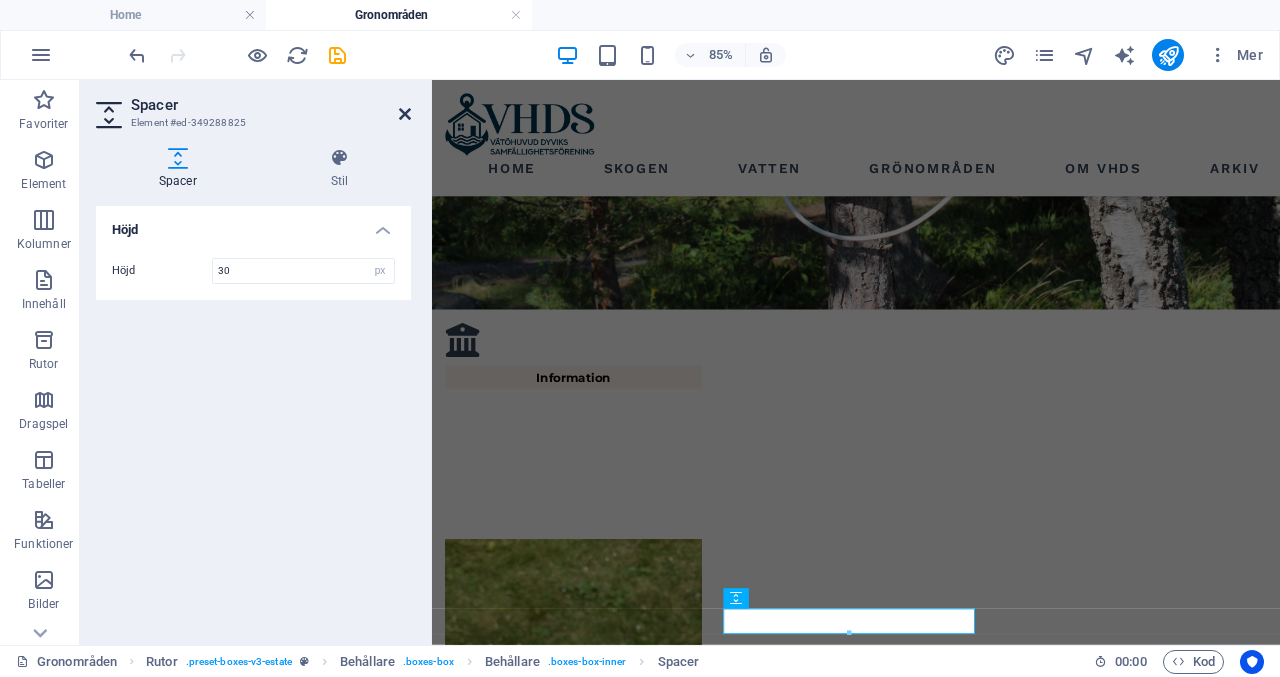 click at bounding box center (405, 114) 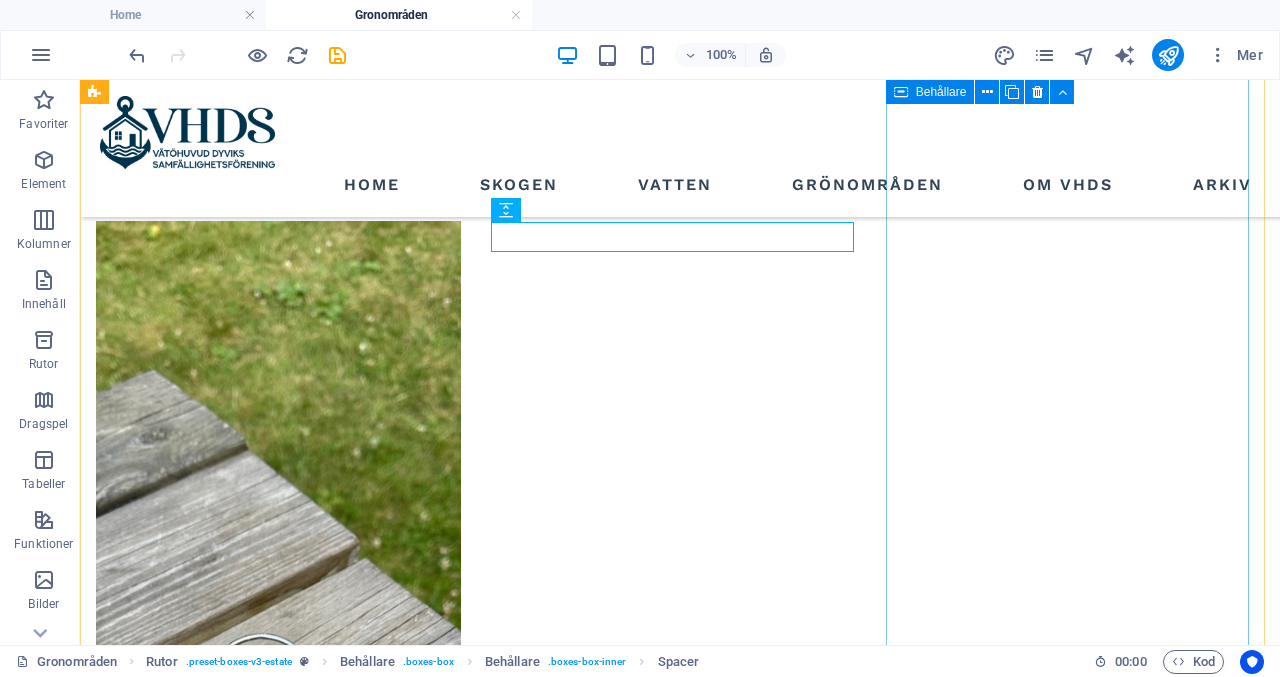 scroll, scrollTop: 1899, scrollLeft: 0, axis: vertical 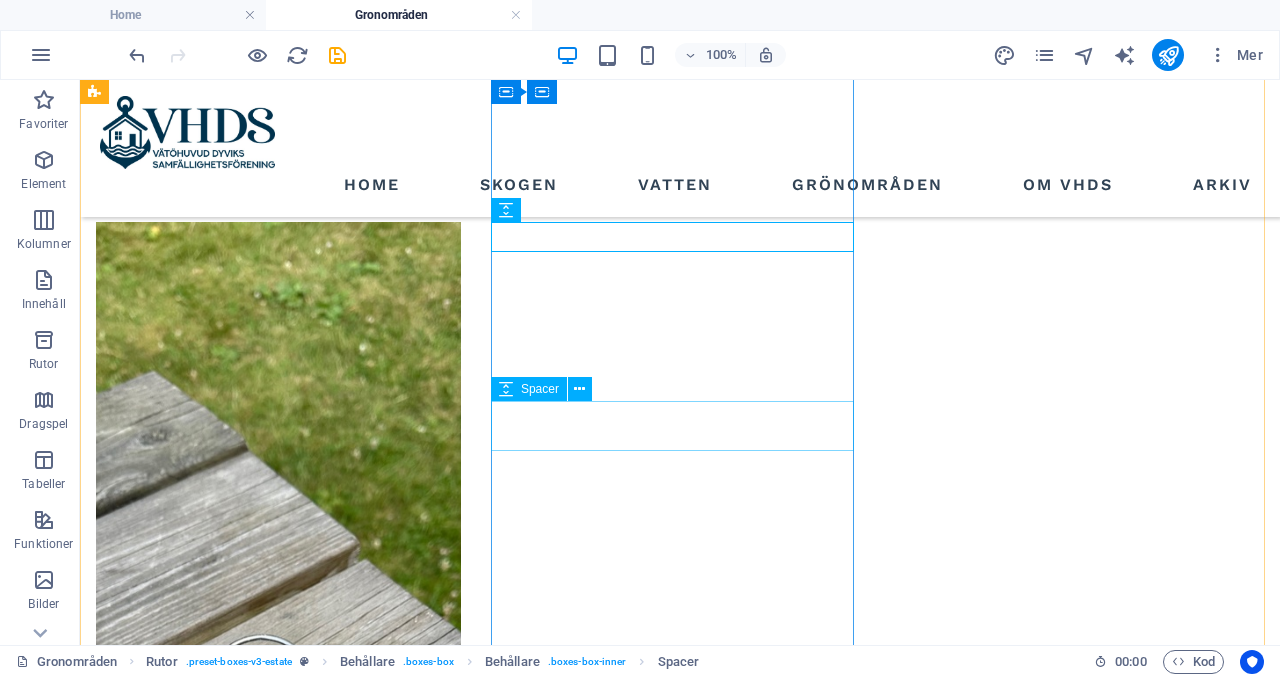 click on "Spacer" at bounding box center [540, 389] 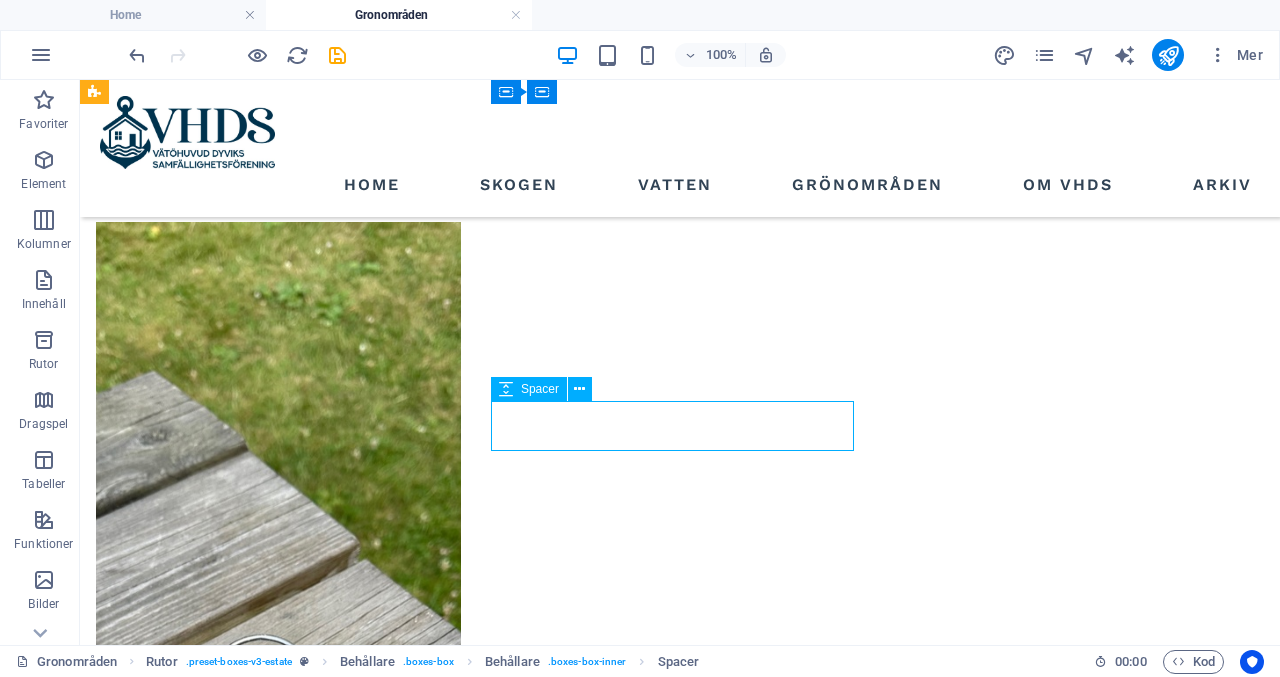 click on "Spacer" at bounding box center [540, 389] 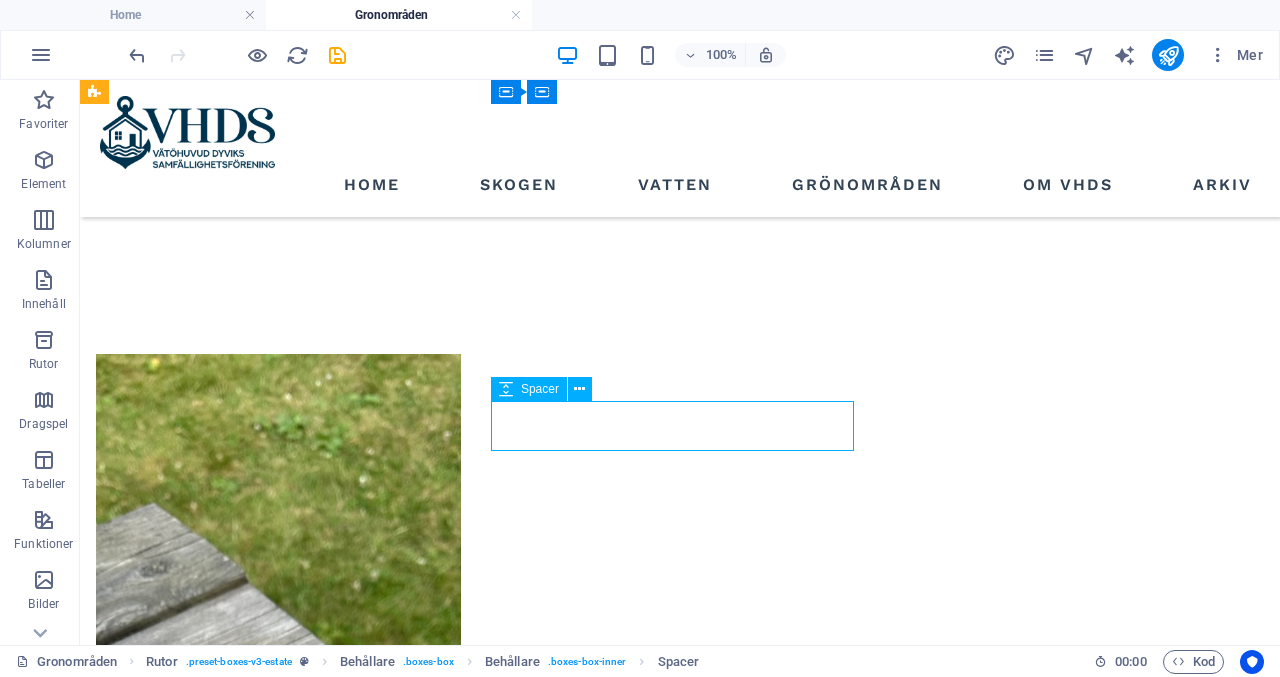scroll, scrollTop: 1999, scrollLeft: 0, axis: vertical 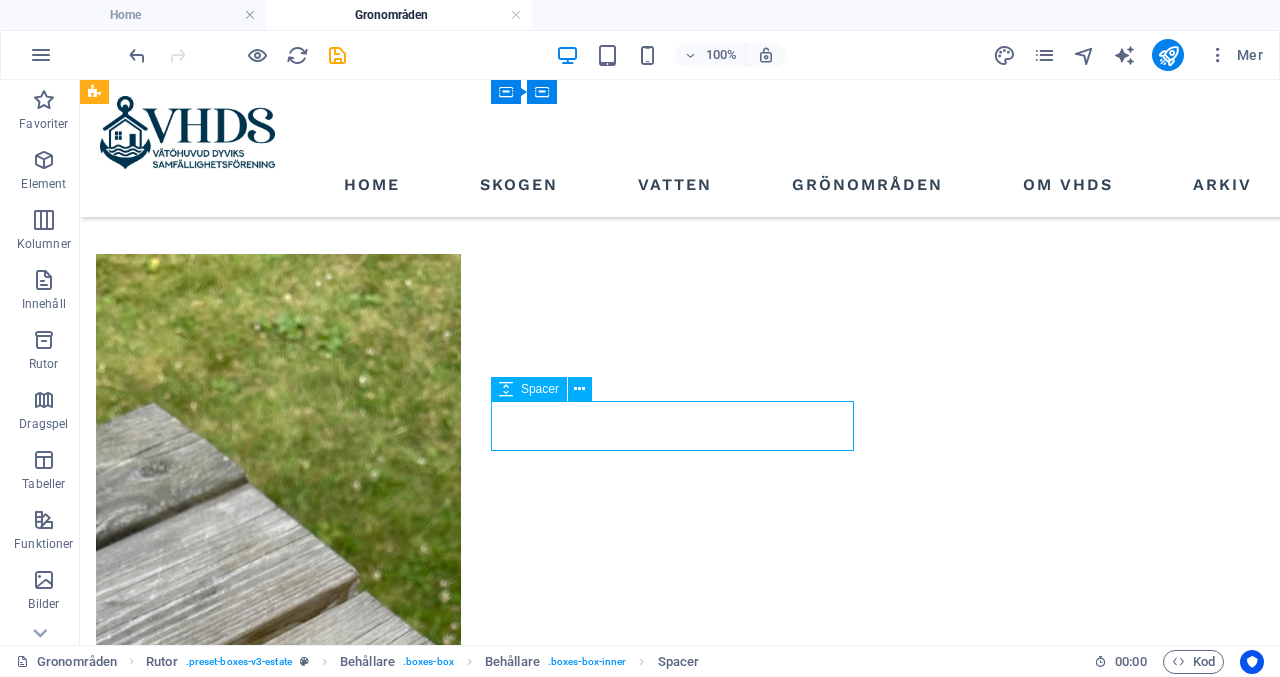 select on "px" 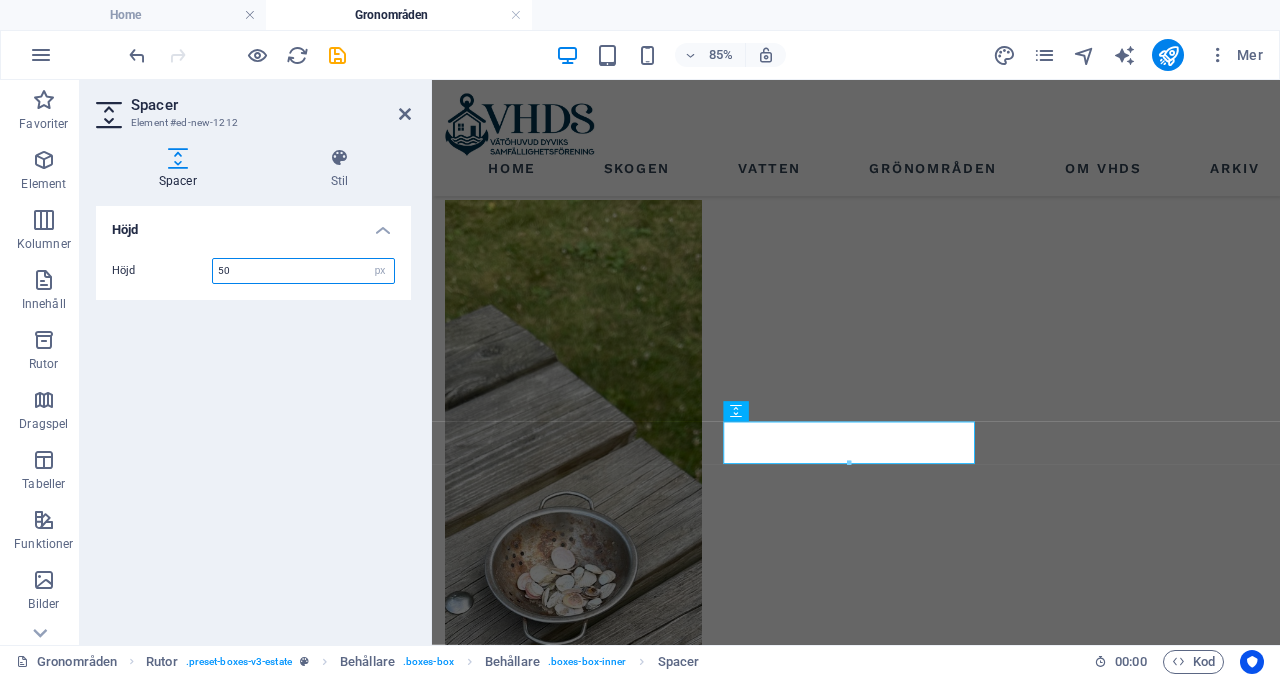 drag, startPoint x: 243, startPoint y: 271, endPoint x: 133, endPoint y: 257, distance: 110.88733 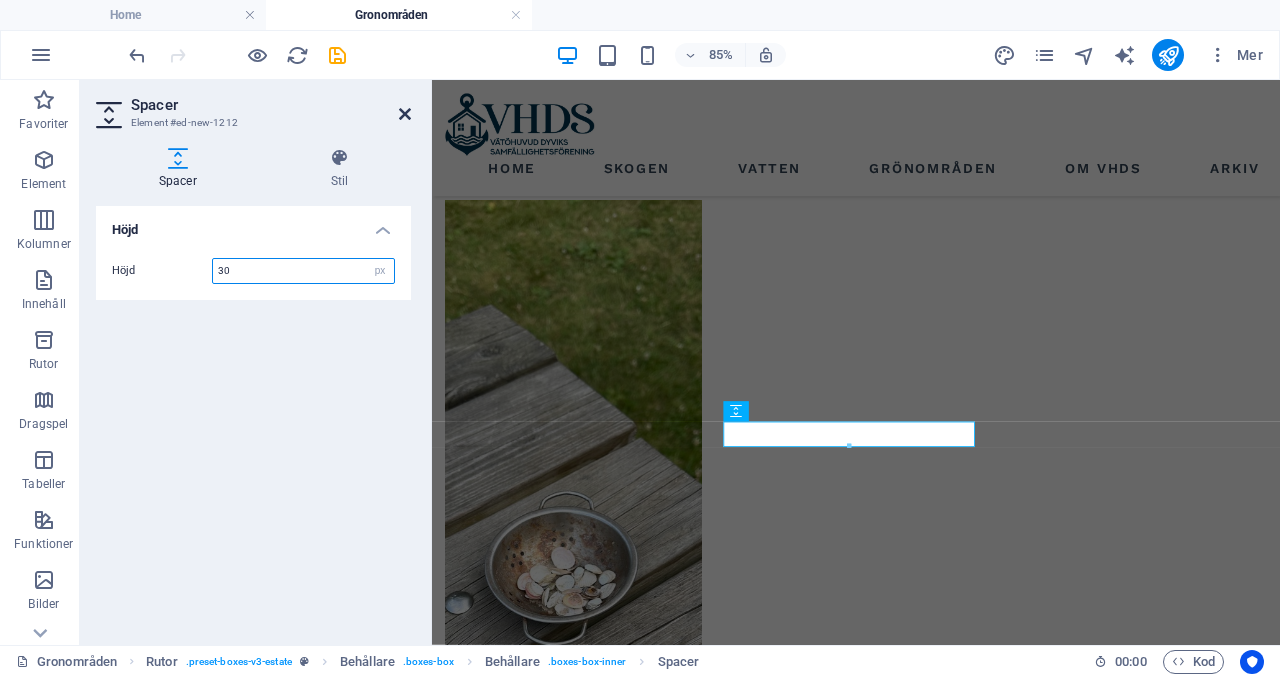 type on "30" 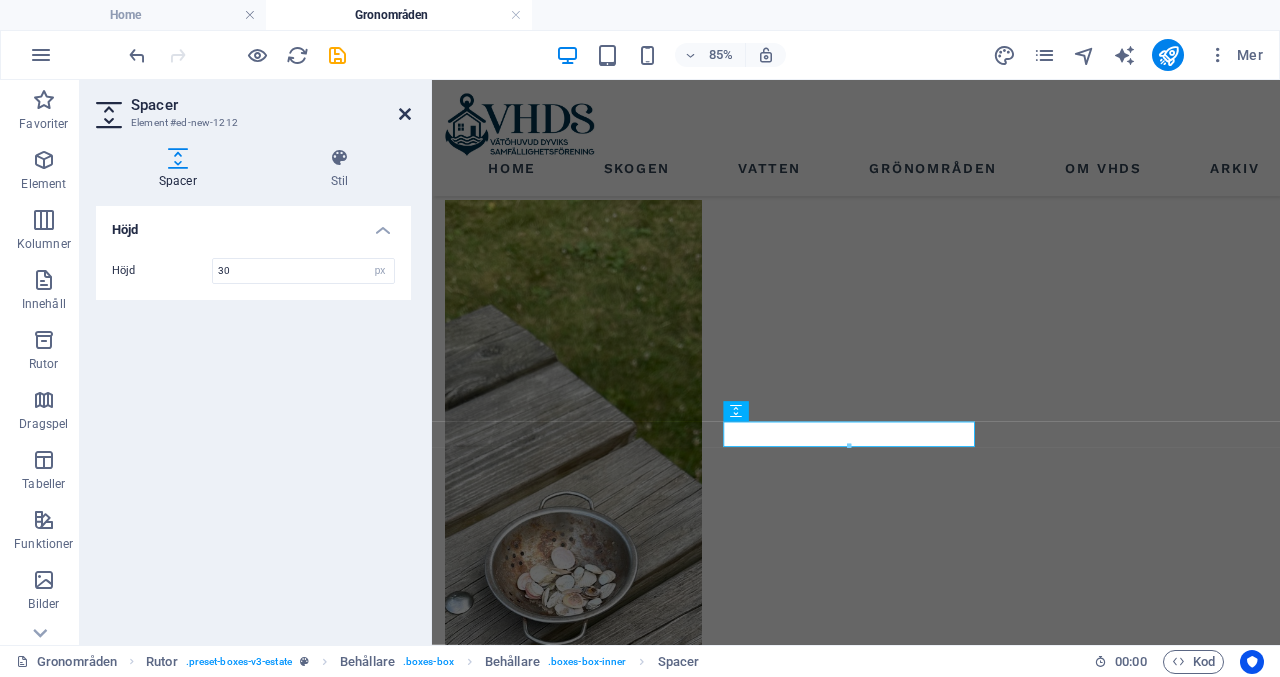 click at bounding box center [405, 114] 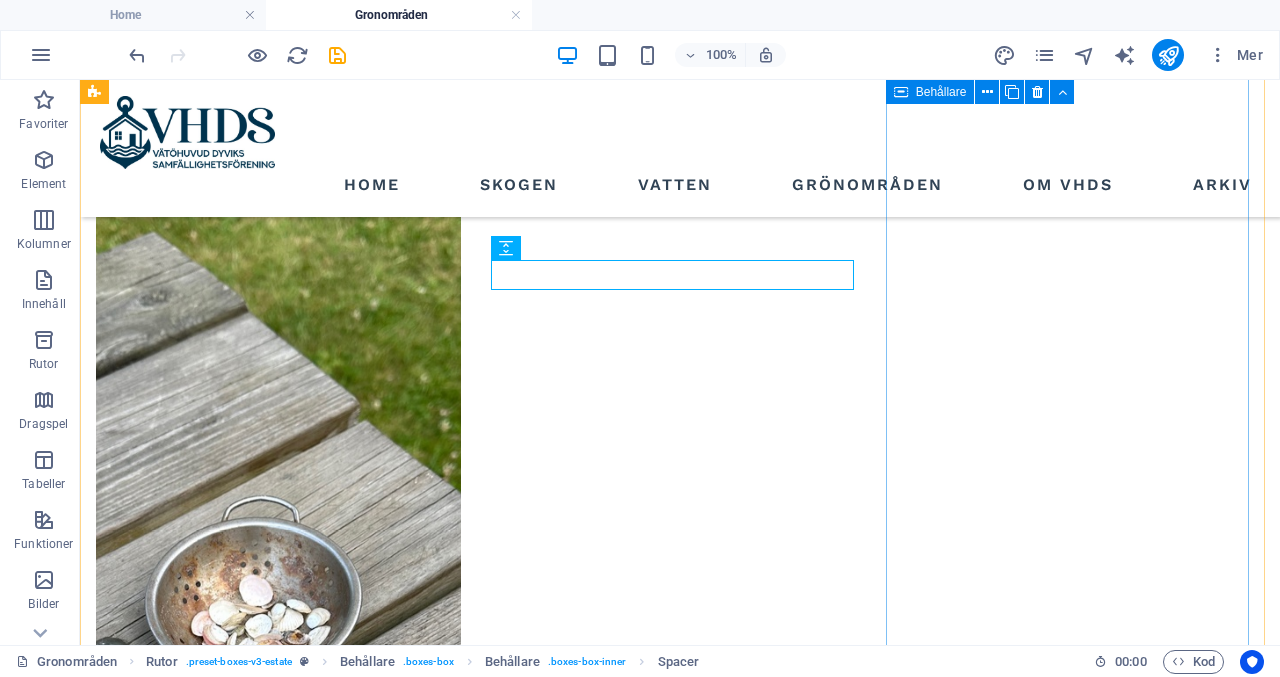 scroll, scrollTop: 2040, scrollLeft: 0, axis: vertical 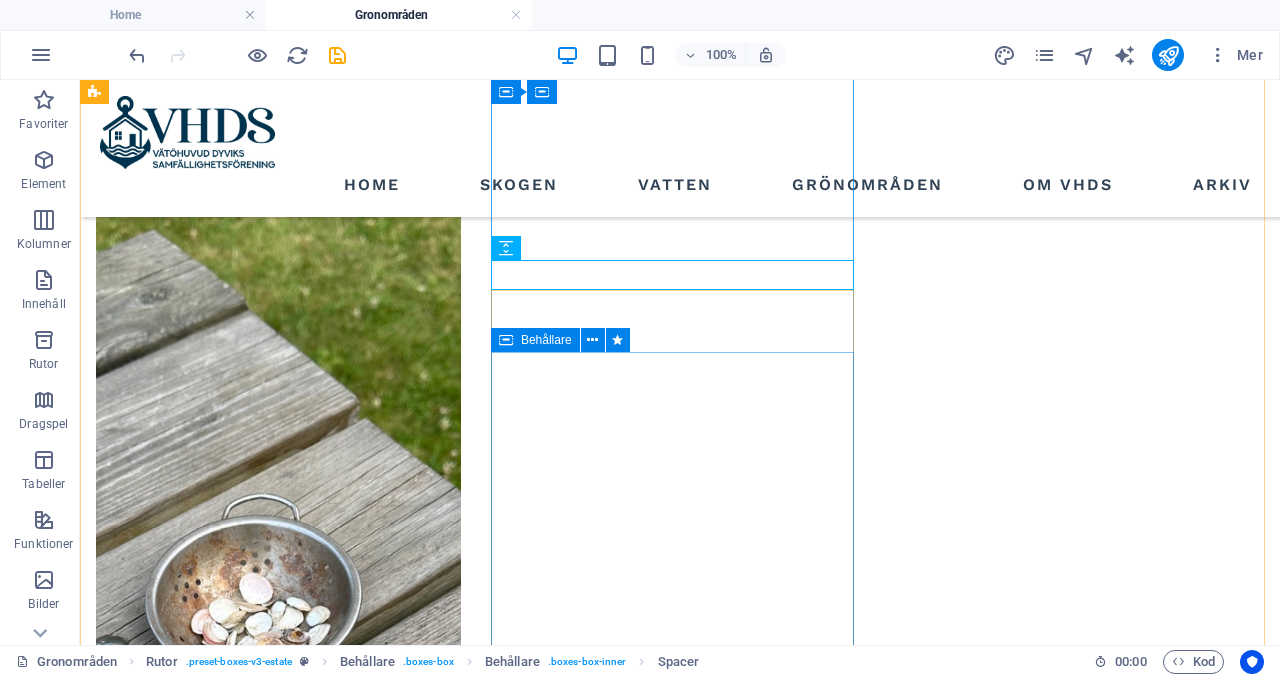 click on "Behållare" at bounding box center (546, 340) 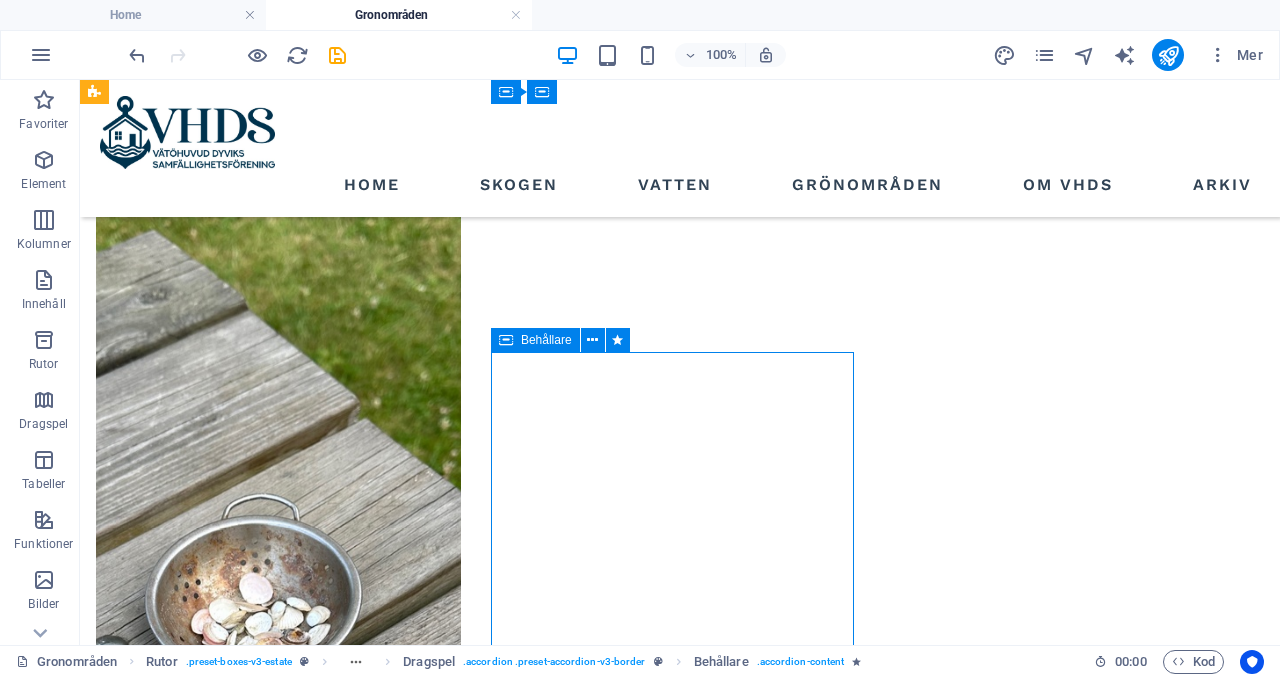 click on "Behållare" at bounding box center (546, 340) 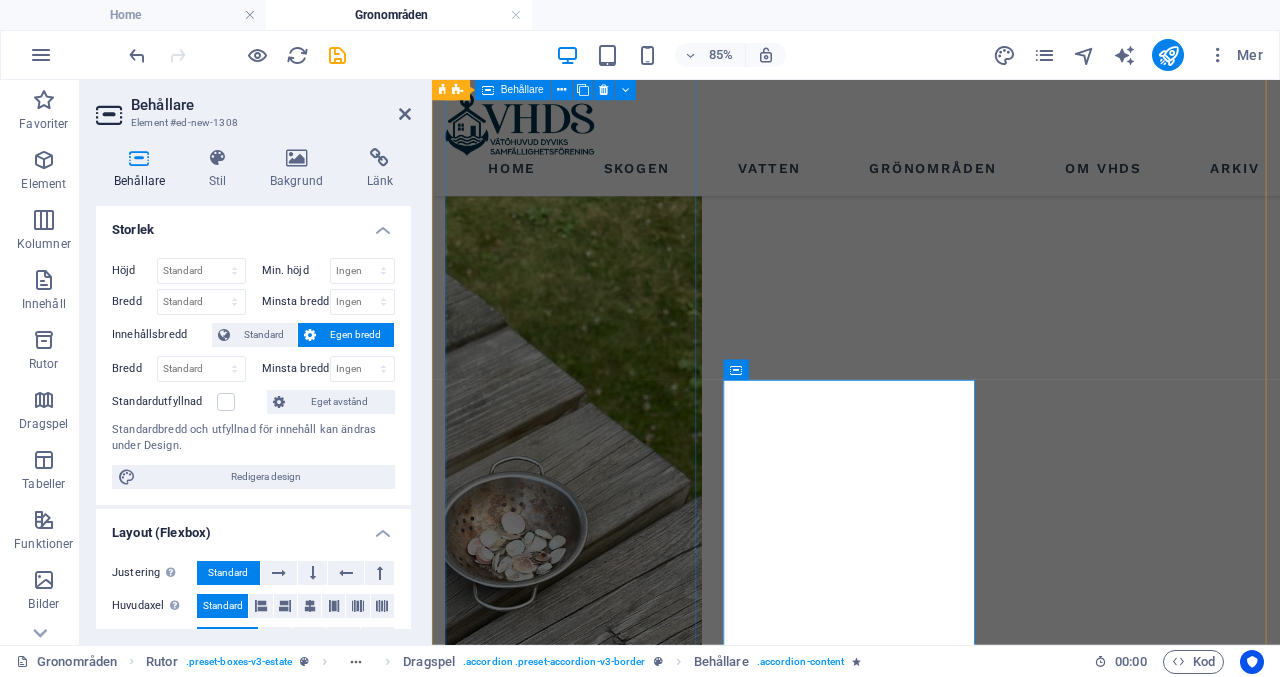 scroll, scrollTop: 2140, scrollLeft: 0, axis: vertical 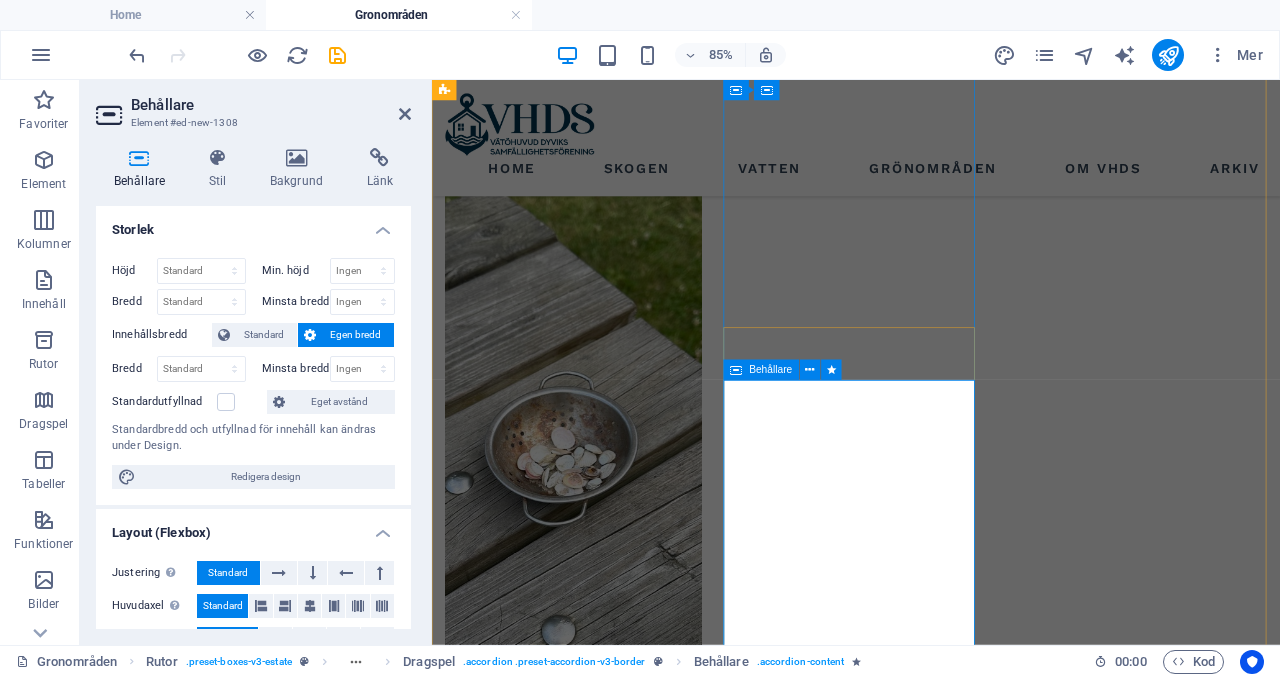 click on "Behållare" at bounding box center [761, 370] 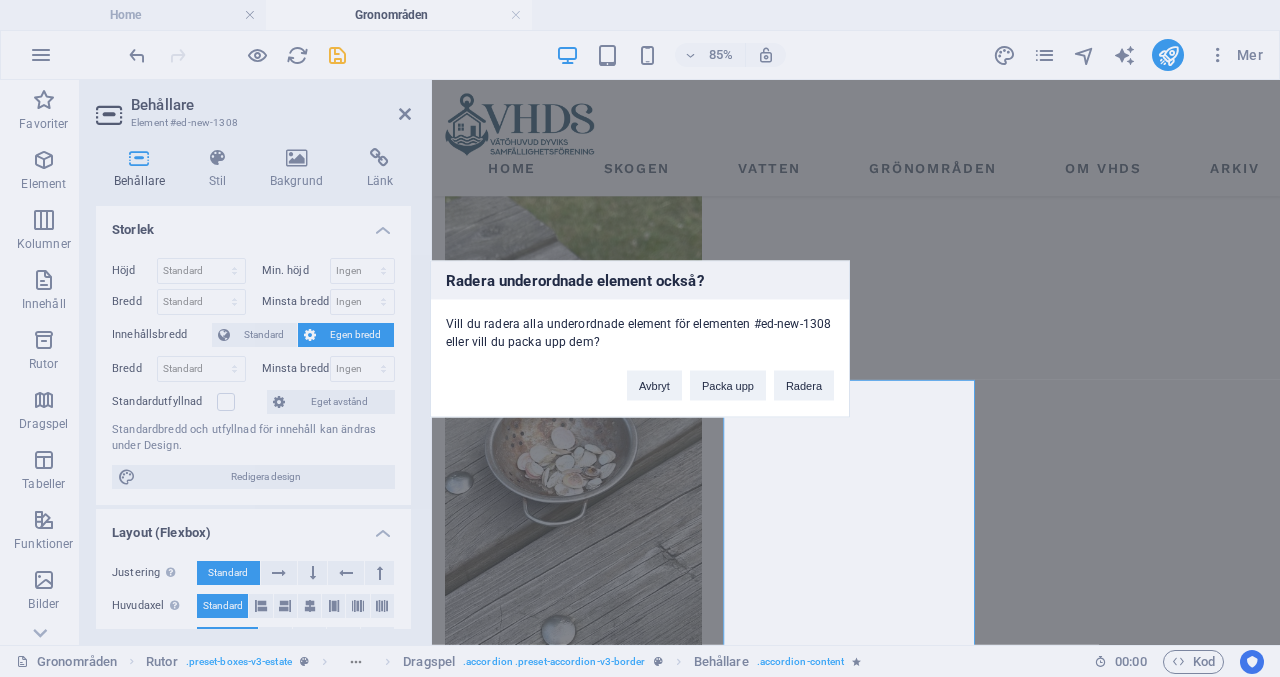 type 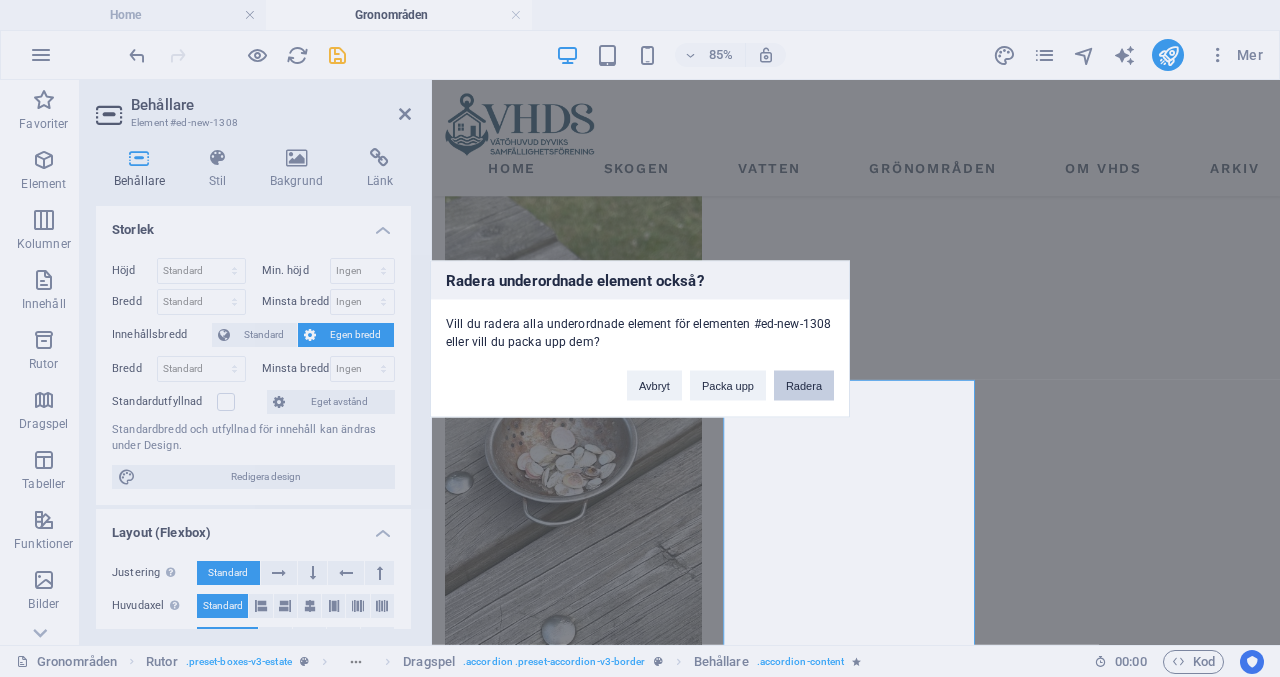 click on "Radera" at bounding box center (804, 385) 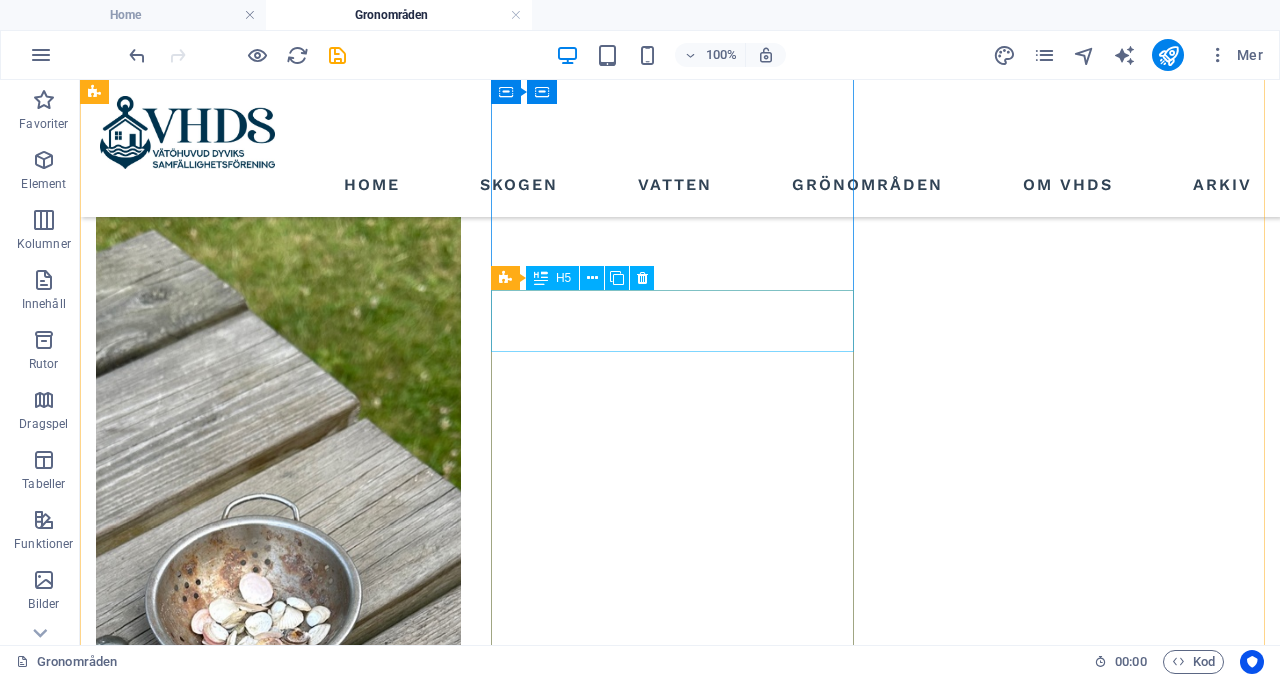 click at bounding box center [541, 278] 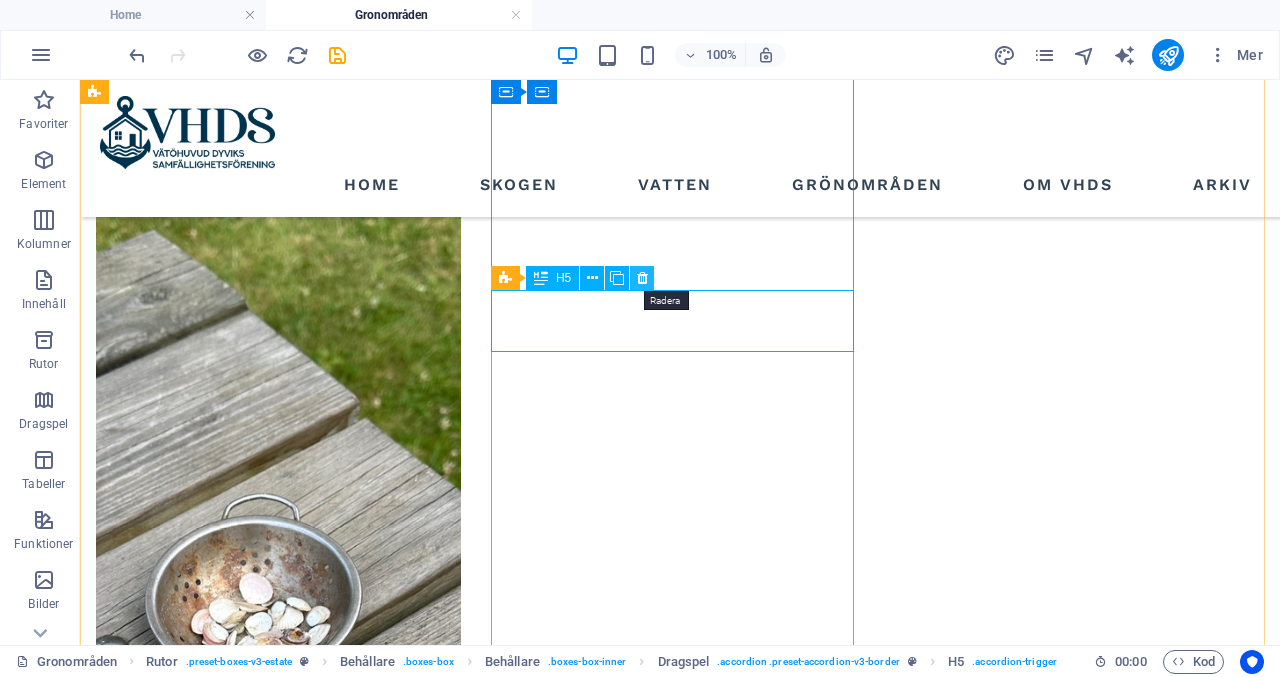click at bounding box center (642, 278) 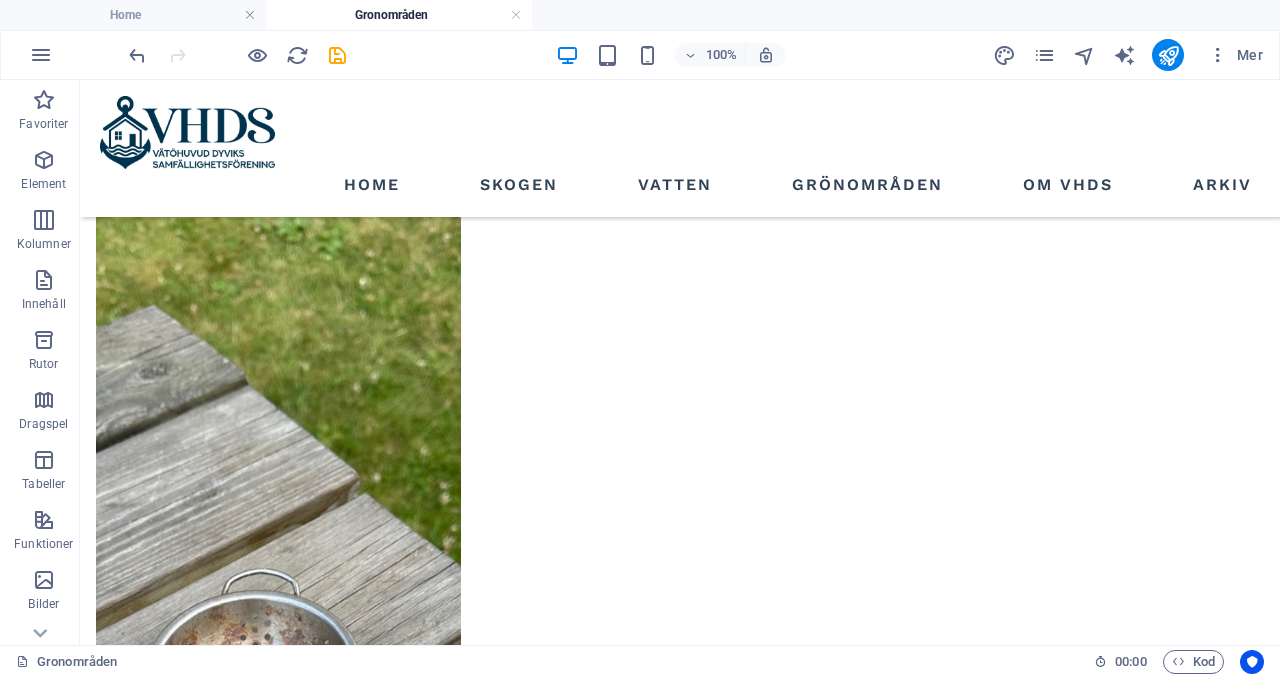 scroll, scrollTop: 2017, scrollLeft: 0, axis: vertical 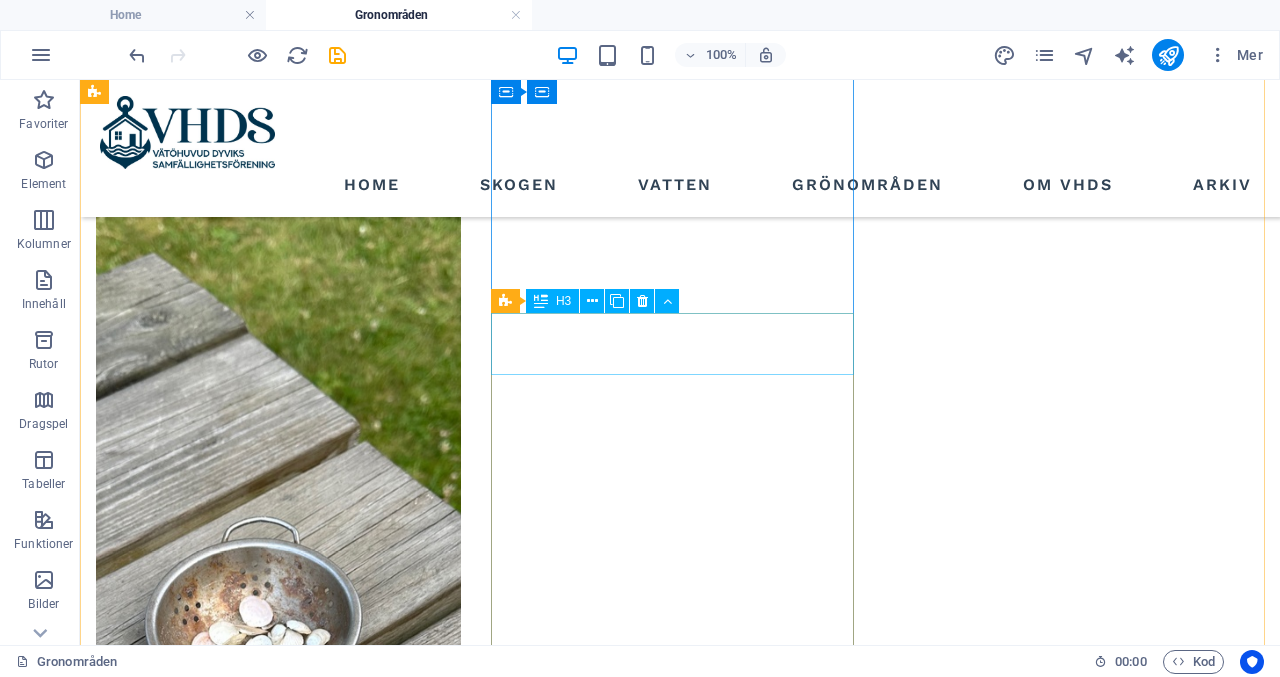 click on "Headline" at bounding box center [278, 7977] 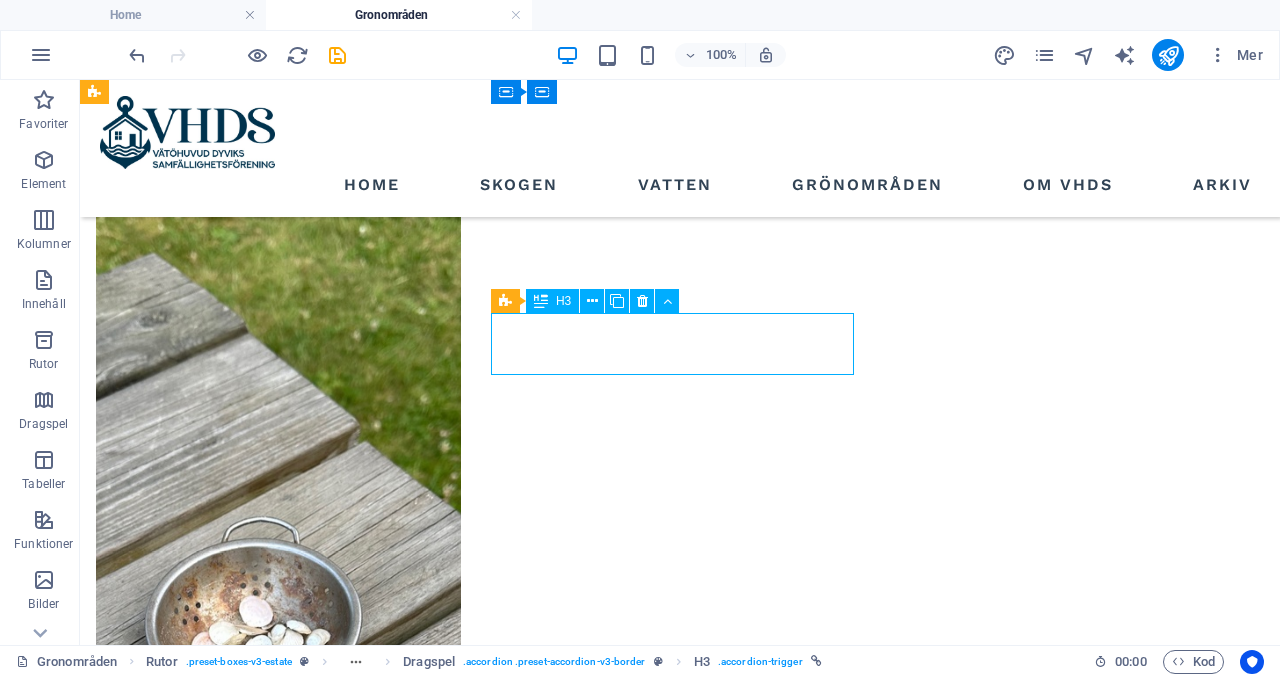 click on "Headline" at bounding box center [278, 7977] 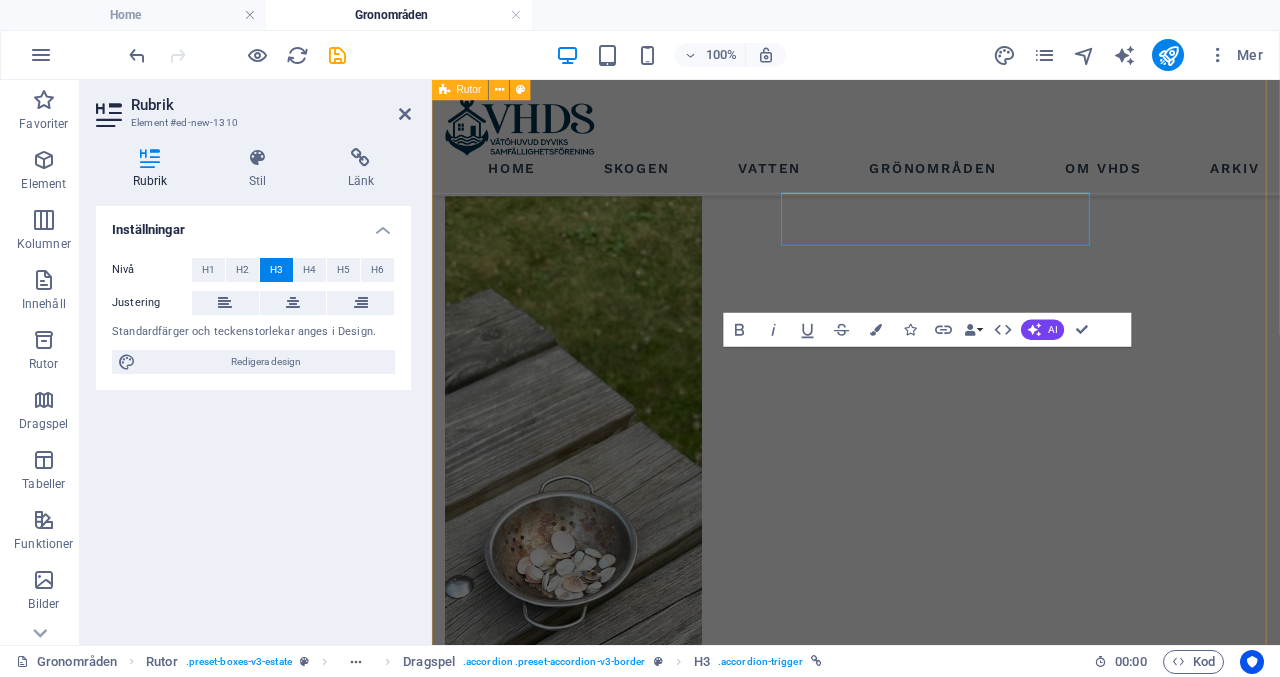 scroll, scrollTop: 2117, scrollLeft: 0, axis: vertical 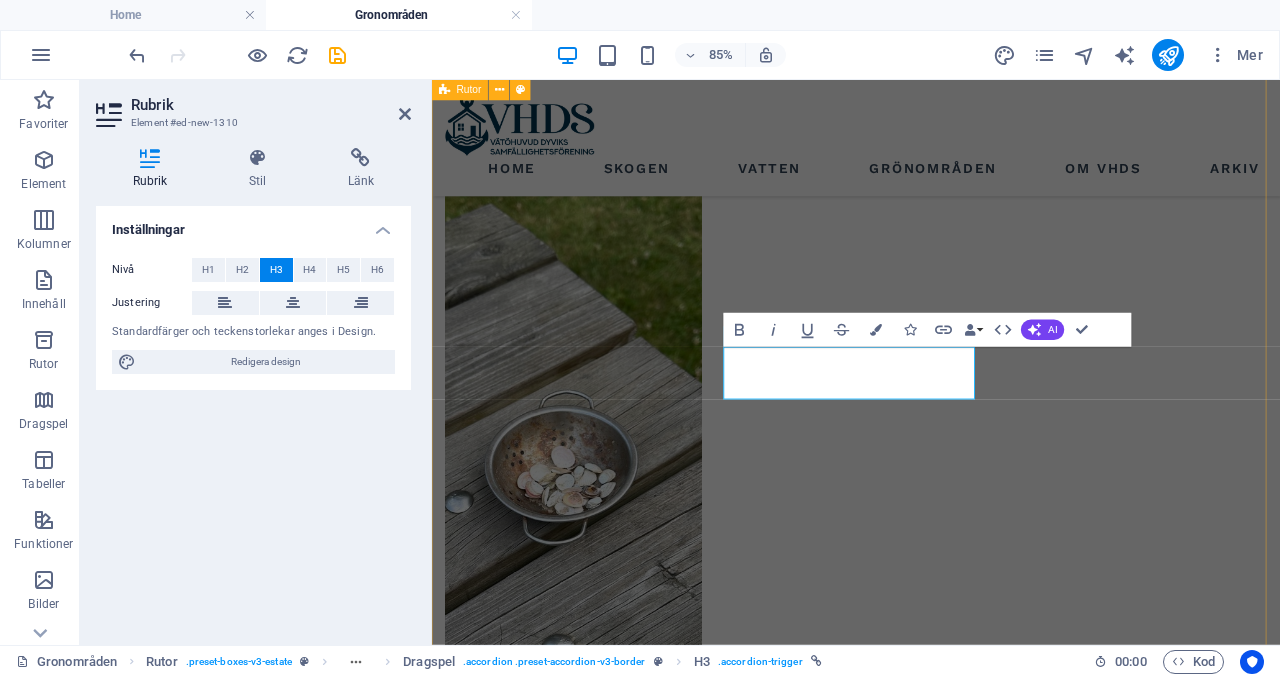 type 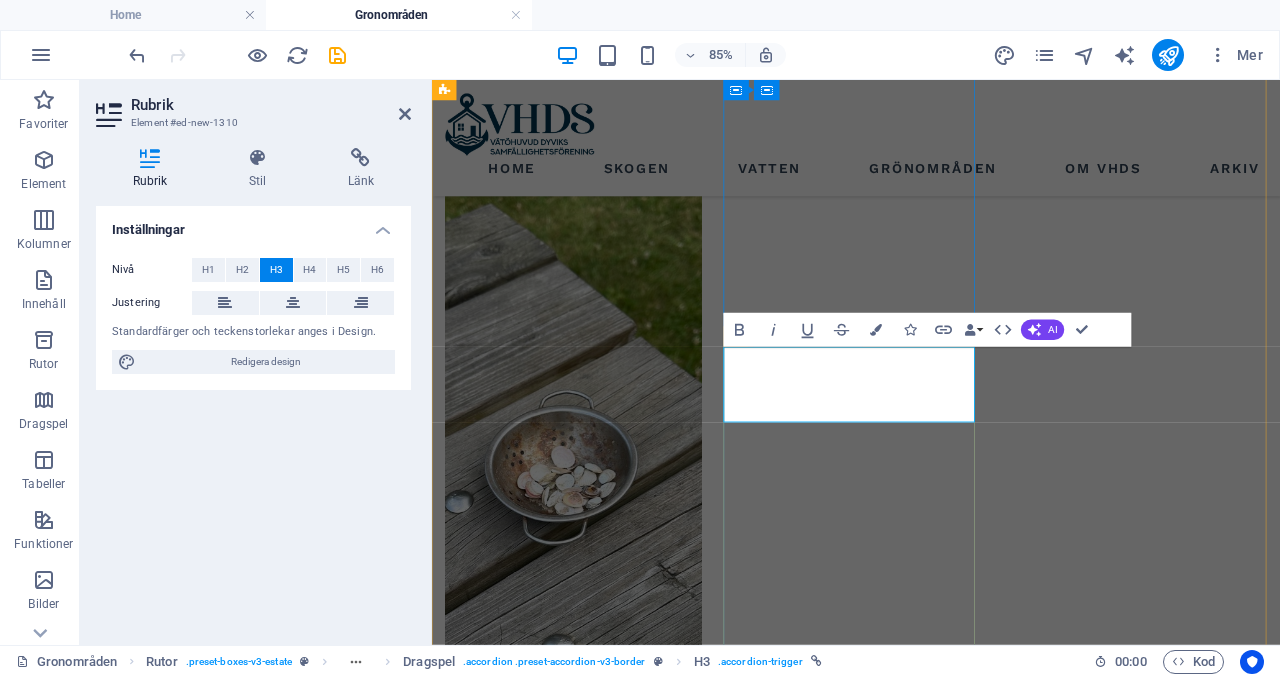drag, startPoint x: 1021, startPoint y: 459, endPoint x: 784, endPoint y: 398, distance: 244.72433 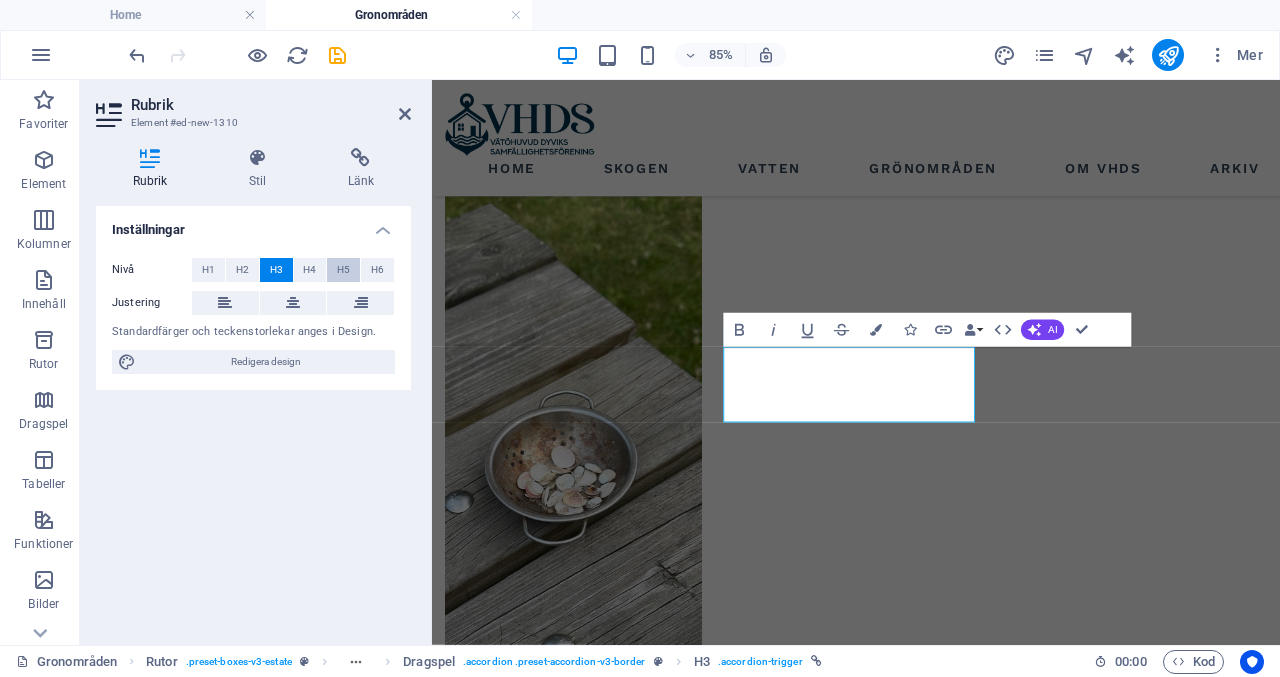 click on "H5" at bounding box center [343, 270] 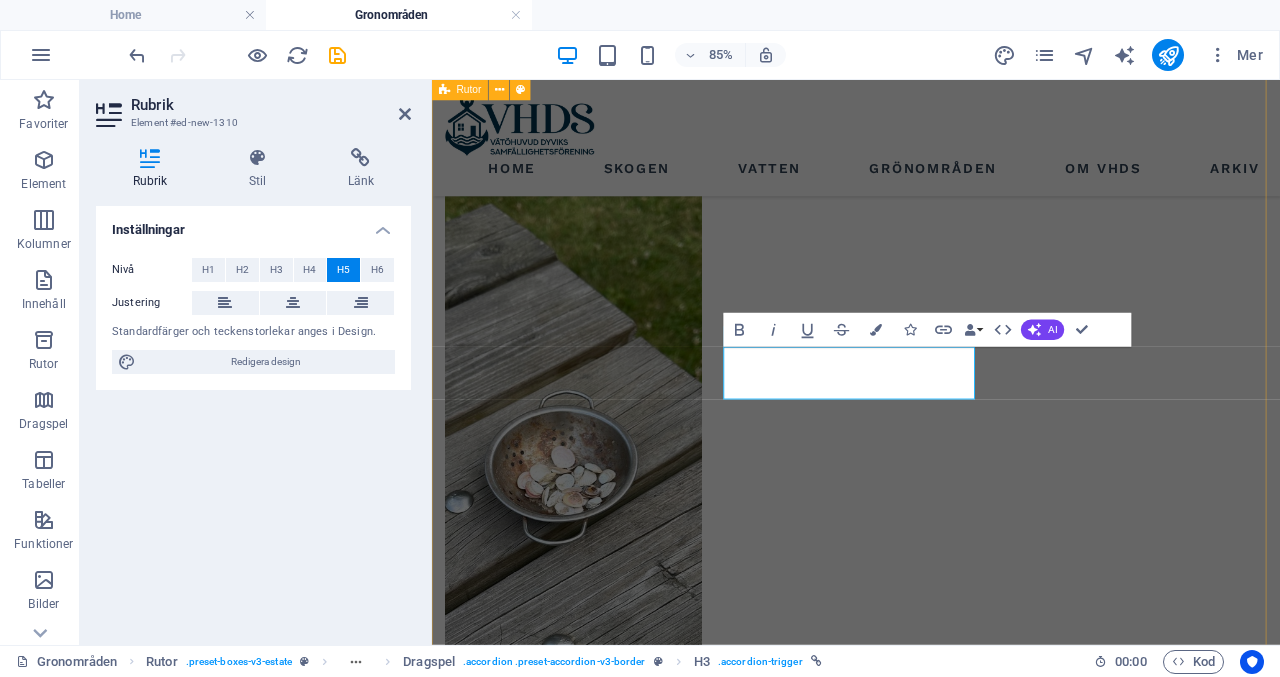 drag, startPoint x: 1017, startPoint y: 435, endPoint x: 759, endPoint y: 390, distance: 261.89502 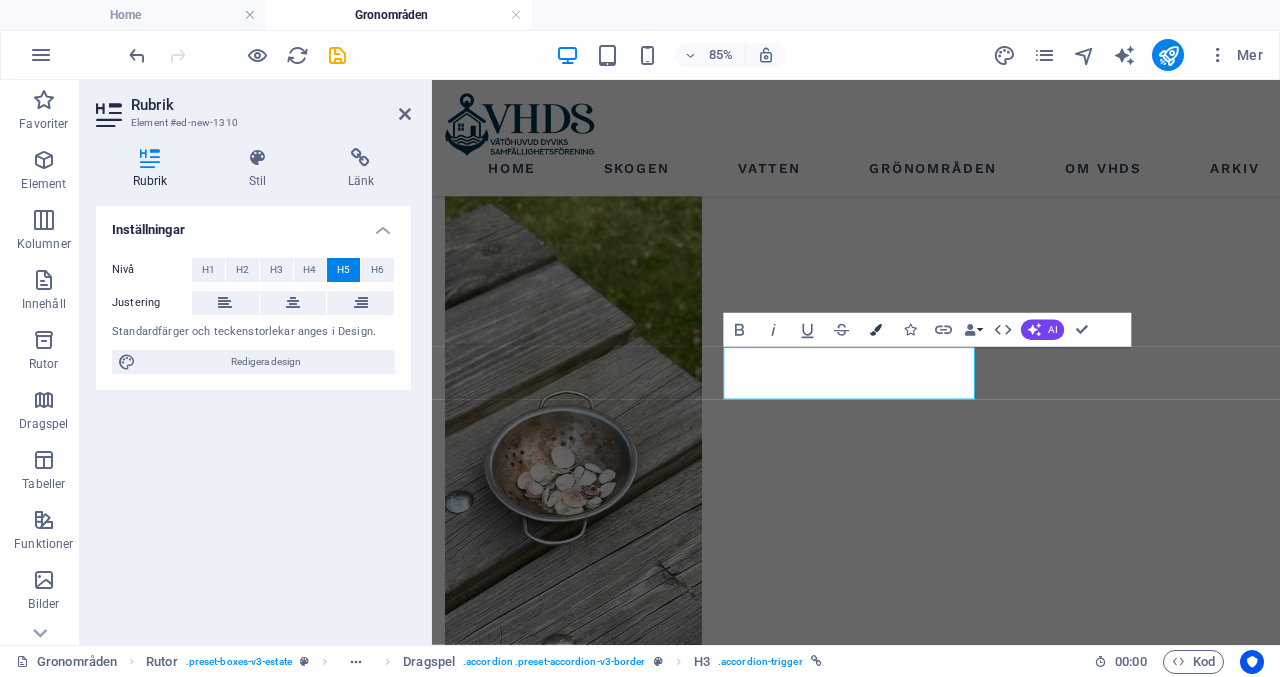 click at bounding box center (876, 330) 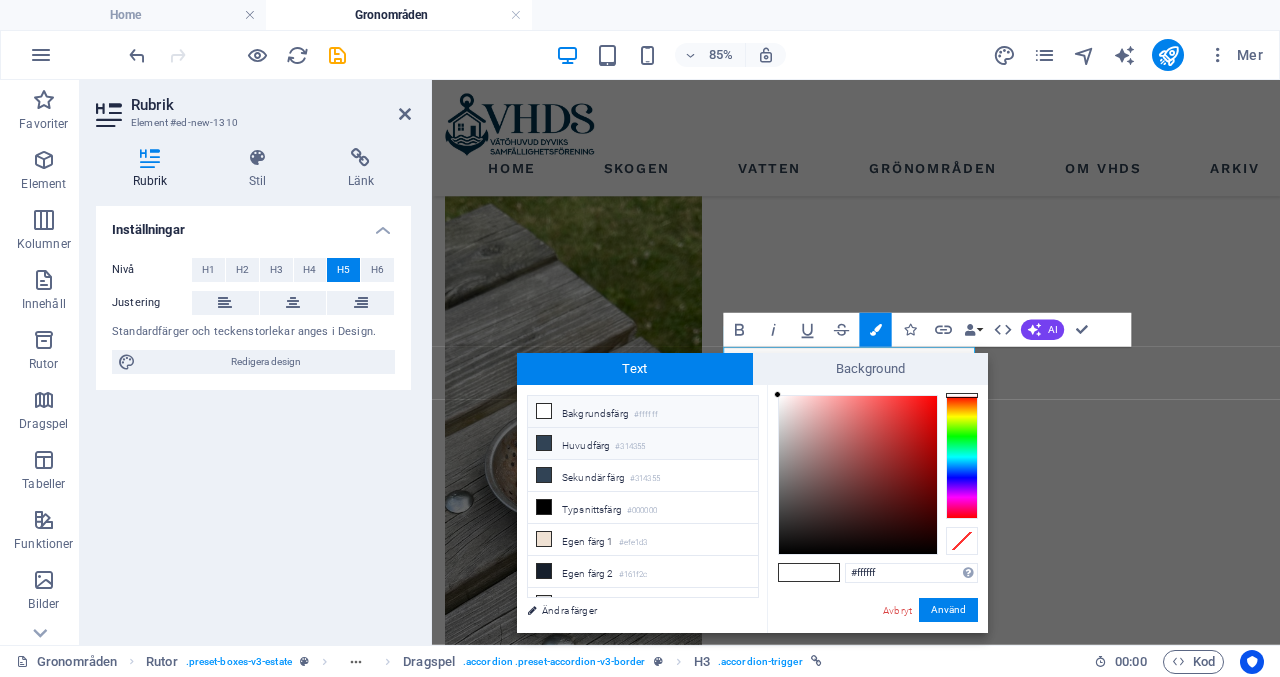 click on "Huvudfärg
#314355" at bounding box center (643, 444) 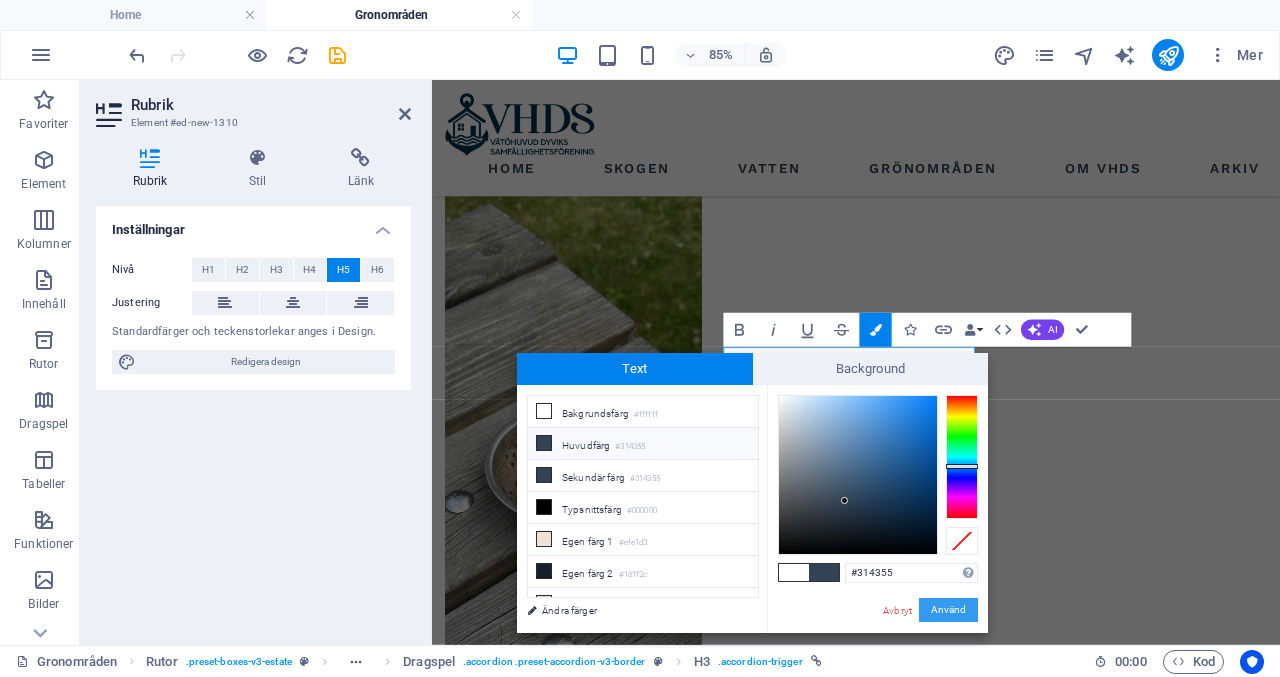 click on "Använd" at bounding box center [948, 610] 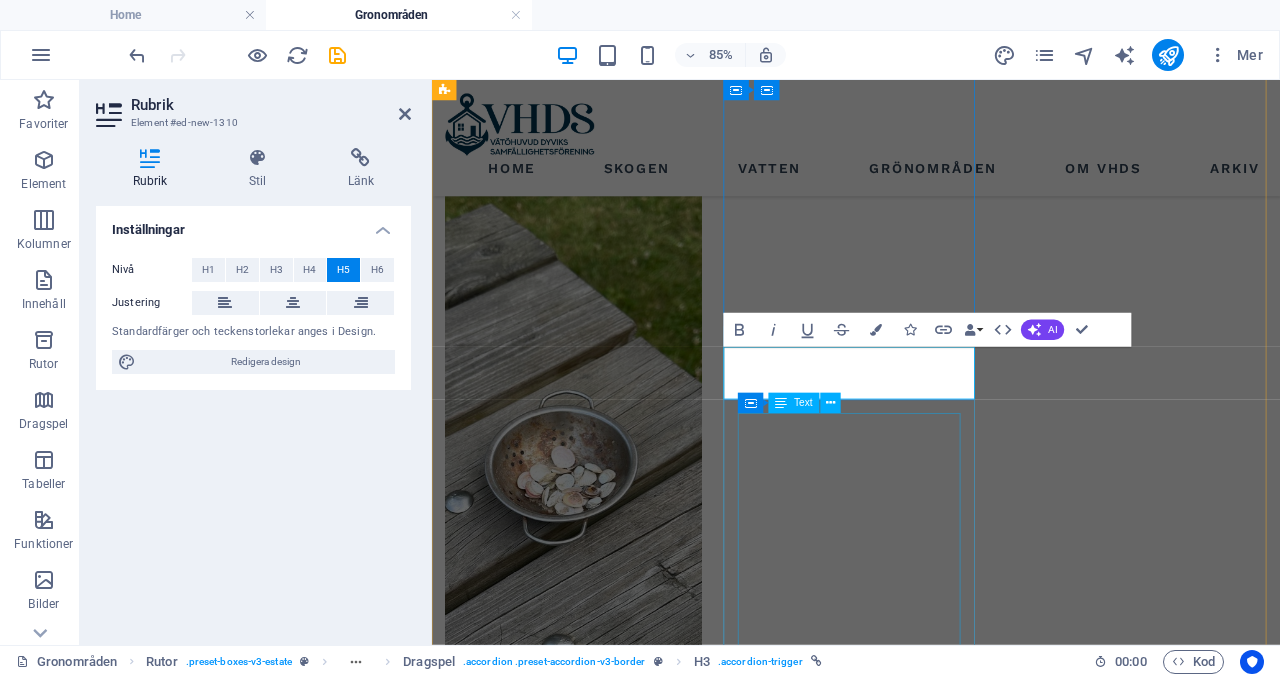 click on "Text" at bounding box center [803, 403] 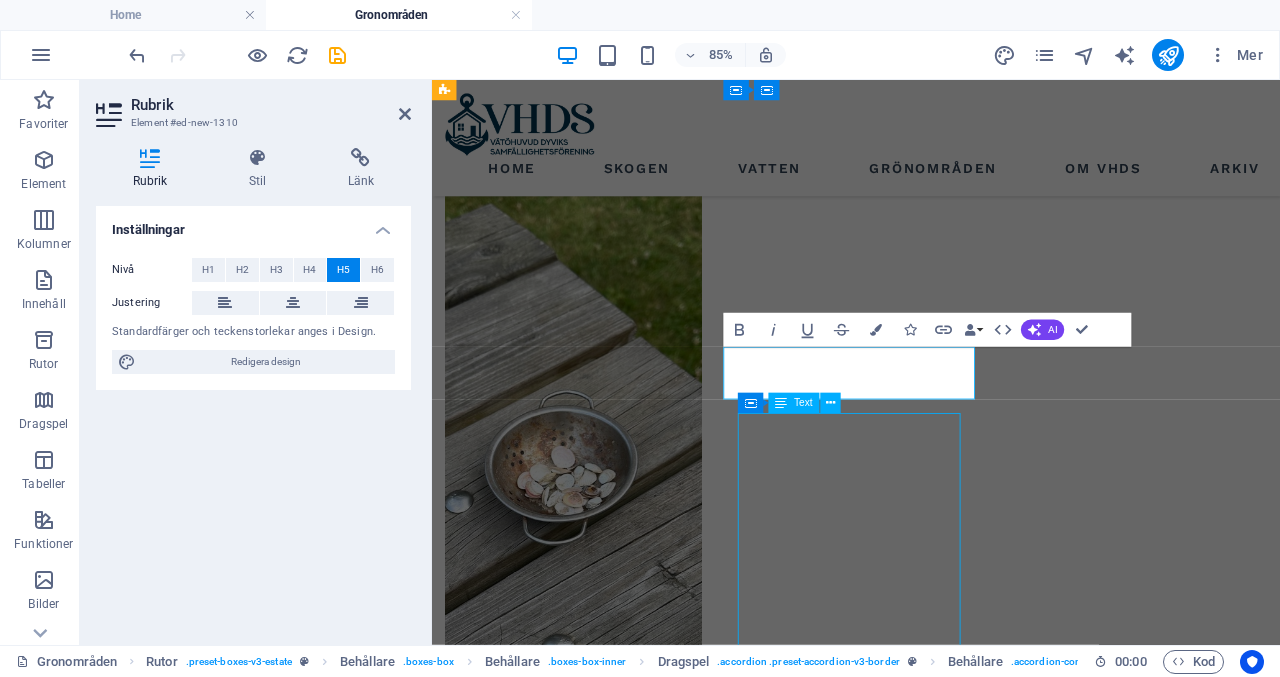 click on "Text" at bounding box center (803, 403) 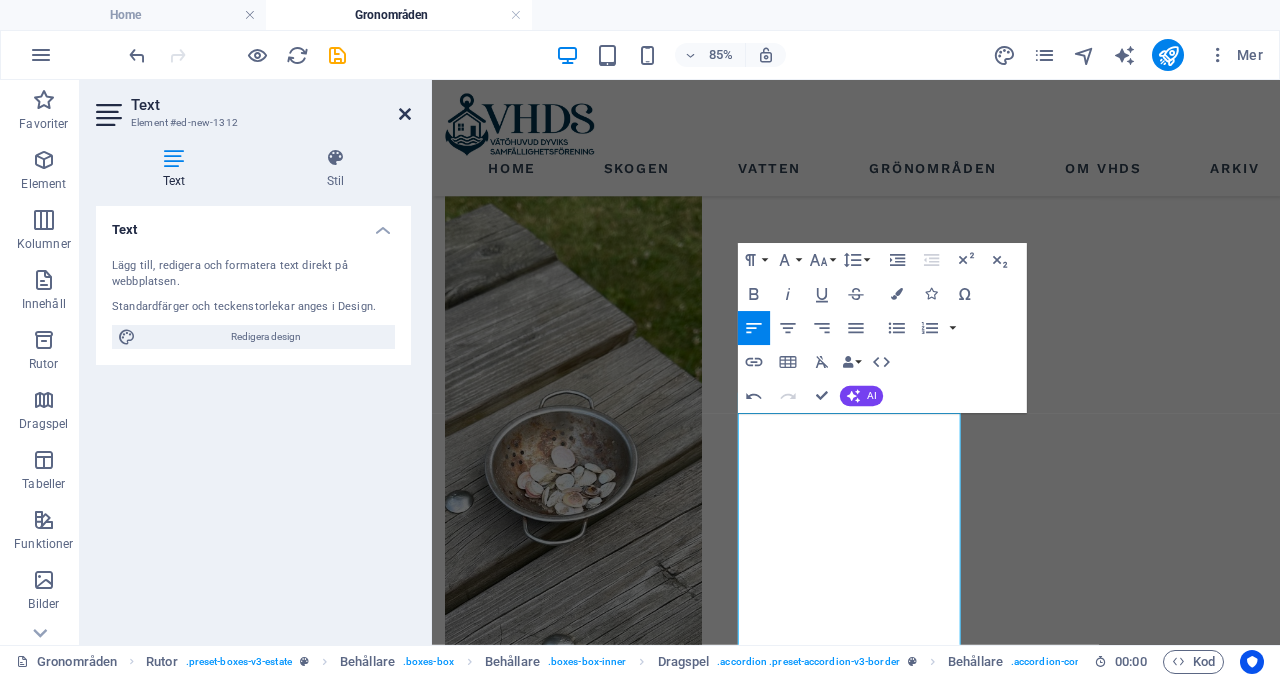 click at bounding box center [405, 114] 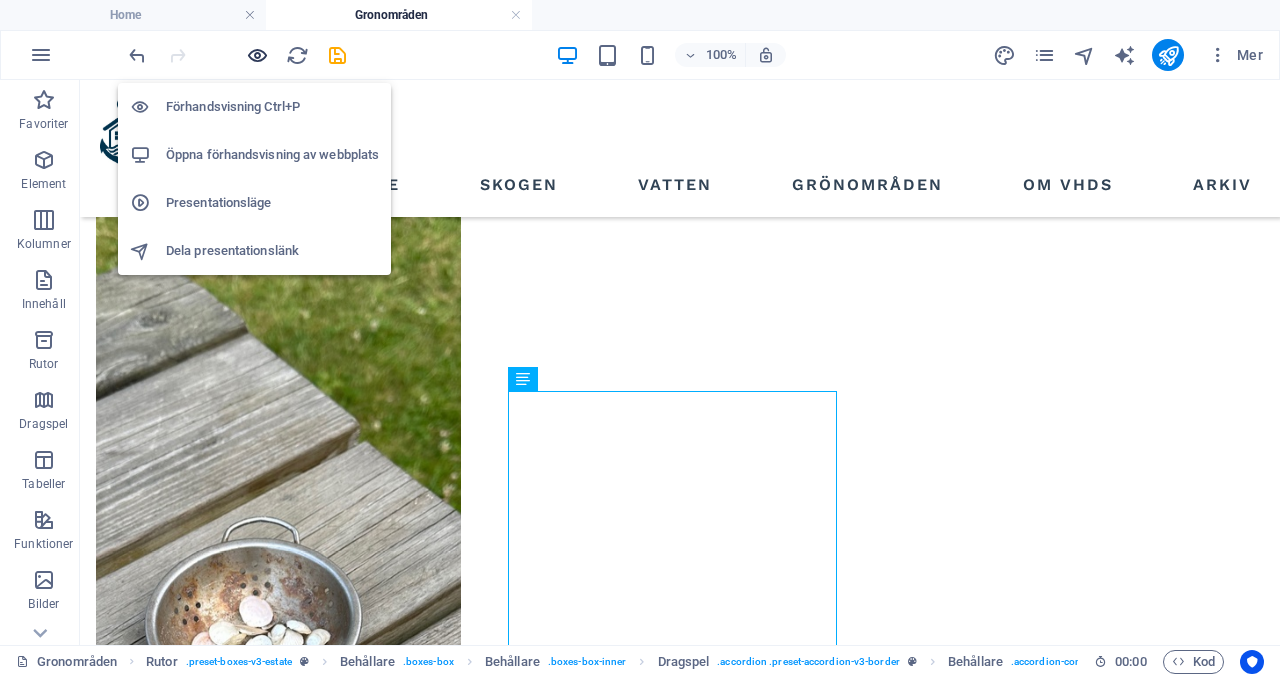 click at bounding box center [257, 55] 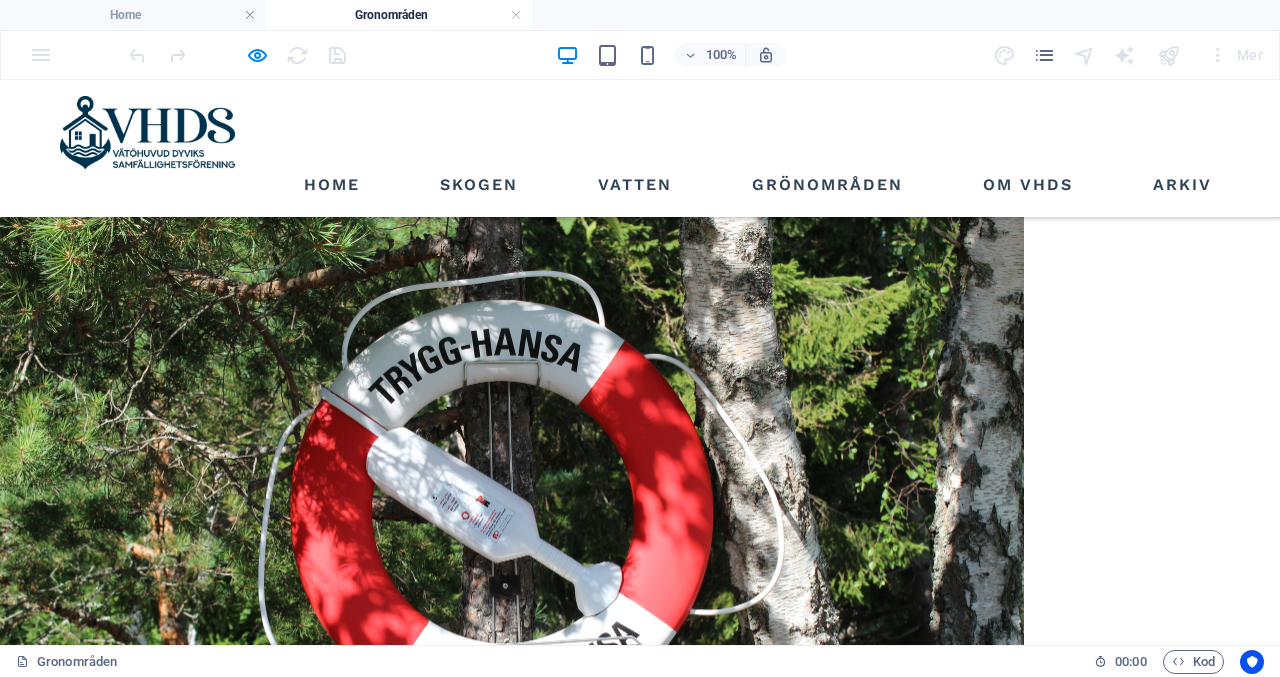 scroll, scrollTop: 951, scrollLeft: 0, axis: vertical 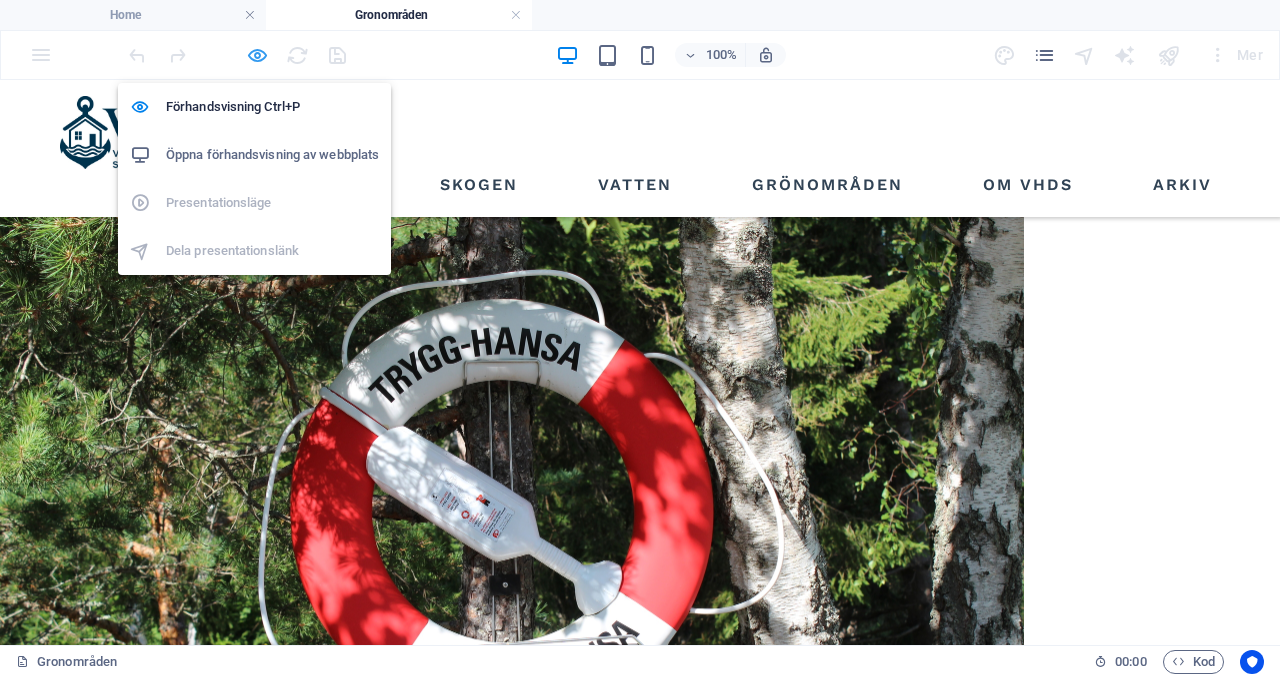 click at bounding box center (257, 55) 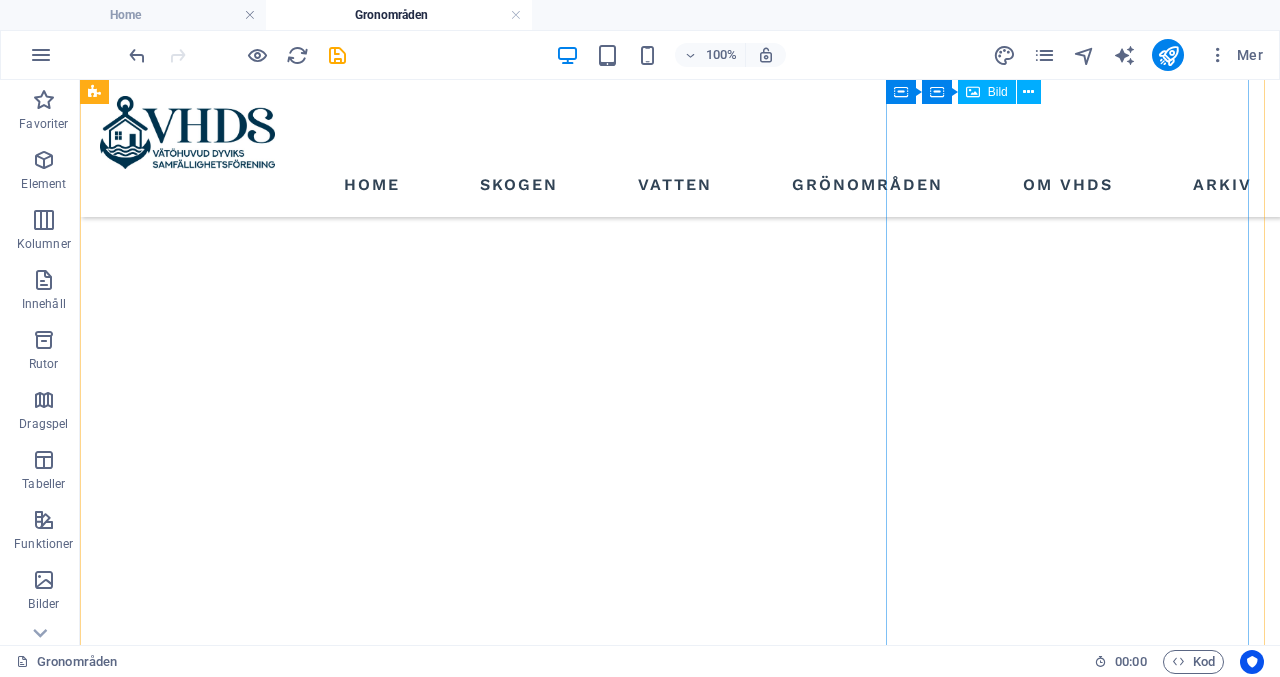 scroll, scrollTop: 3633, scrollLeft: 0, axis: vertical 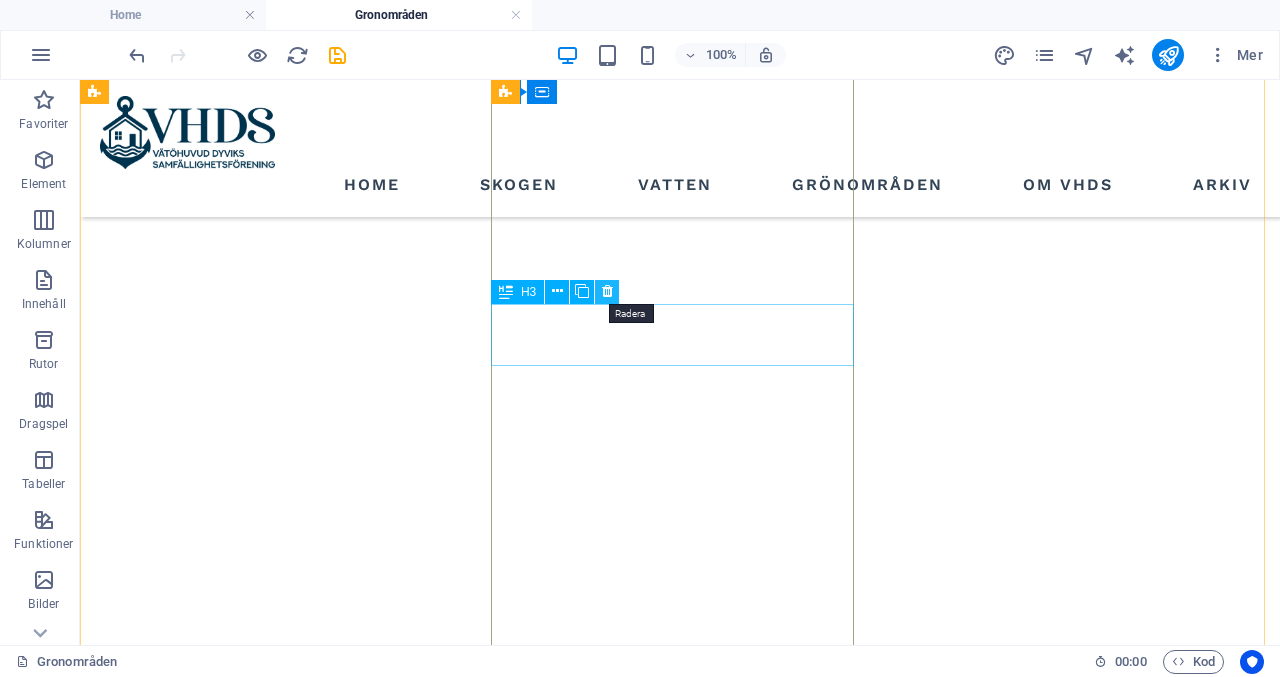 click at bounding box center [607, 291] 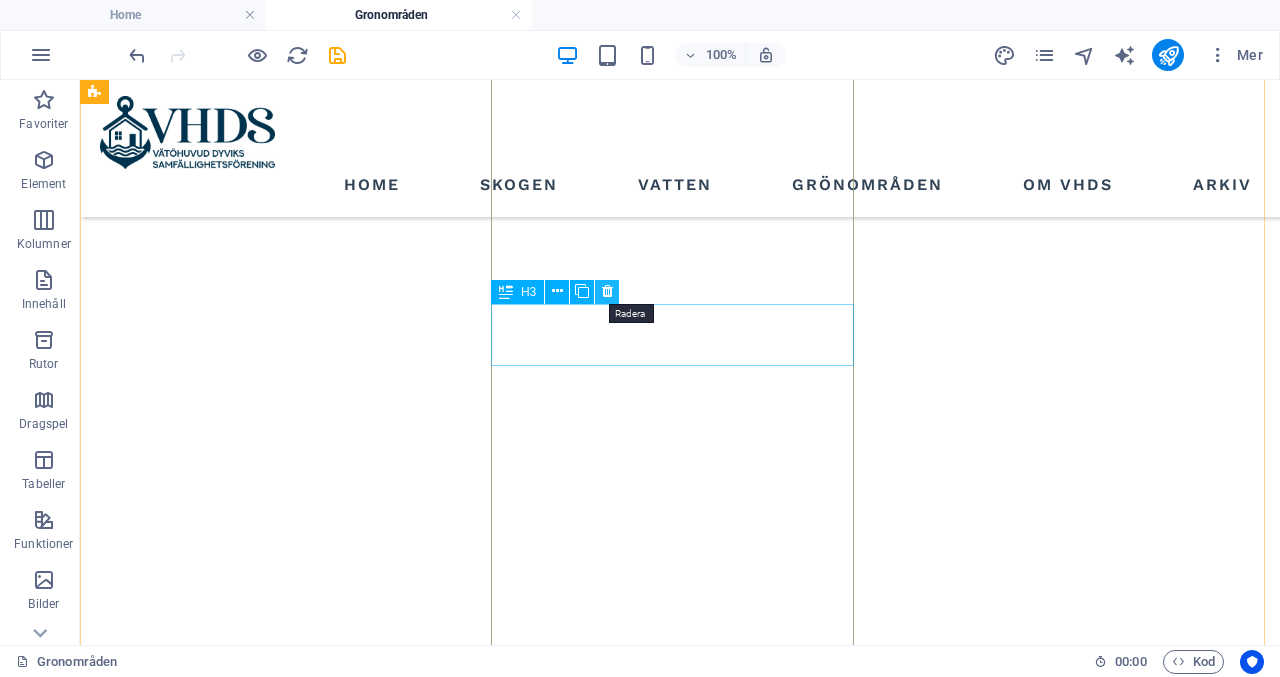 click at bounding box center [607, 291] 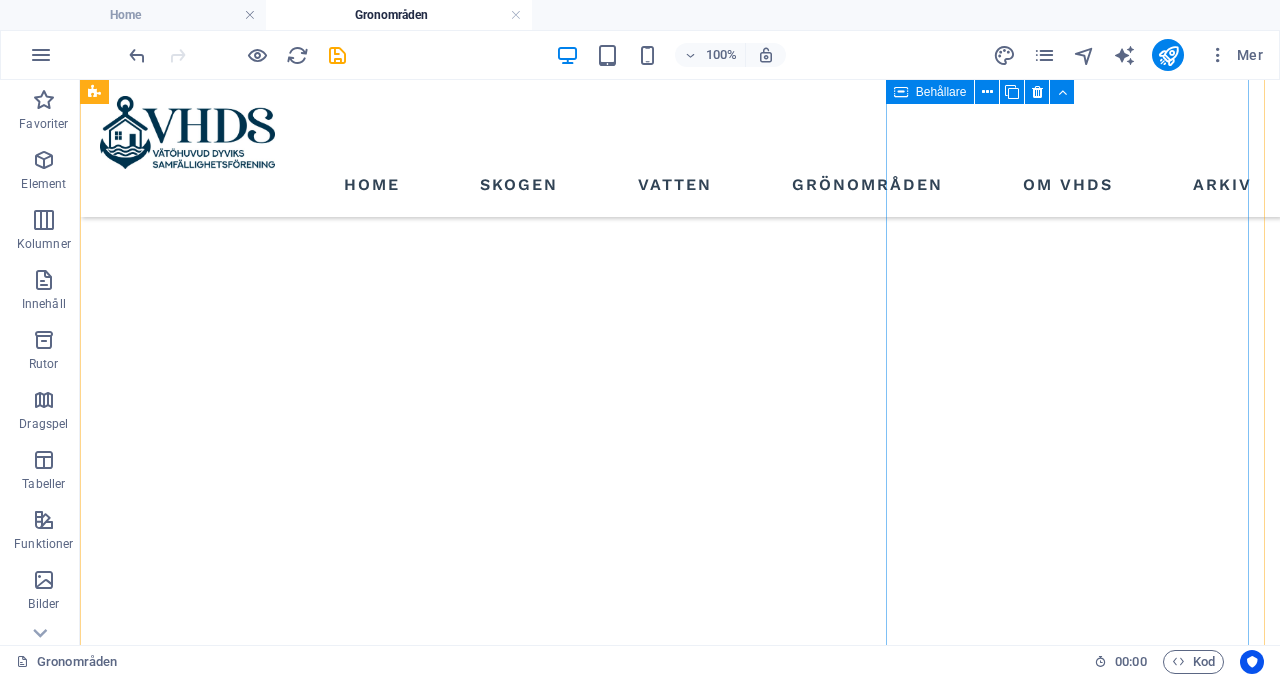 scroll, scrollTop: 2216, scrollLeft: 0, axis: vertical 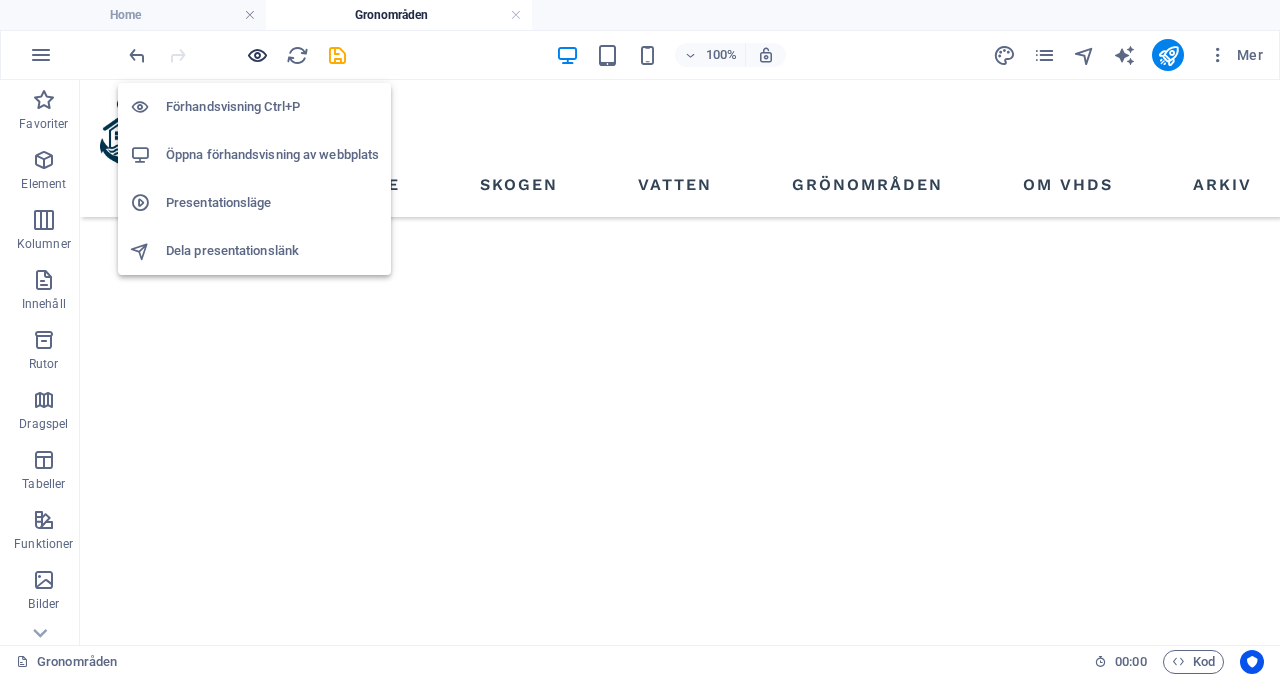 click at bounding box center [257, 55] 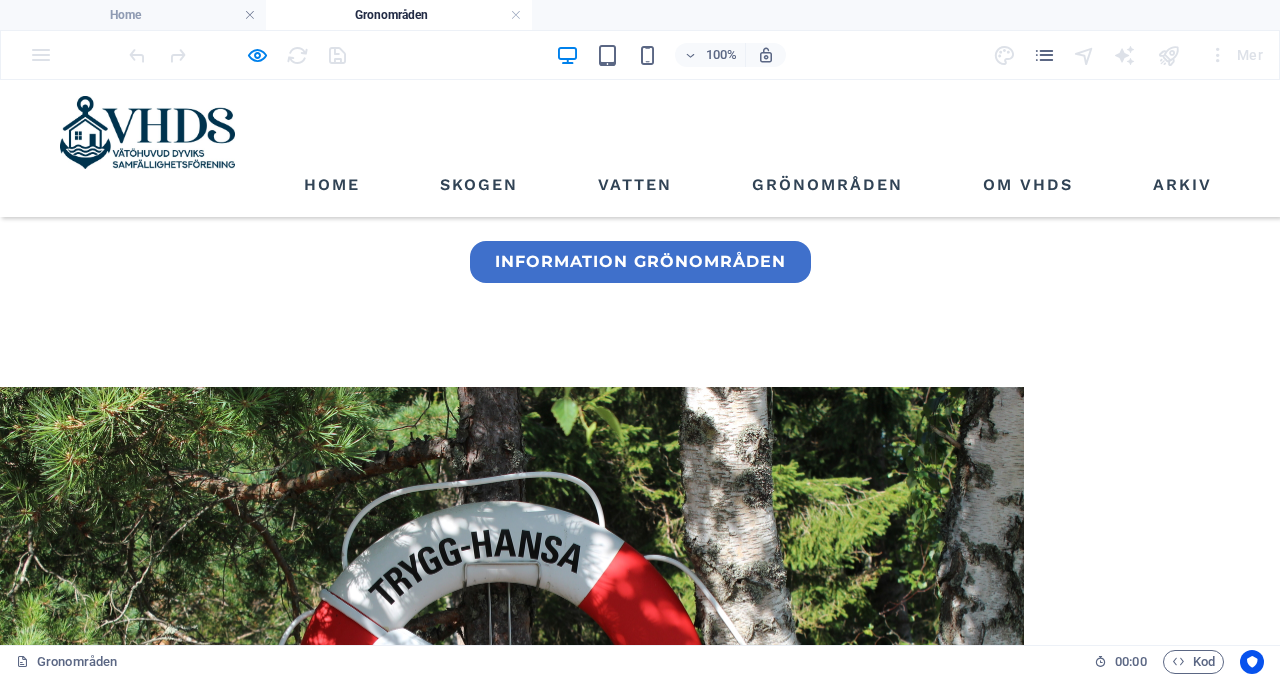 scroll, scrollTop: 761, scrollLeft: 0, axis: vertical 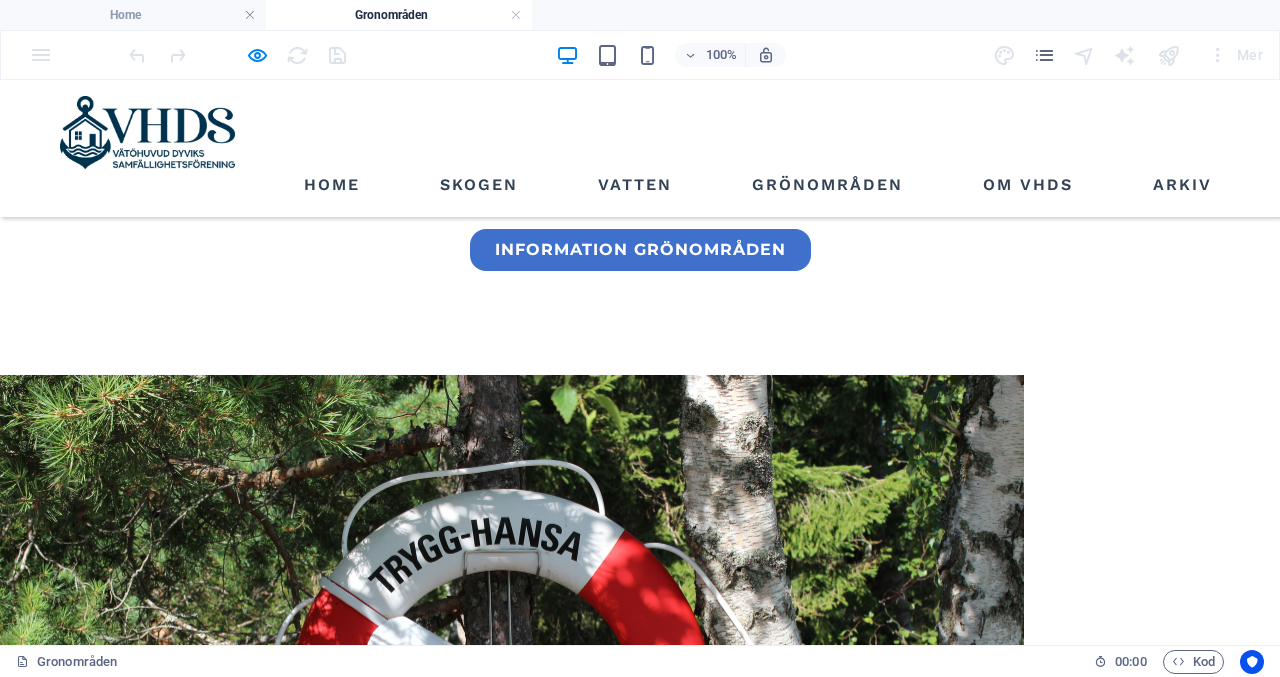 click on "Att tänka på vid algblomning" at bounding box center [198, 8421] 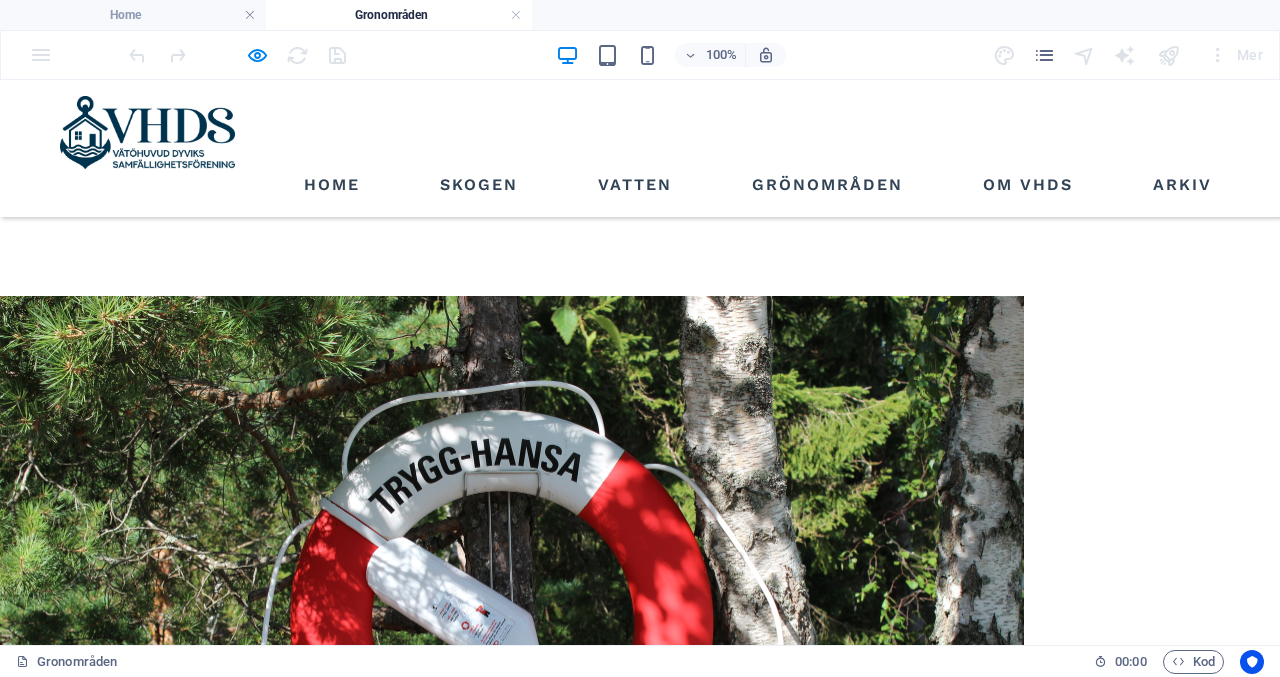 scroll, scrollTop: 854, scrollLeft: 0, axis: vertical 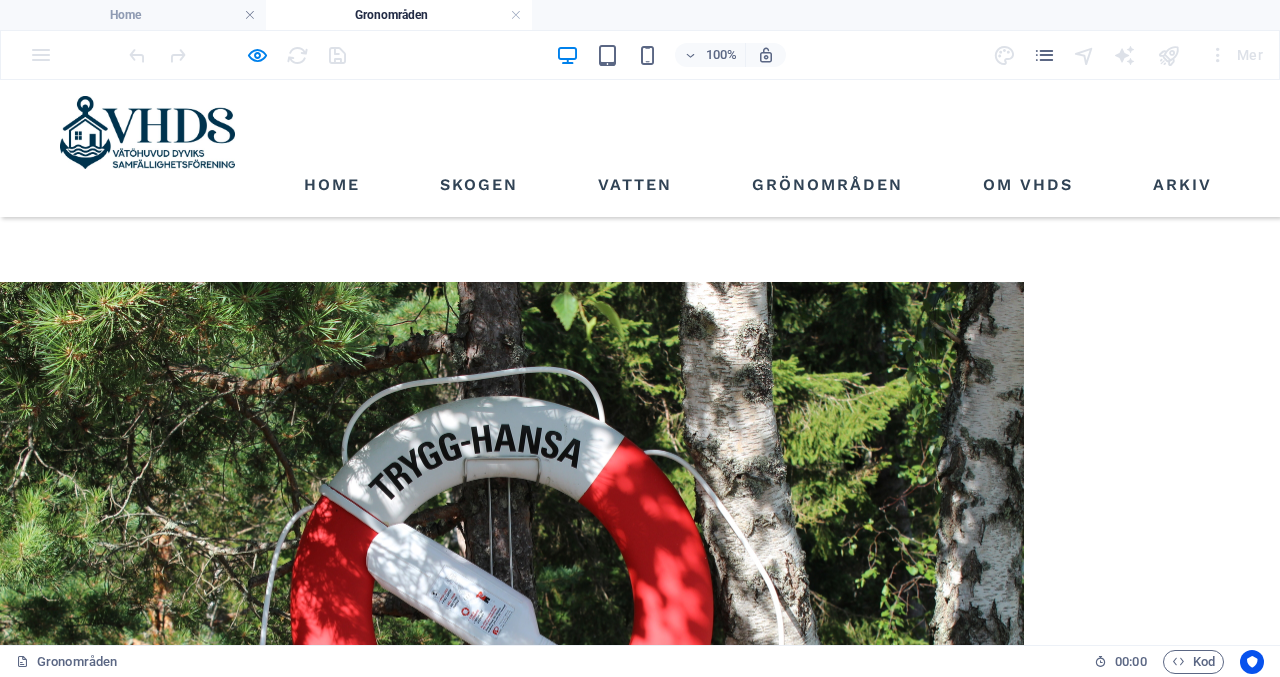 click on "Att tänka på vid algblomning" at bounding box center (198, 8328) 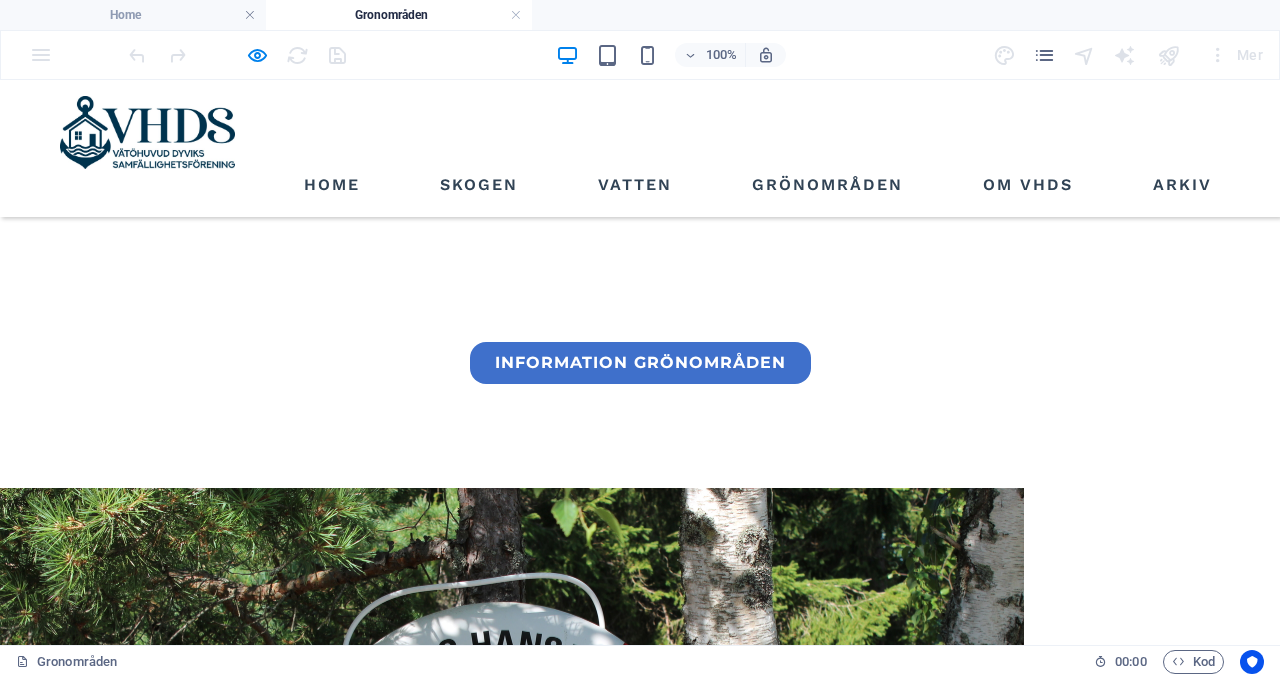 scroll, scrollTop: 650, scrollLeft: 0, axis: vertical 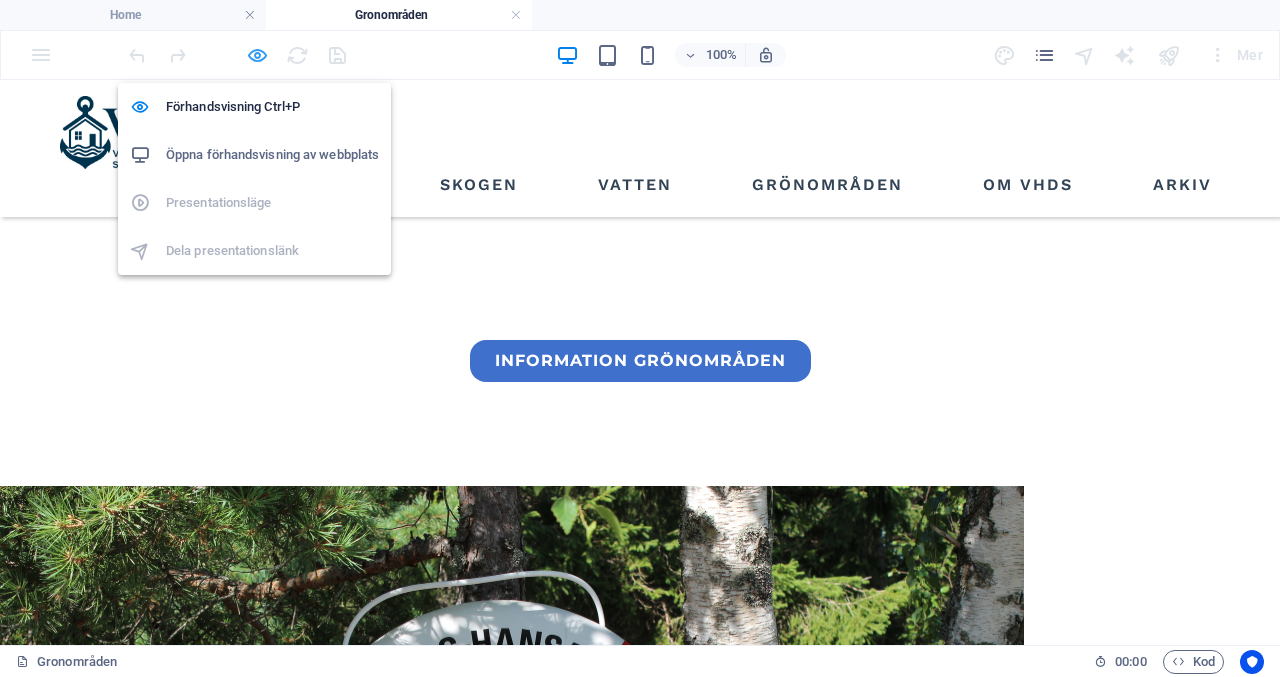 click at bounding box center [257, 55] 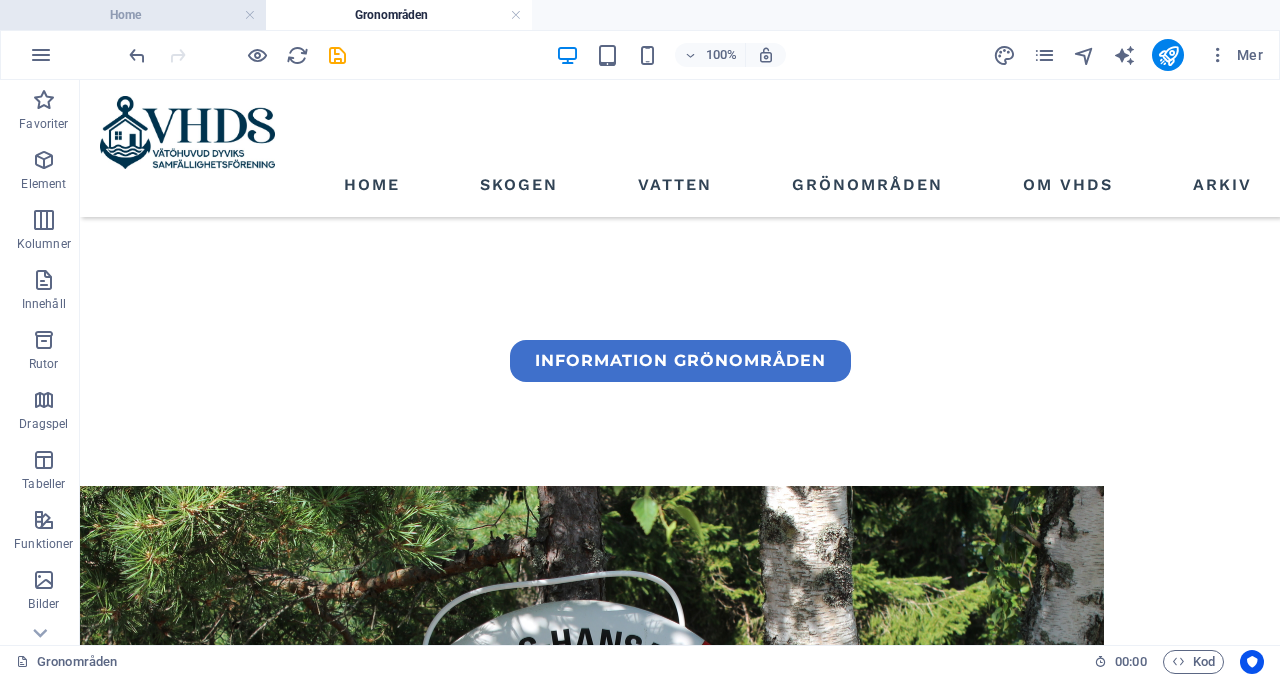 click on "Home" at bounding box center (133, 15) 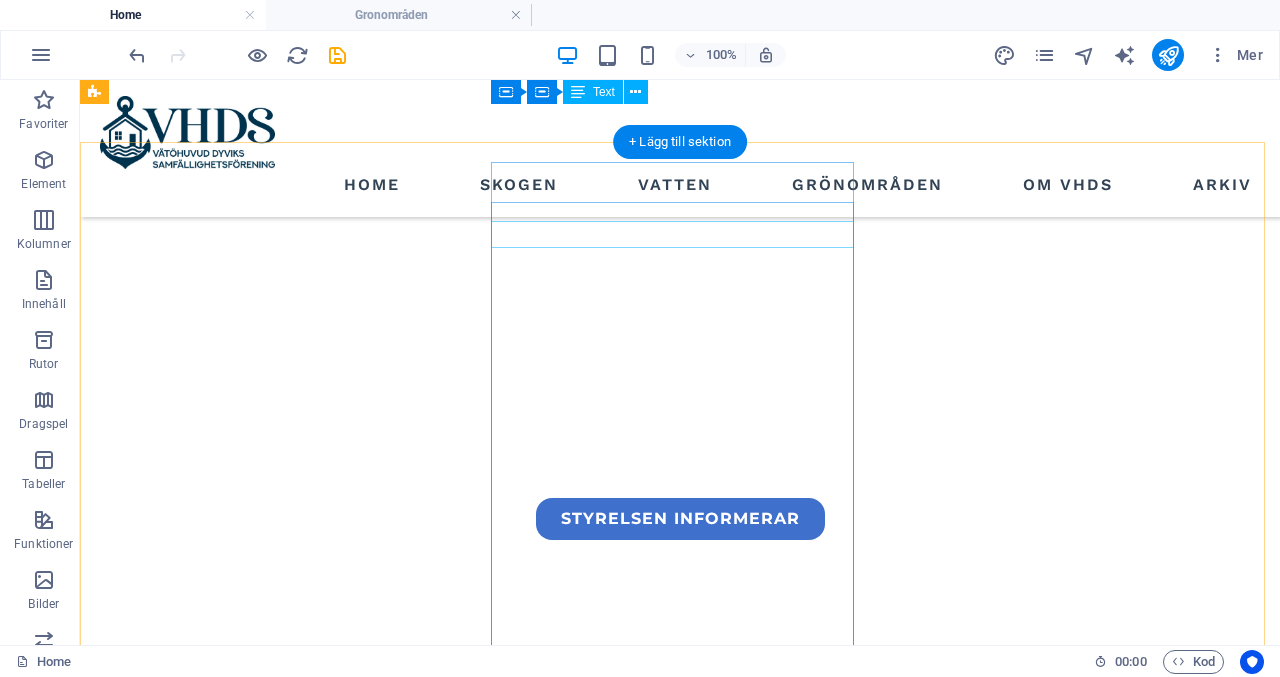 scroll, scrollTop: 477, scrollLeft: 0, axis: vertical 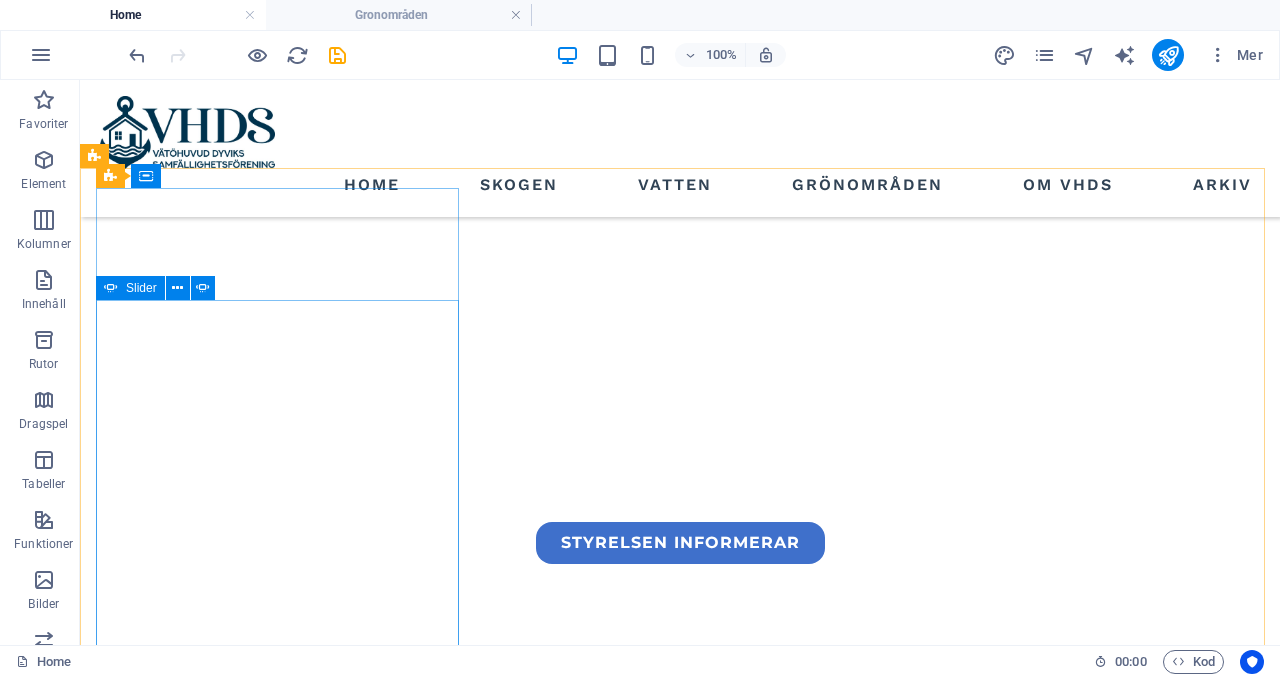 click on "Slider" at bounding box center (141, 288) 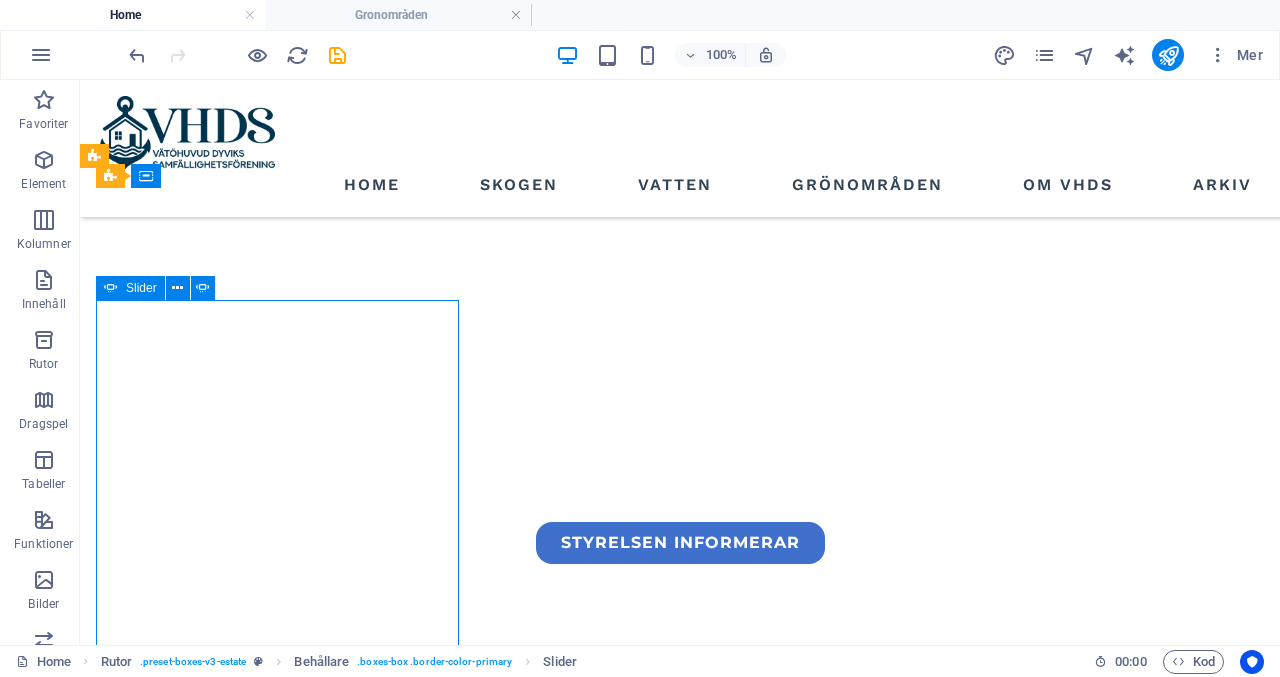 click on "Slider" at bounding box center [141, 288] 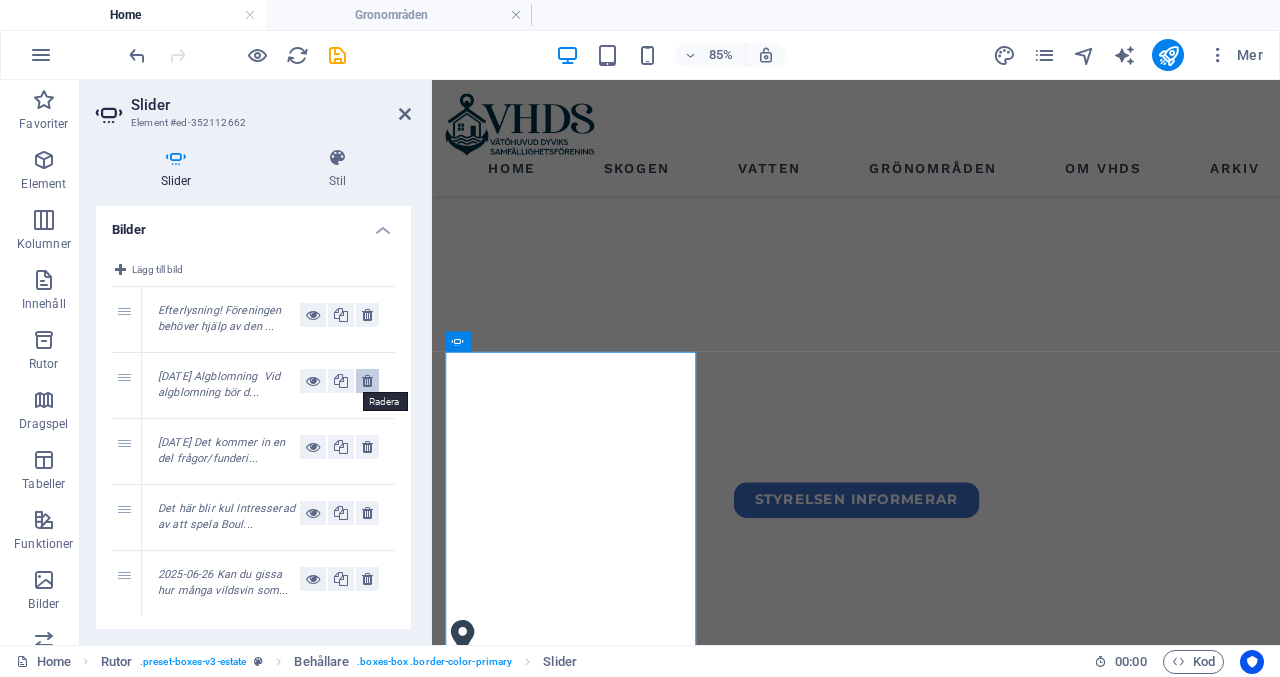 click at bounding box center [367, 381] 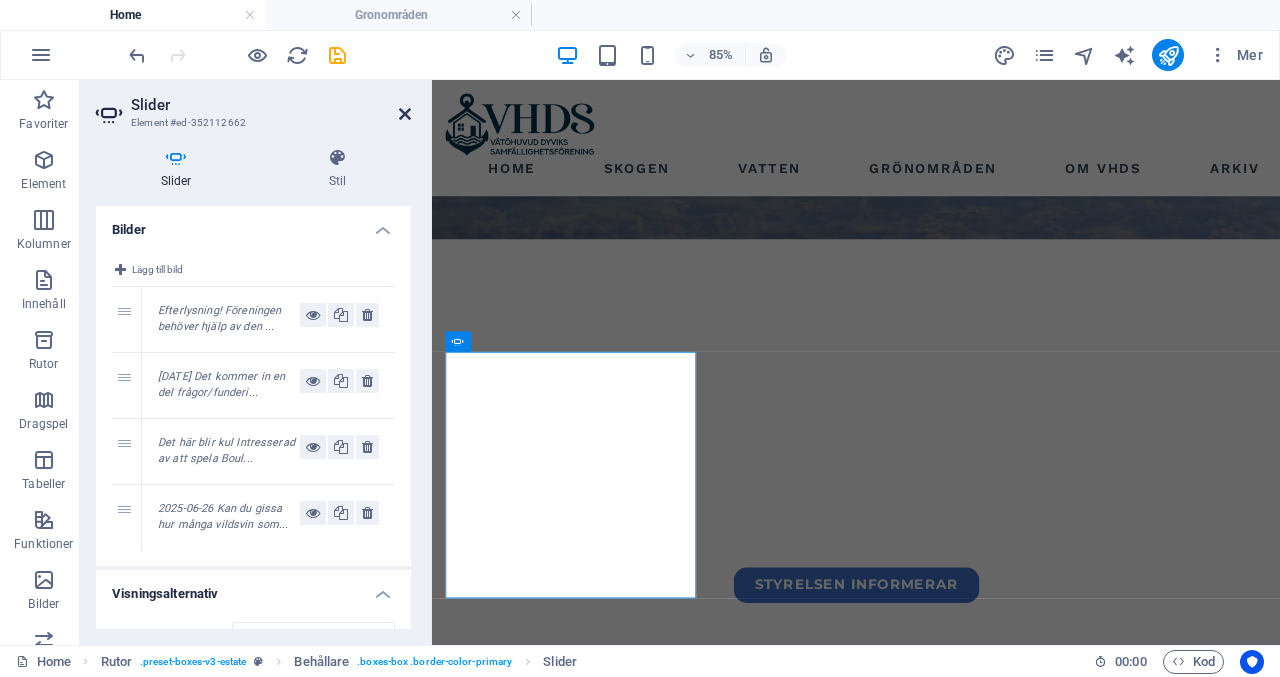 click at bounding box center [405, 114] 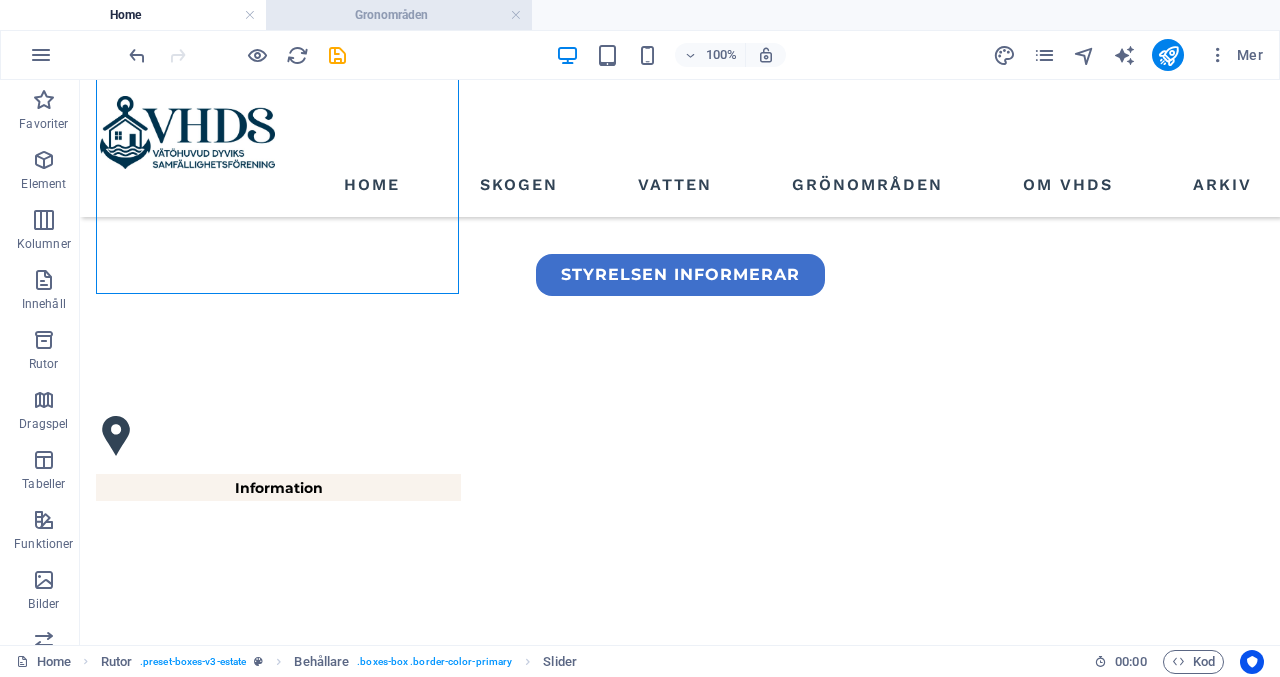 scroll, scrollTop: 746, scrollLeft: 0, axis: vertical 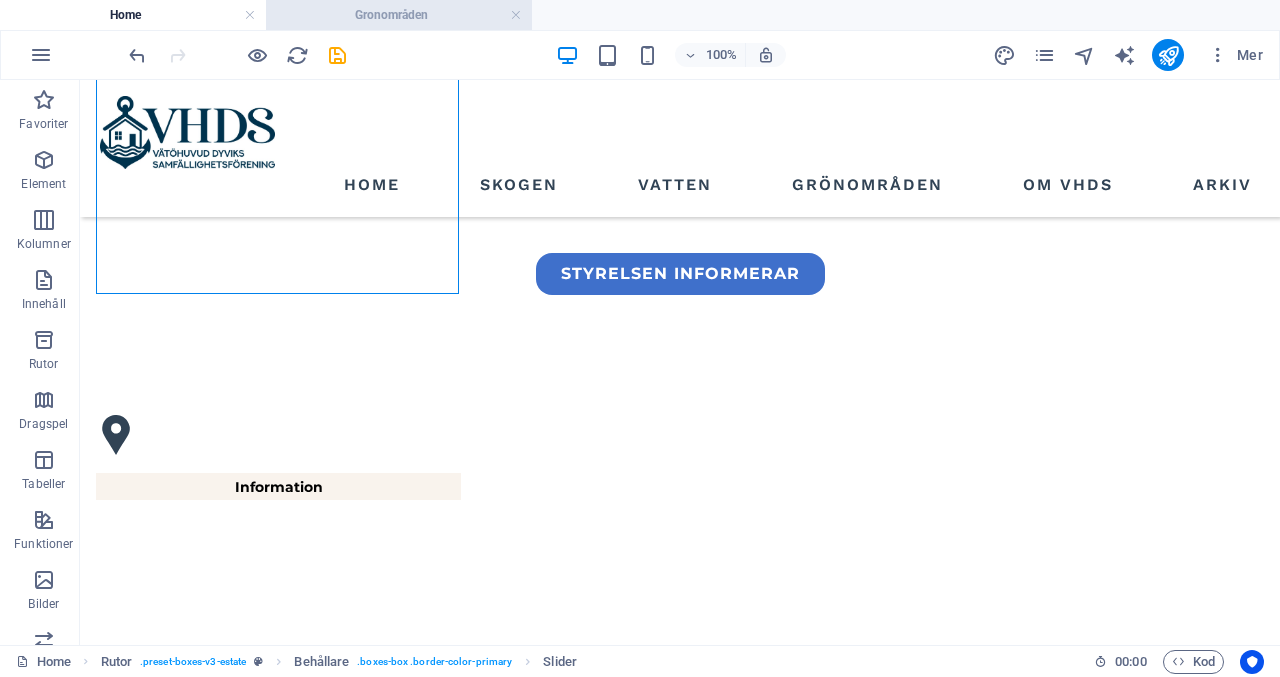 click on "Gronområden" at bounding box center (399, 15) 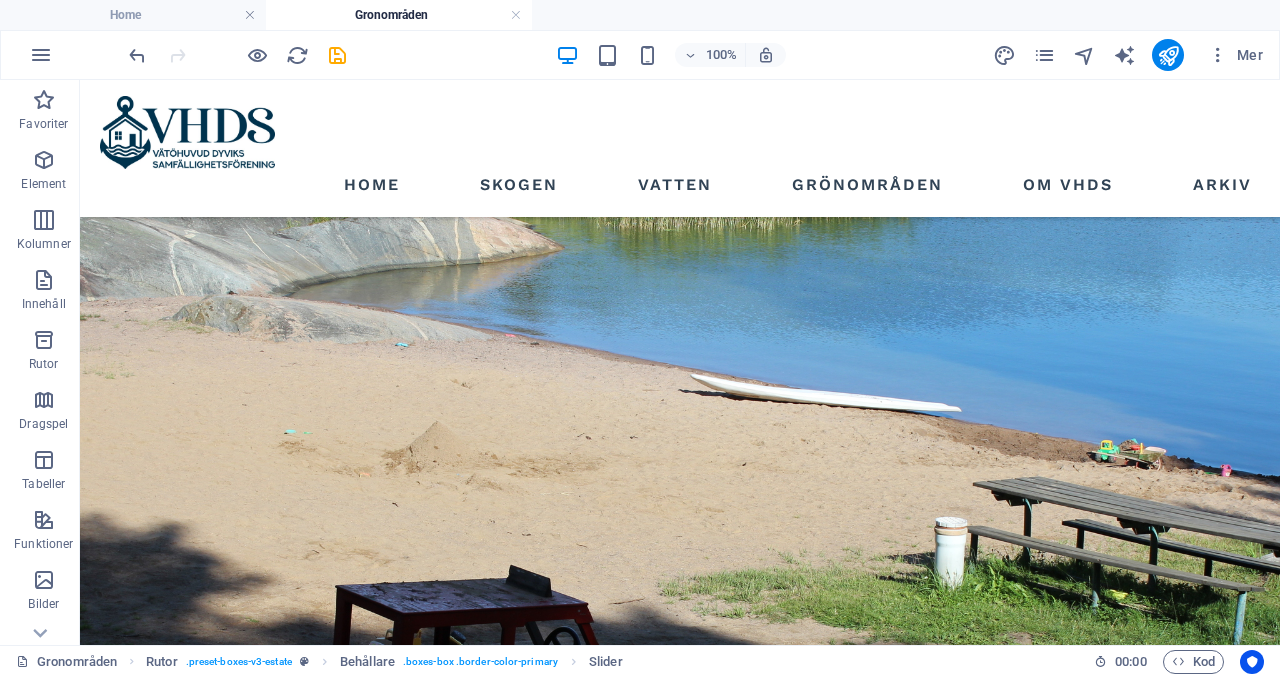 scroll, scrollTop: 0, scrollLeft: 0, axis: both 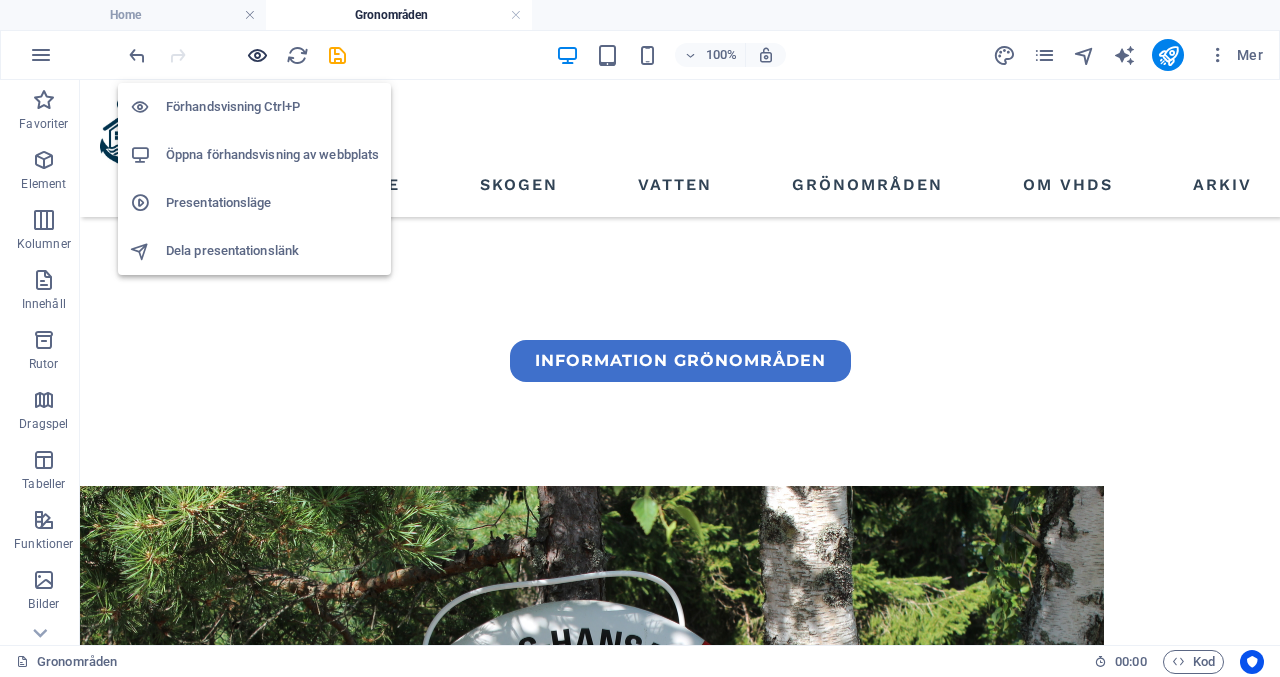 click at bounding box center (257, 55) 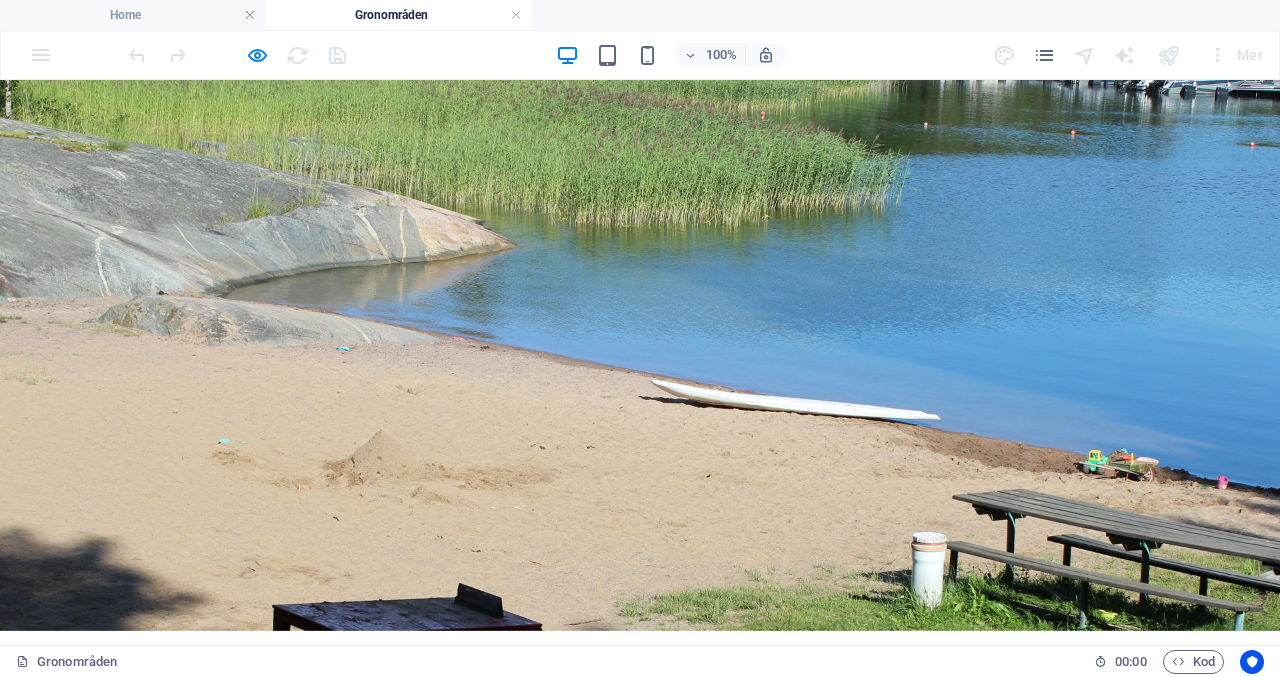 scroll, scrollTop: 0, scrollLeft: 0, axis: both 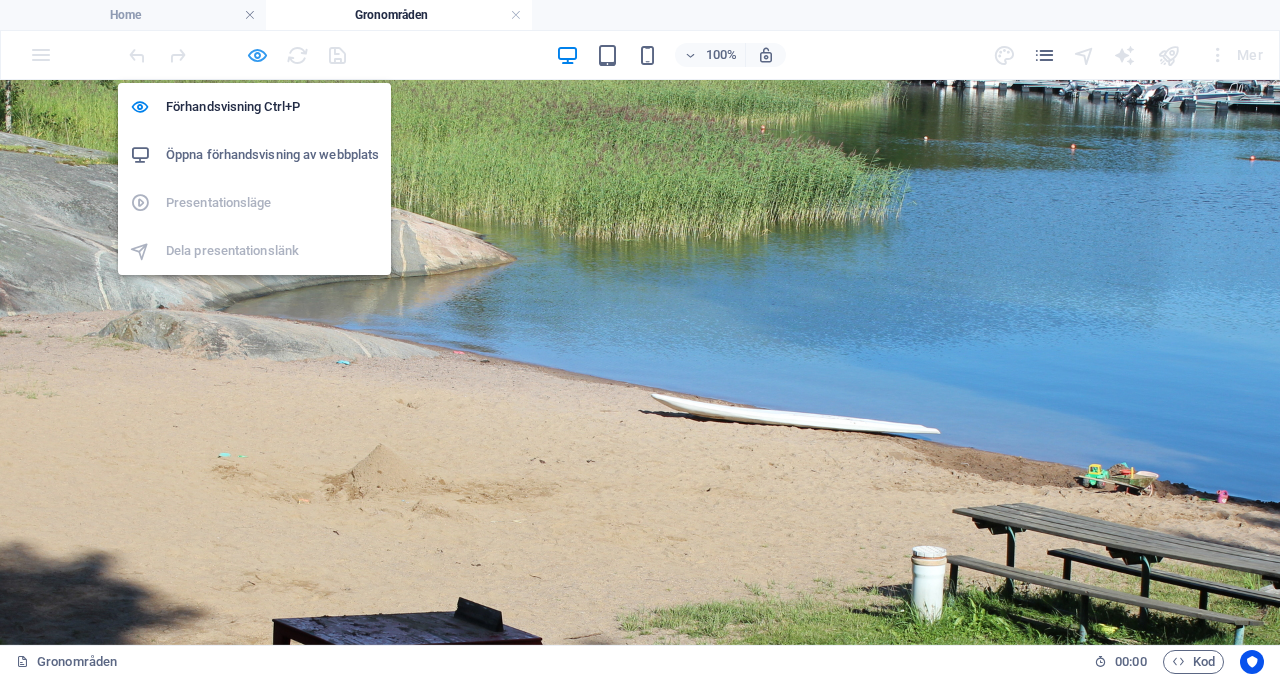 click at bounding box center (257, 55) 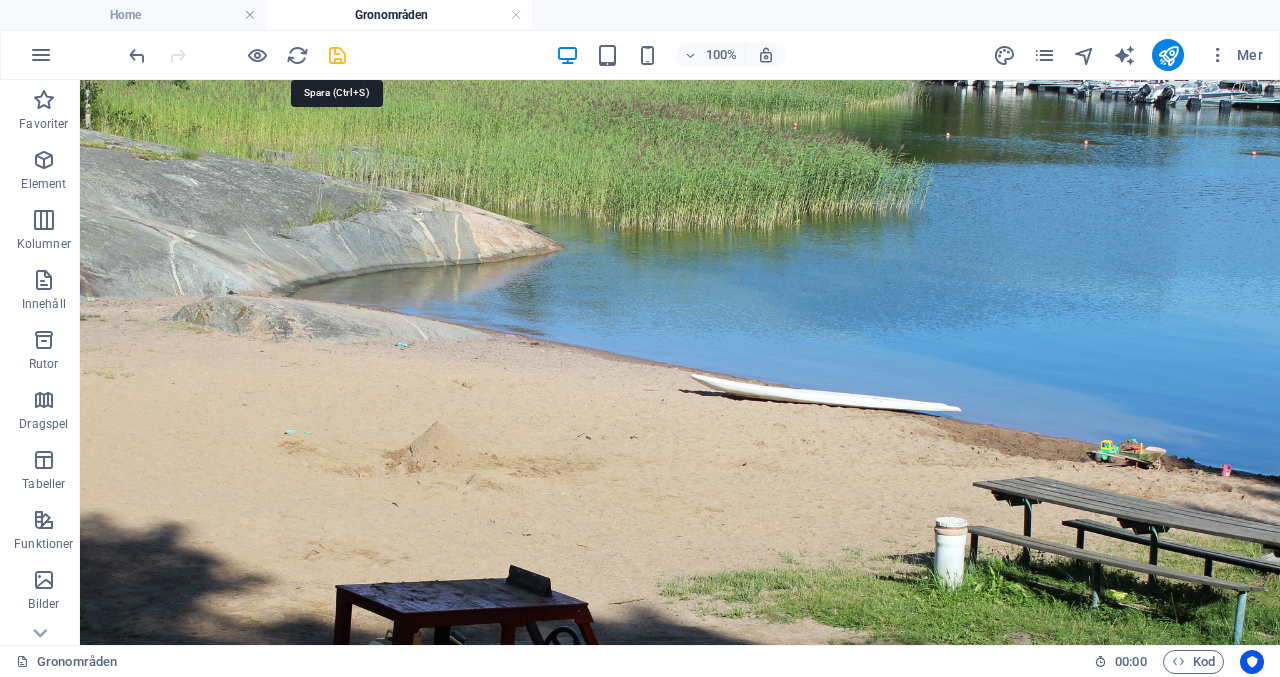 click at bounding box center [337, 55] 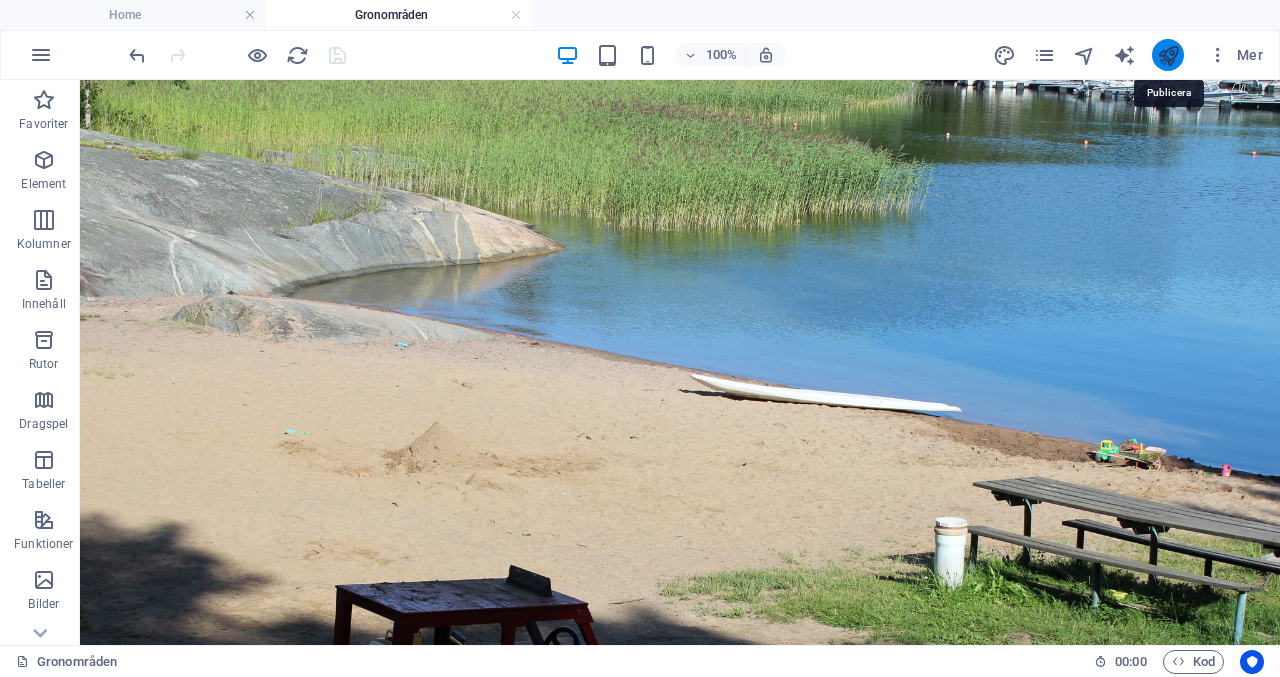 click at bounding box center (1168, 55) 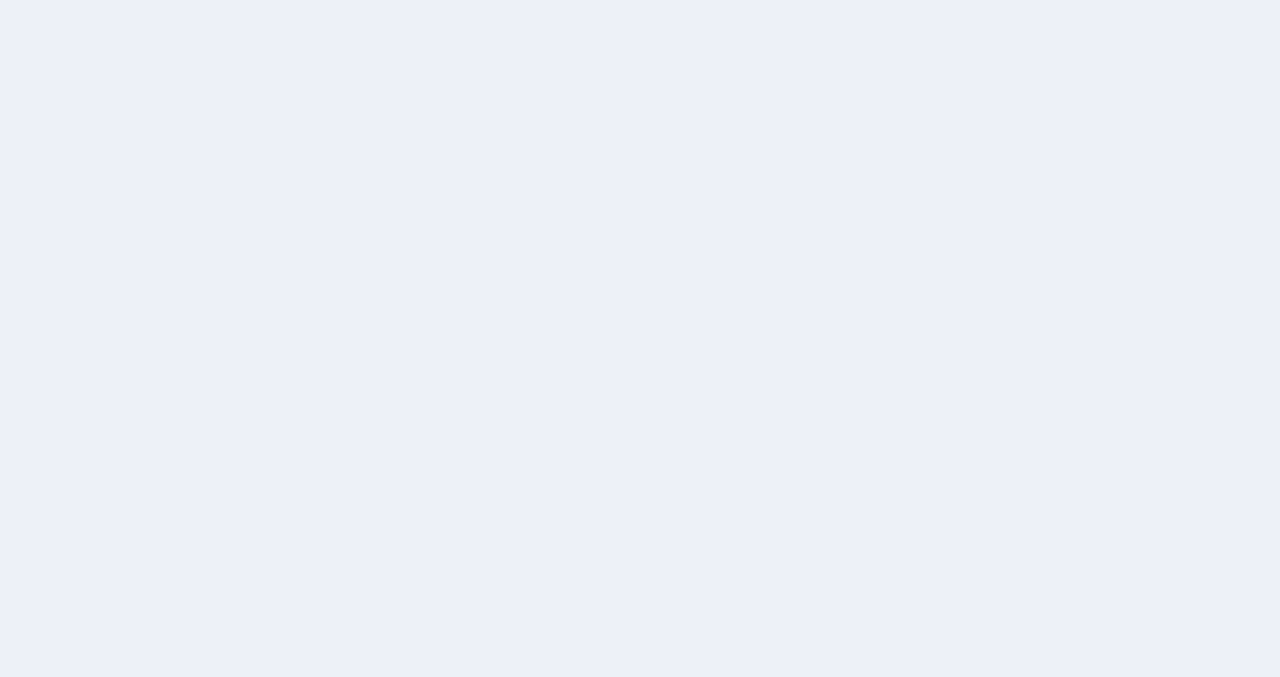 scroll, scrollTop: 0, scrollLeft: 0, axis: both 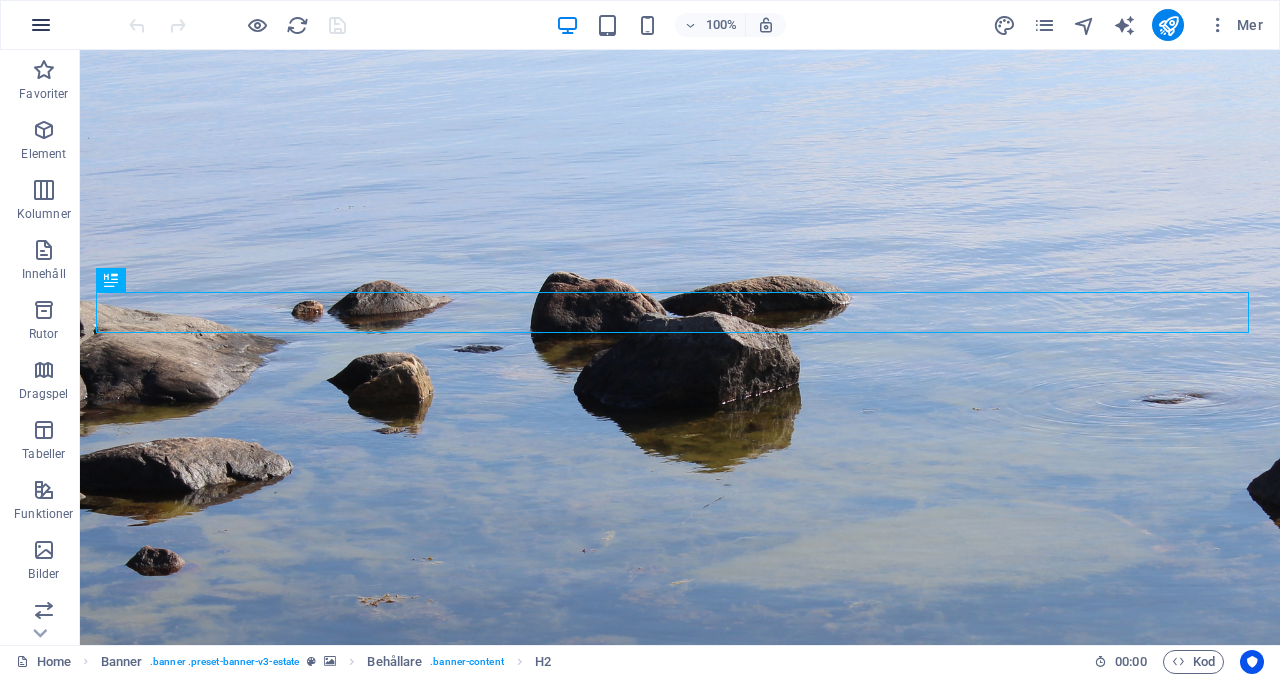 click at bounding box center (41, 25) 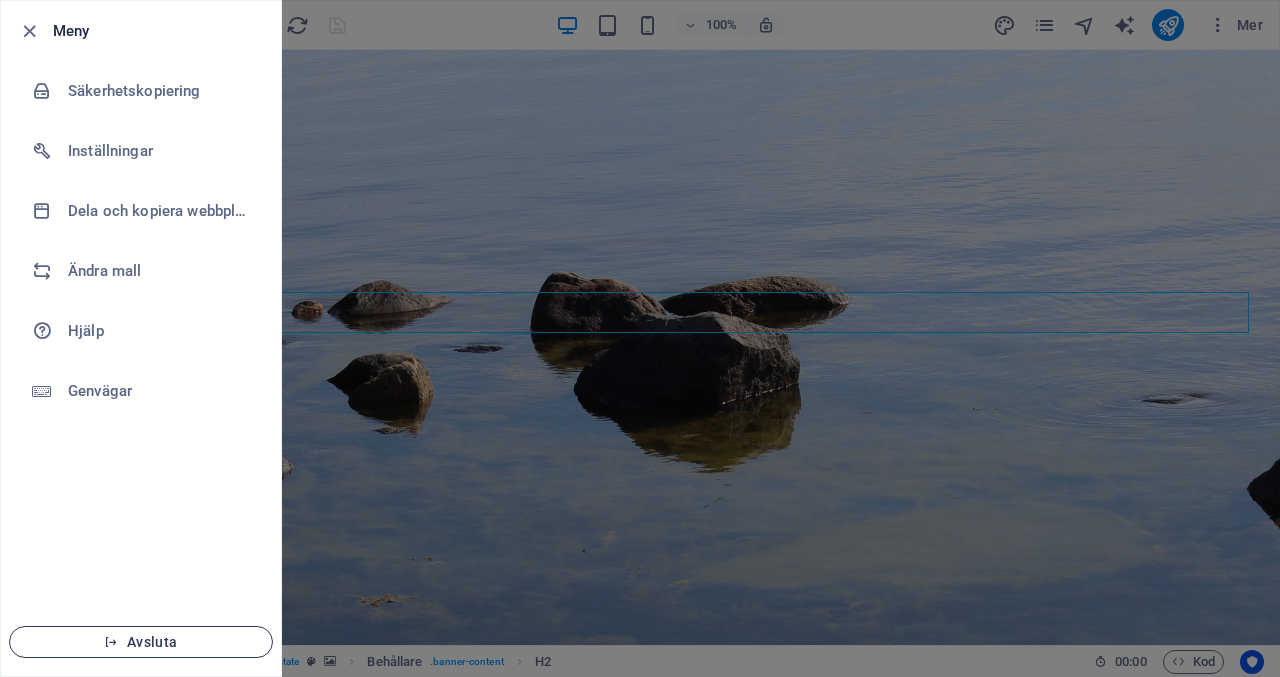 click on "Avsluta" at bounding box center [141, 642] 